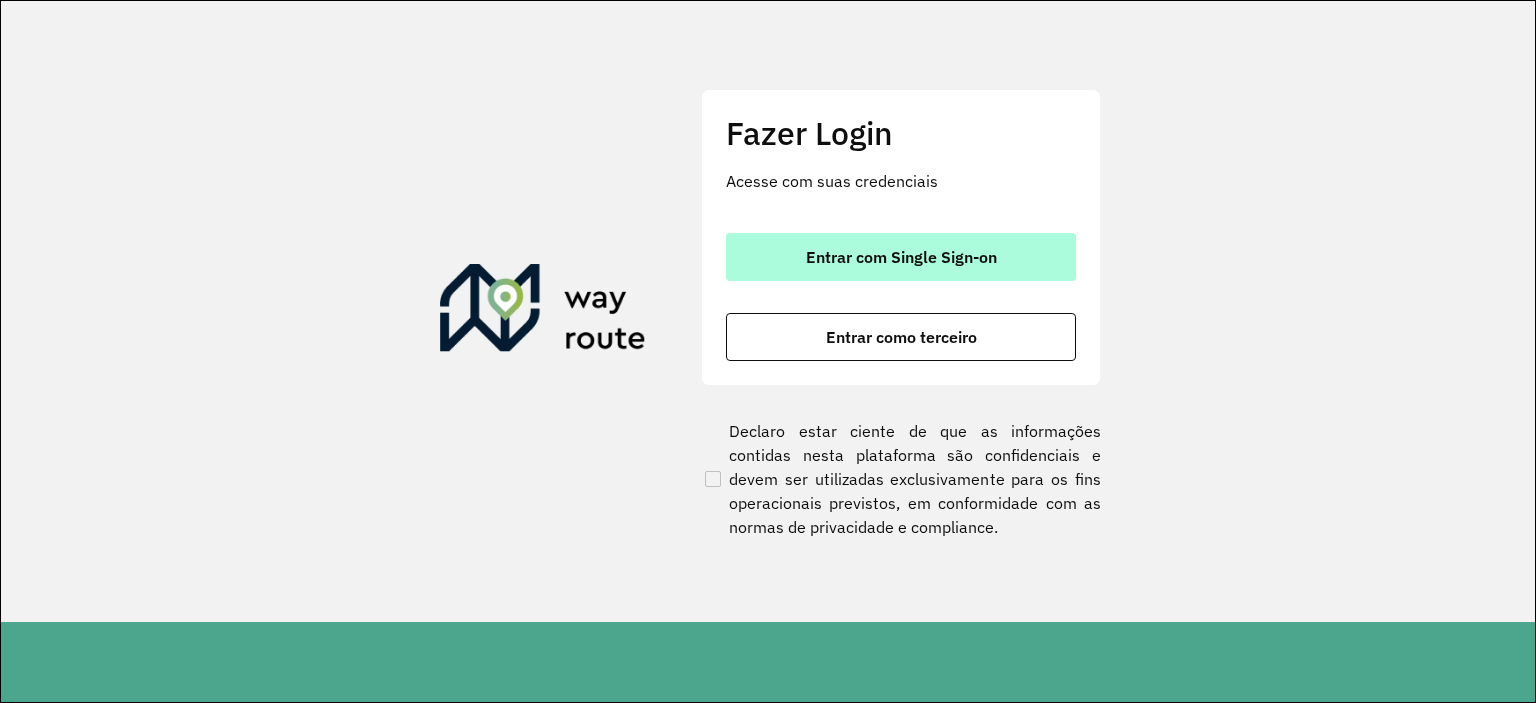 scroll, scrollTop: 0, scrollLeft: 0, axis: both 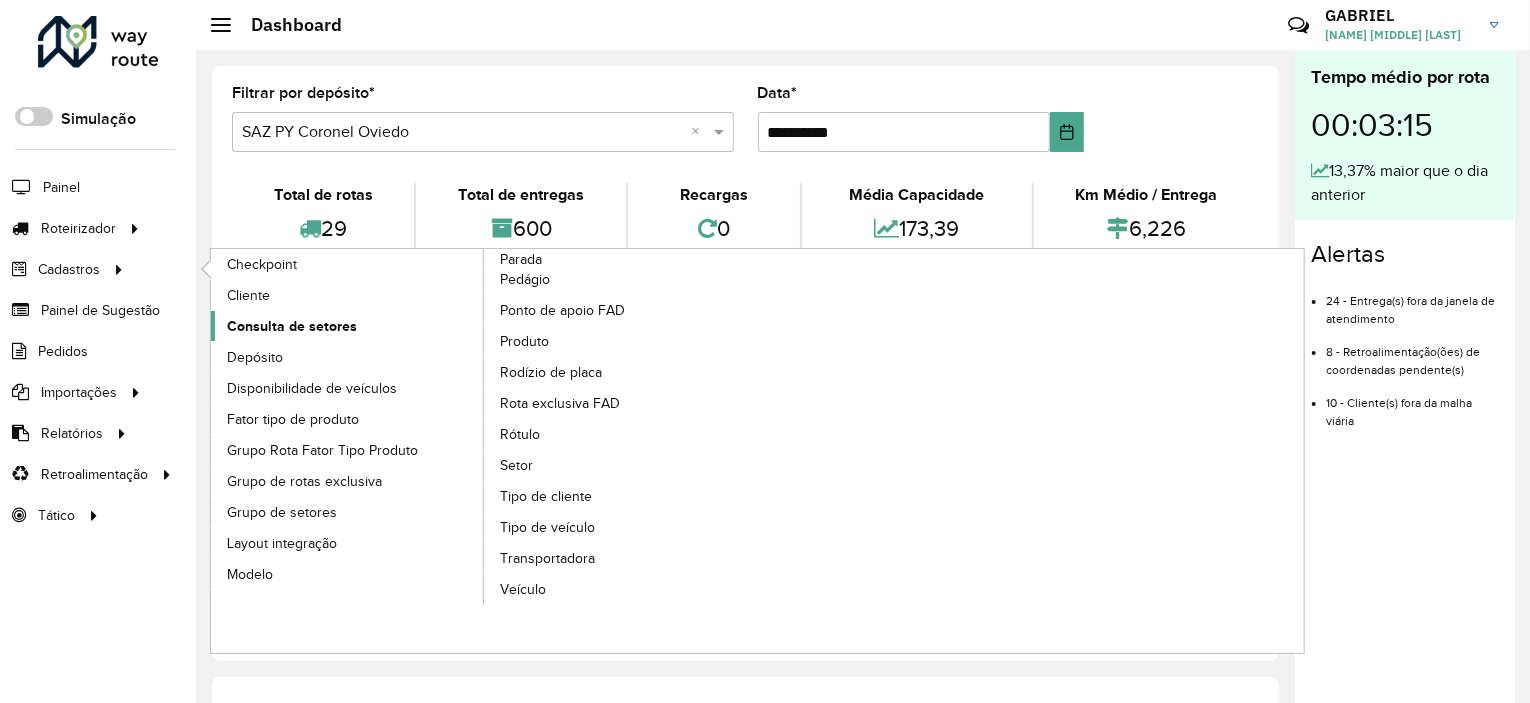 click on "Consulta de setores" 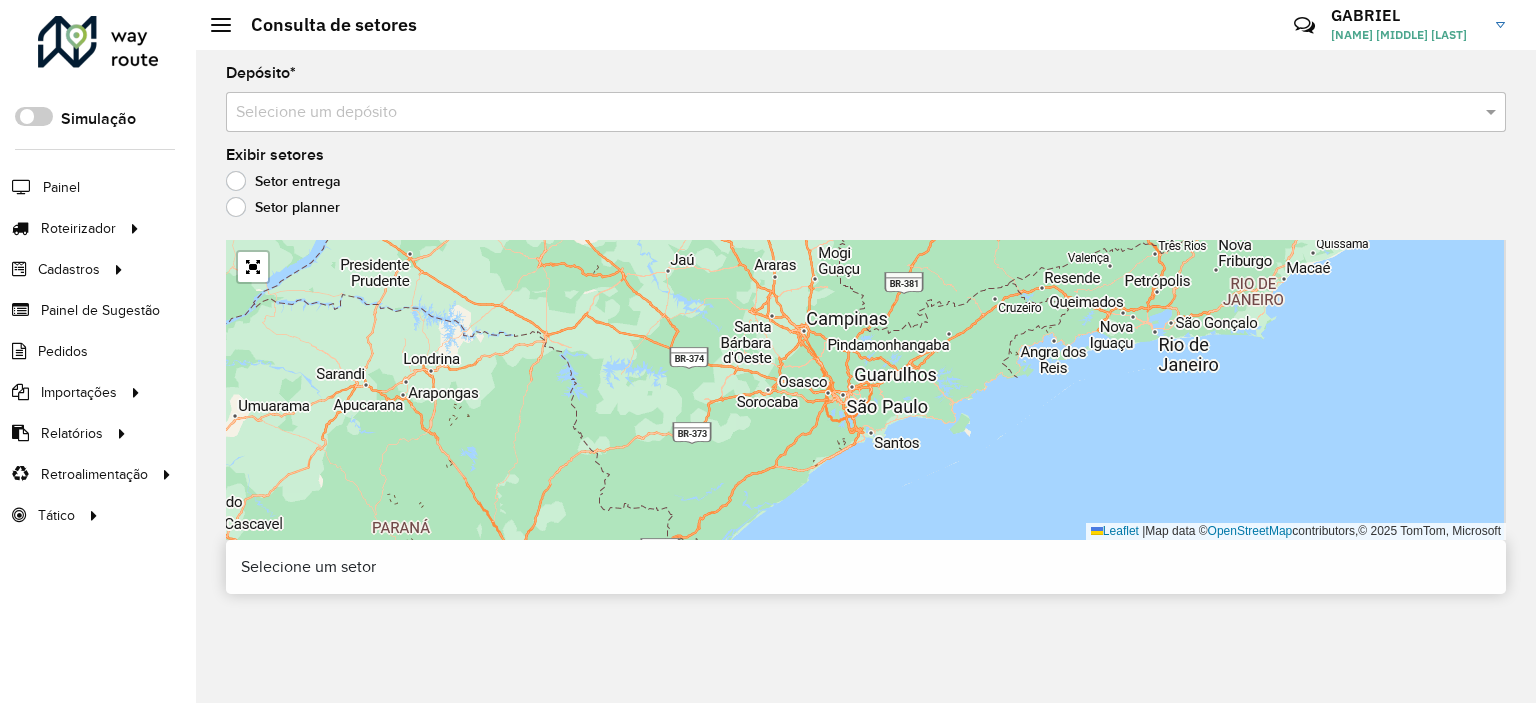 click at bounding box center (846, 113) 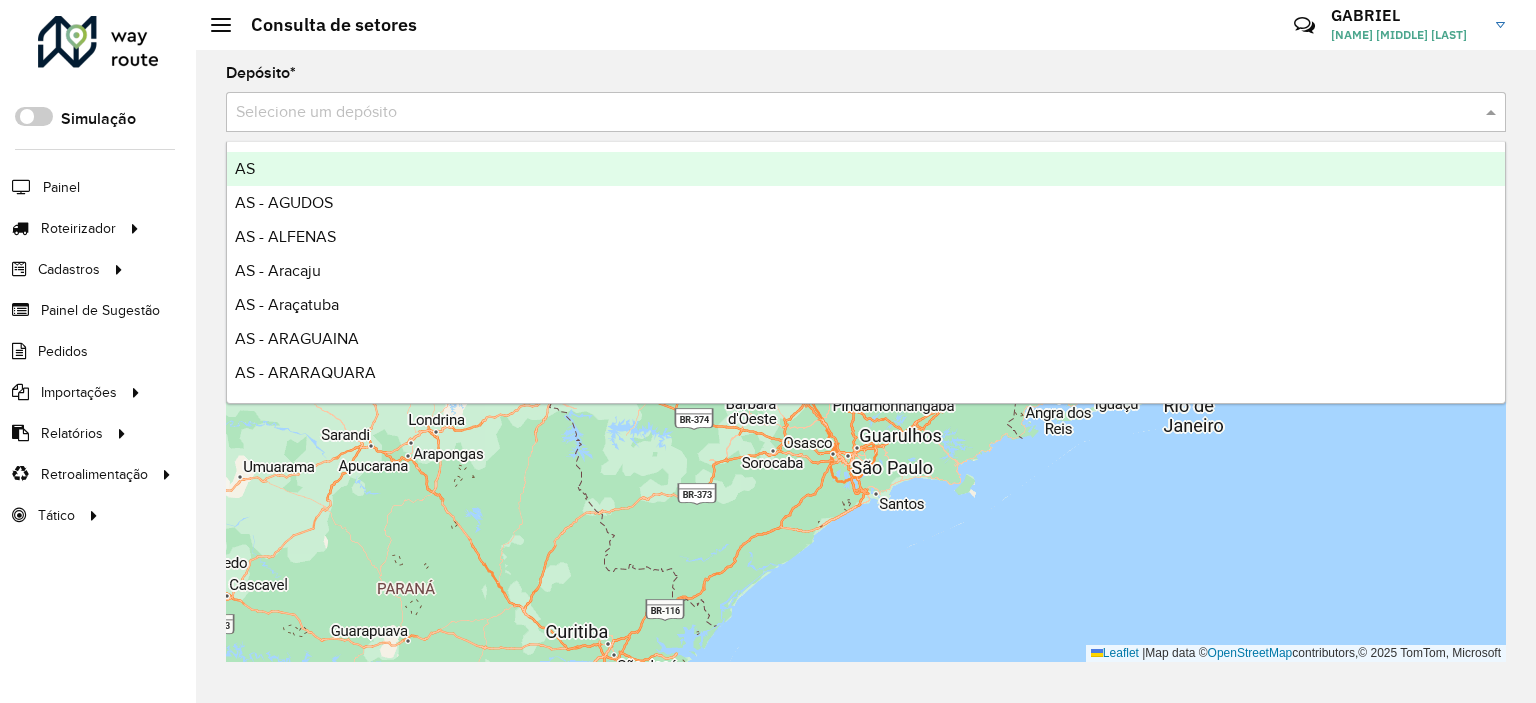 type on "*" 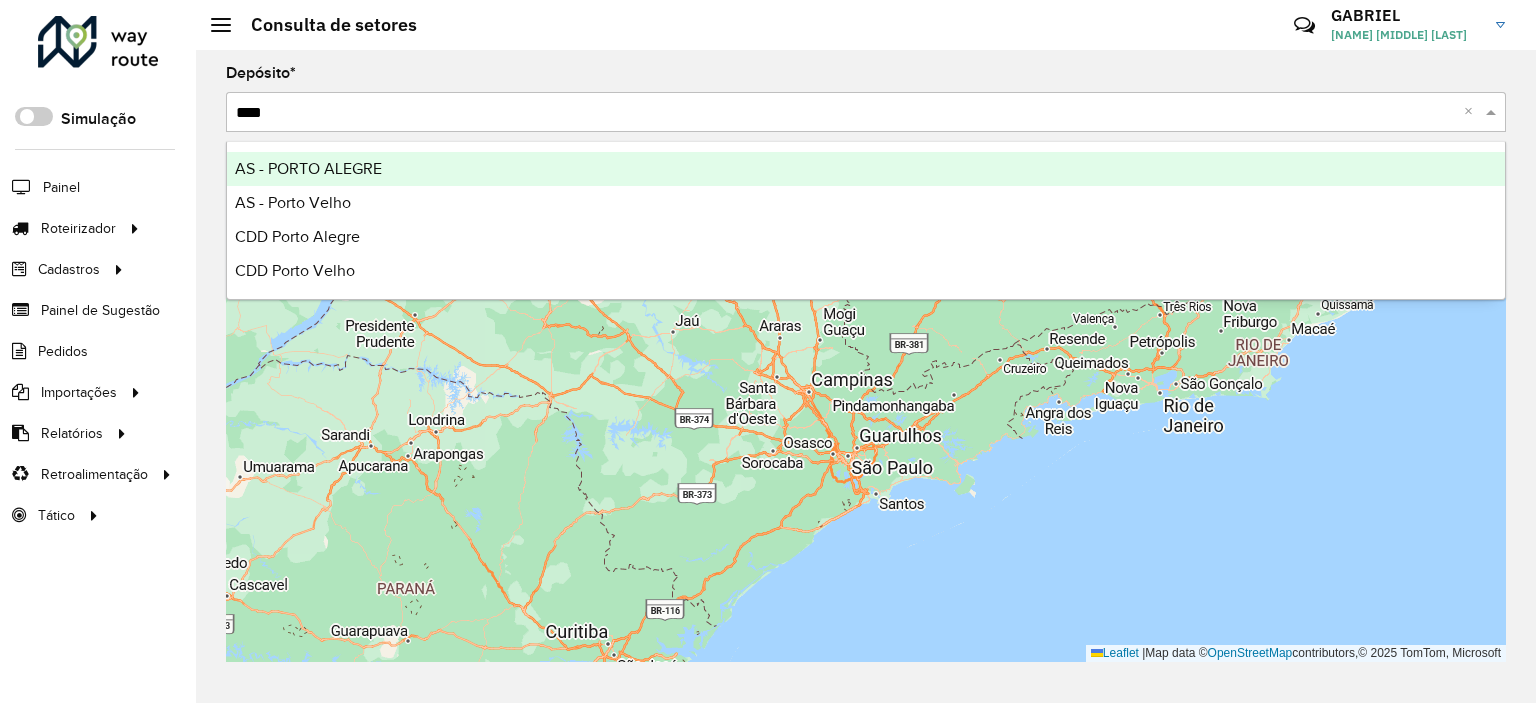 type on "*****" 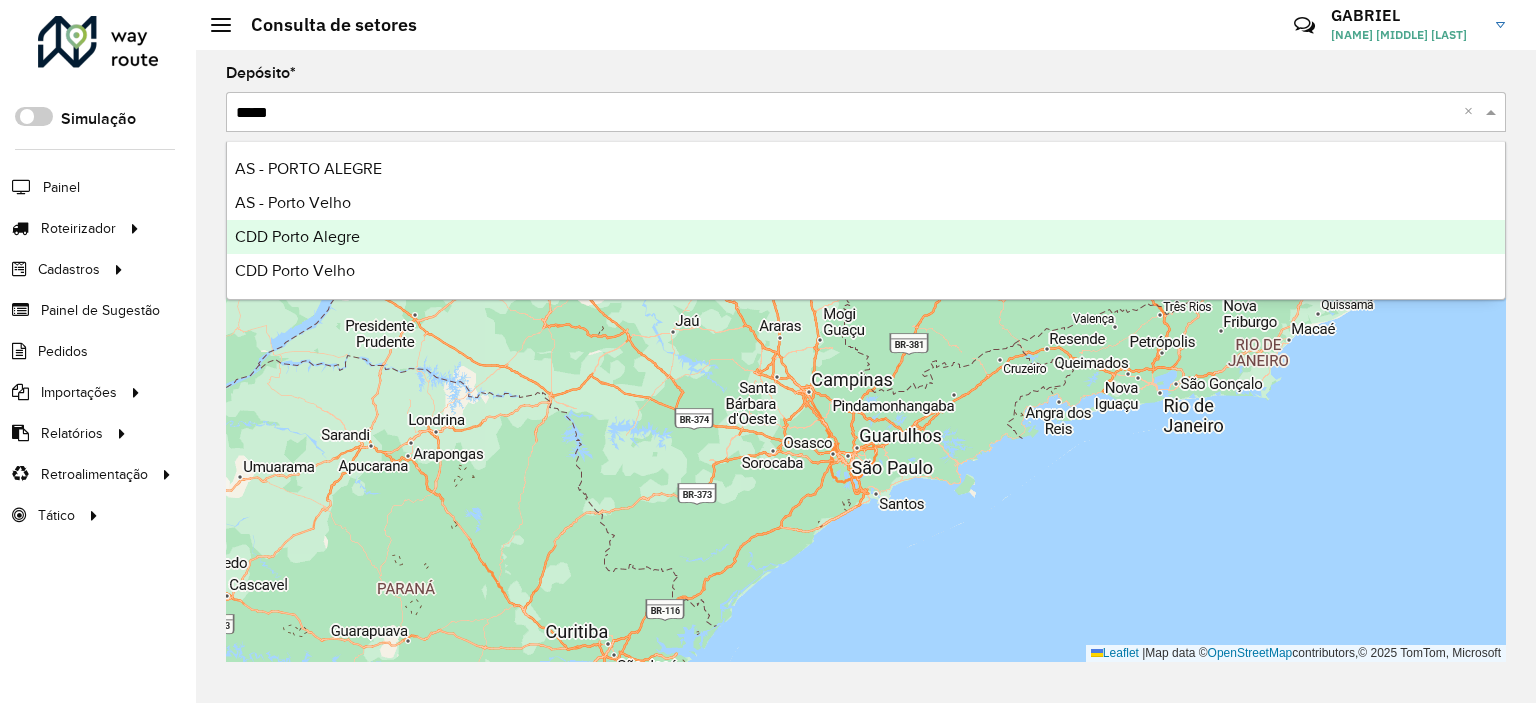 type 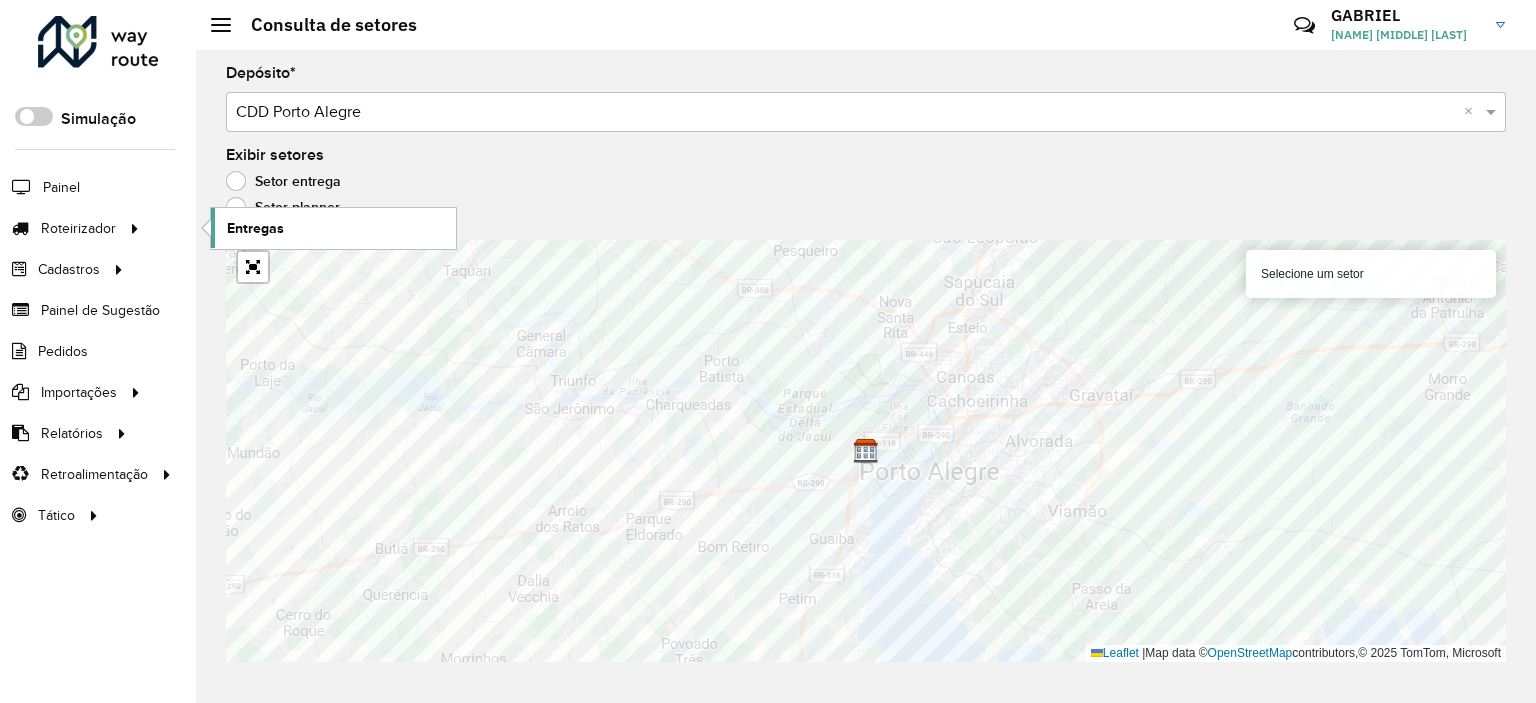 click on "Entregas" 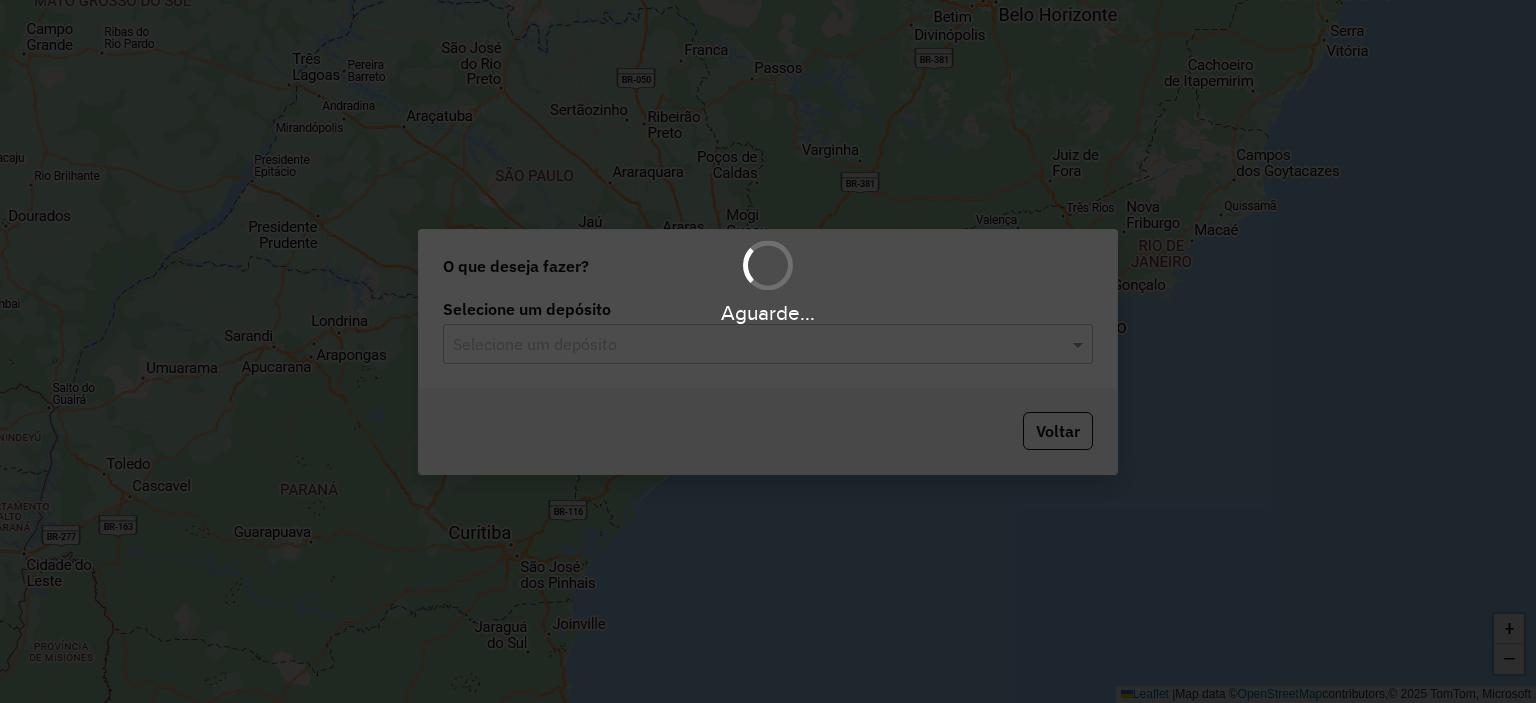 scroll, scrollTop: 0, scrollLeft: 0, axis: both 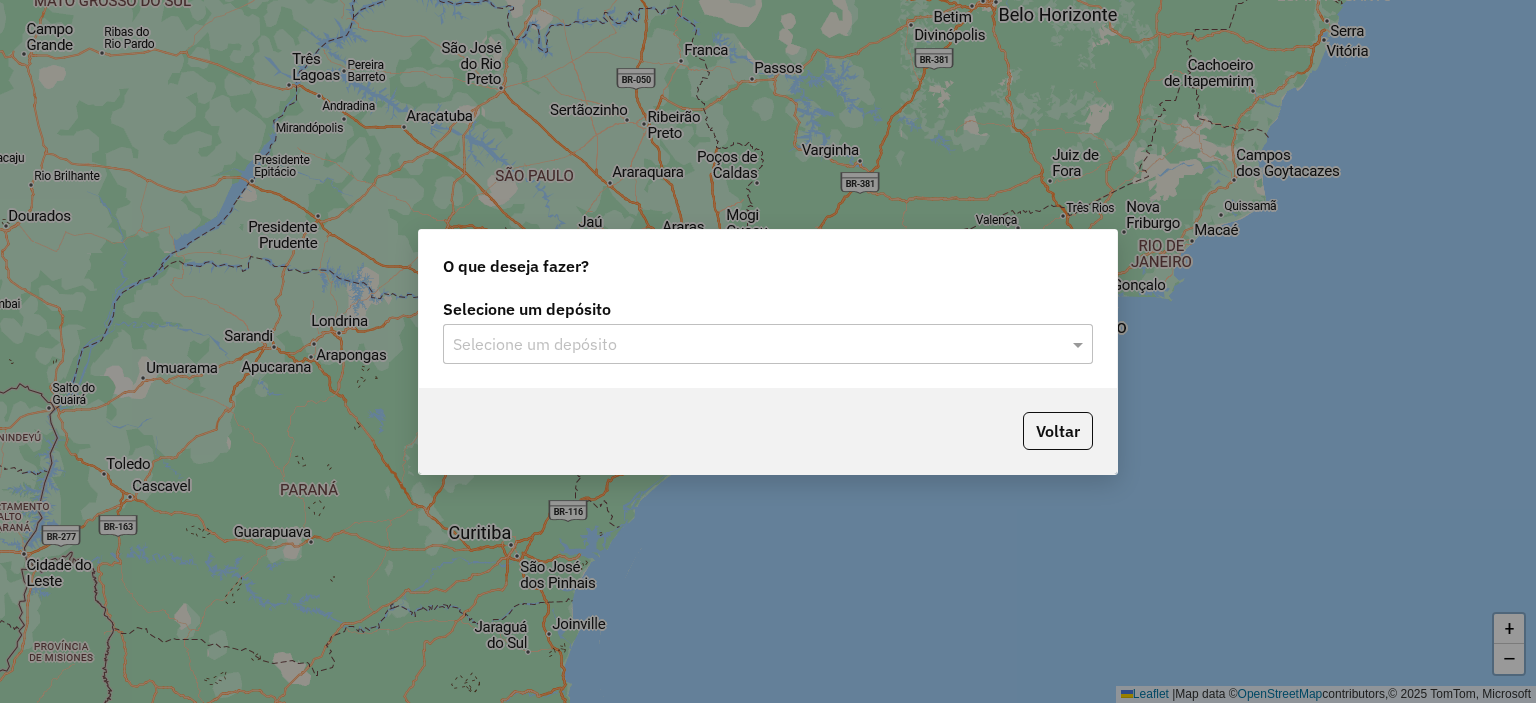 click on "Selecione um depósito" 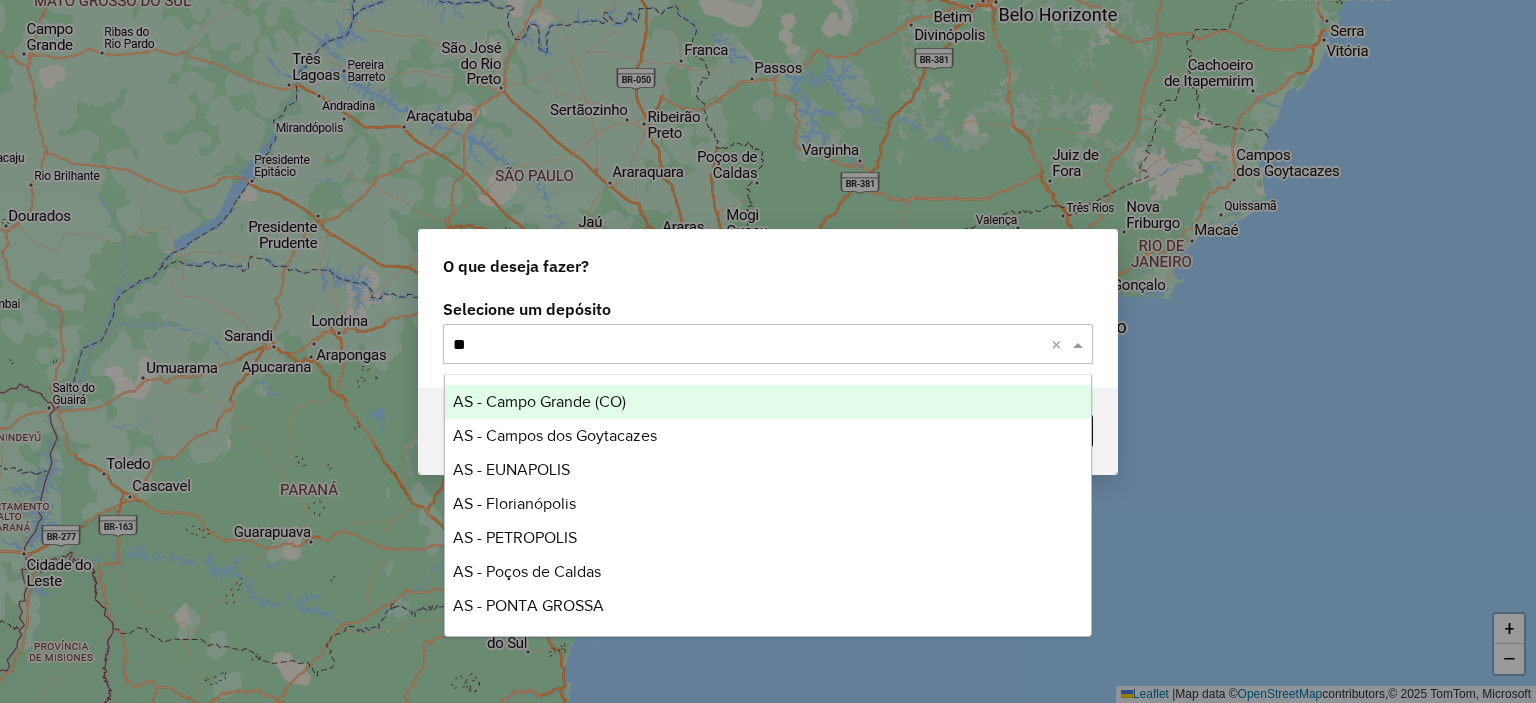 type on "***" 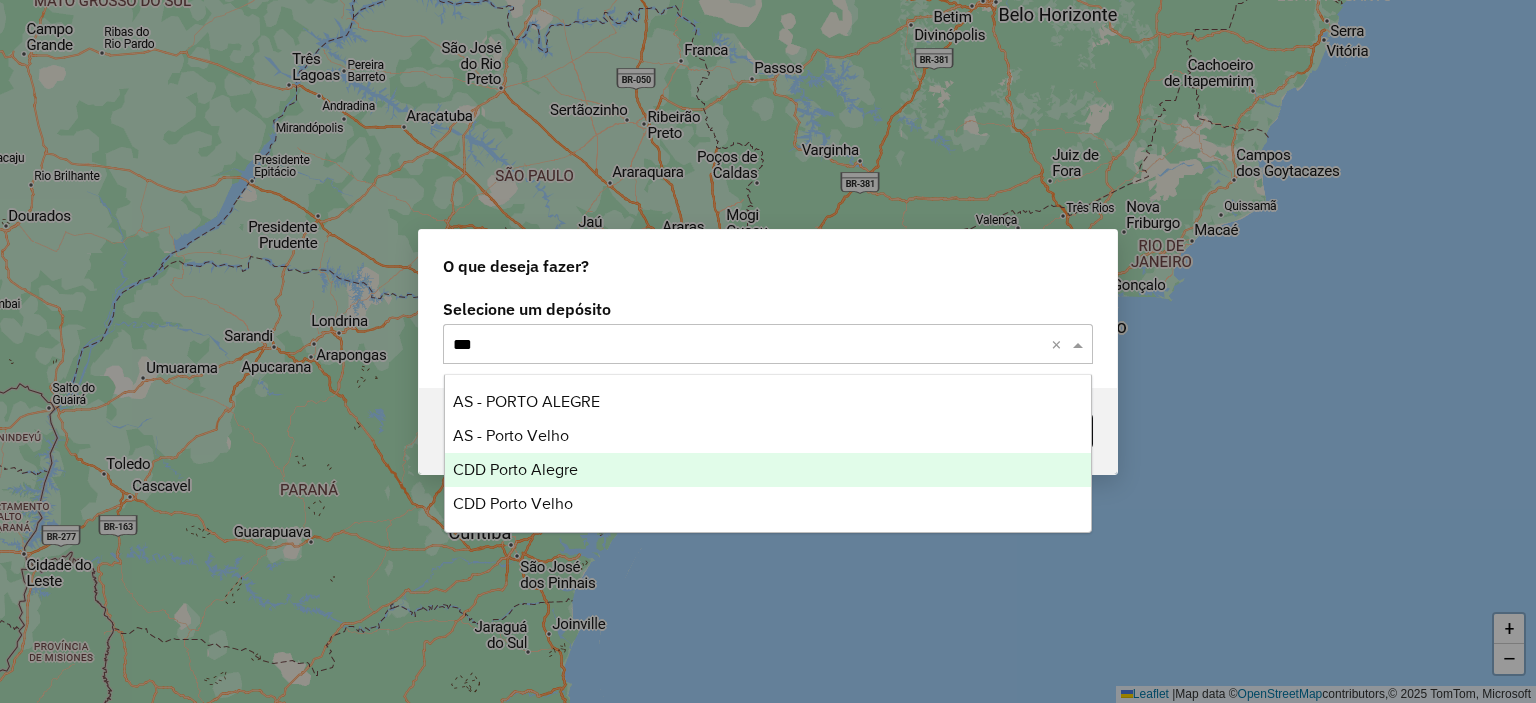 type 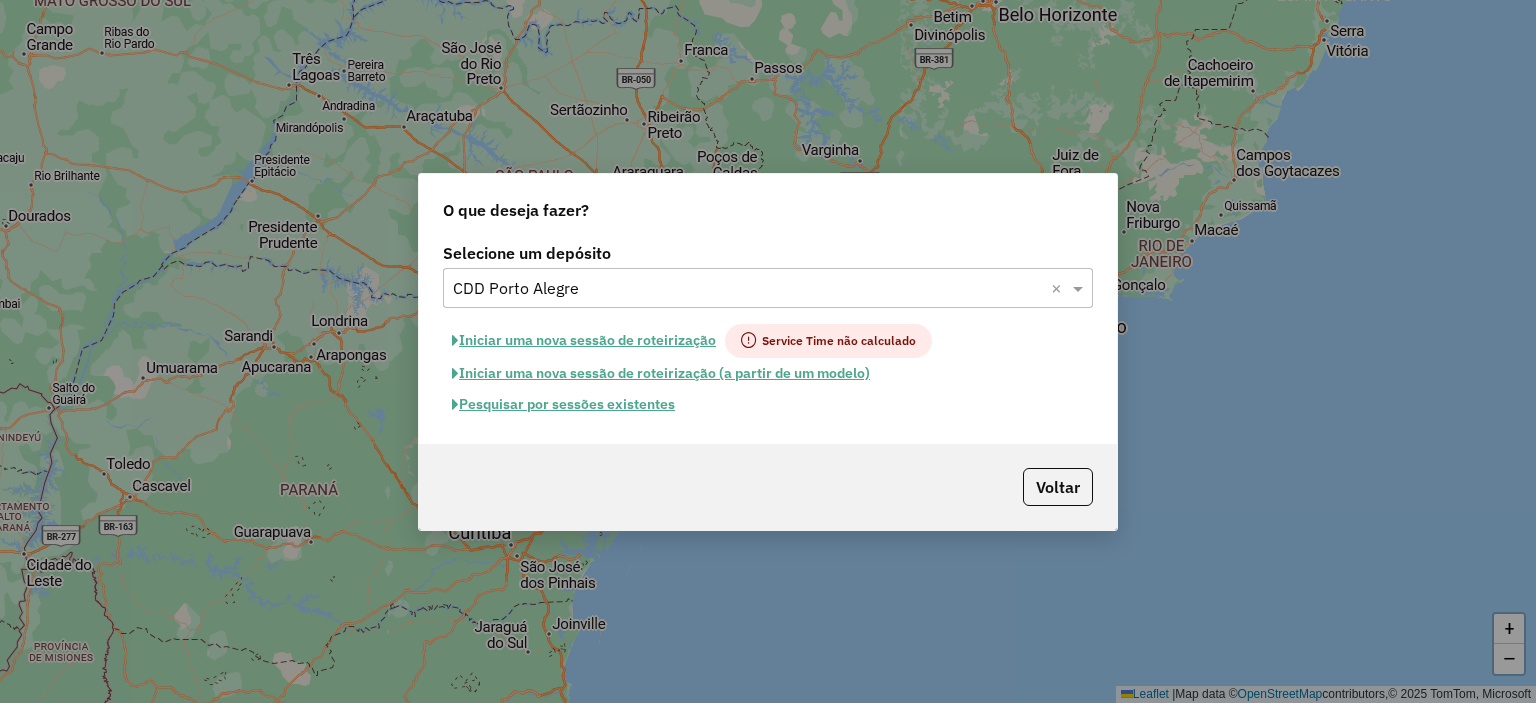 click on "Pesquisar por sessões existentes" 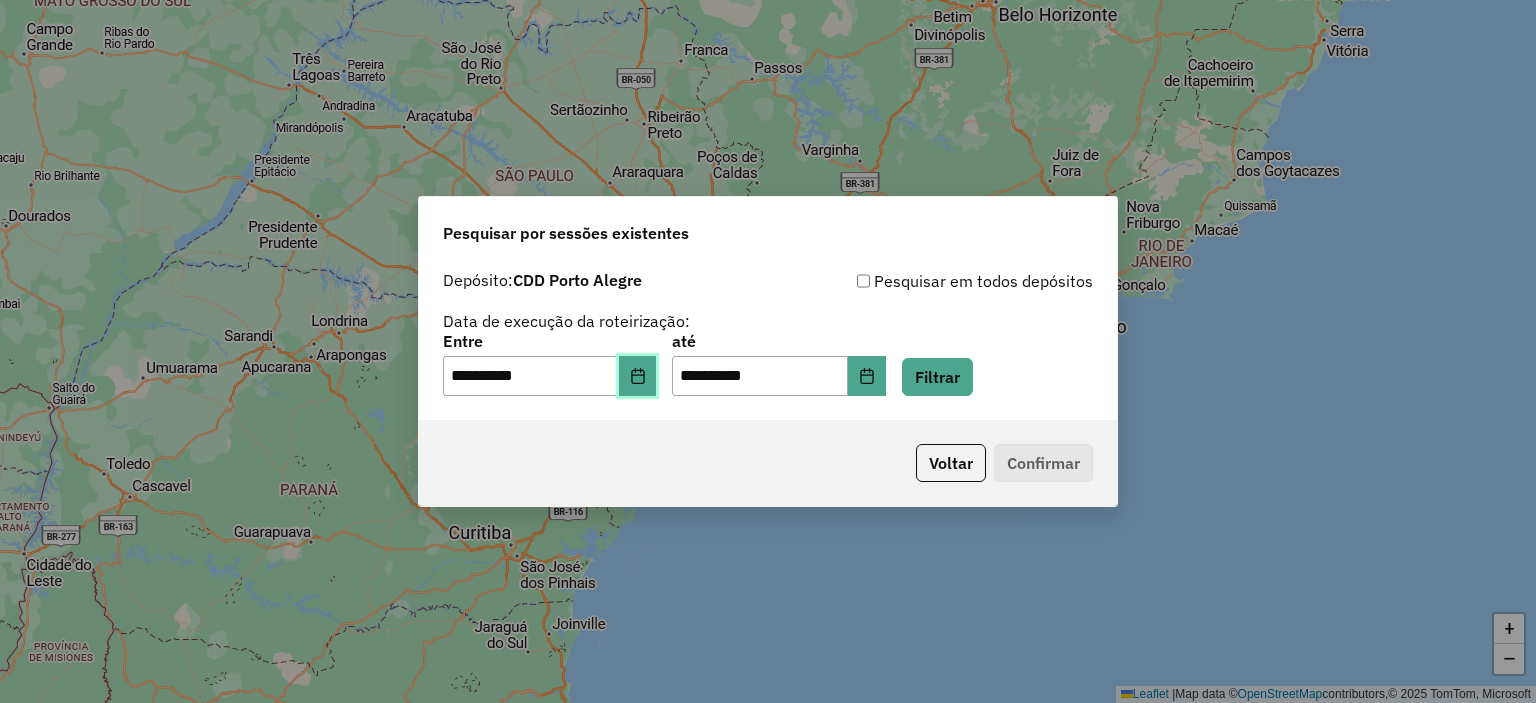 click 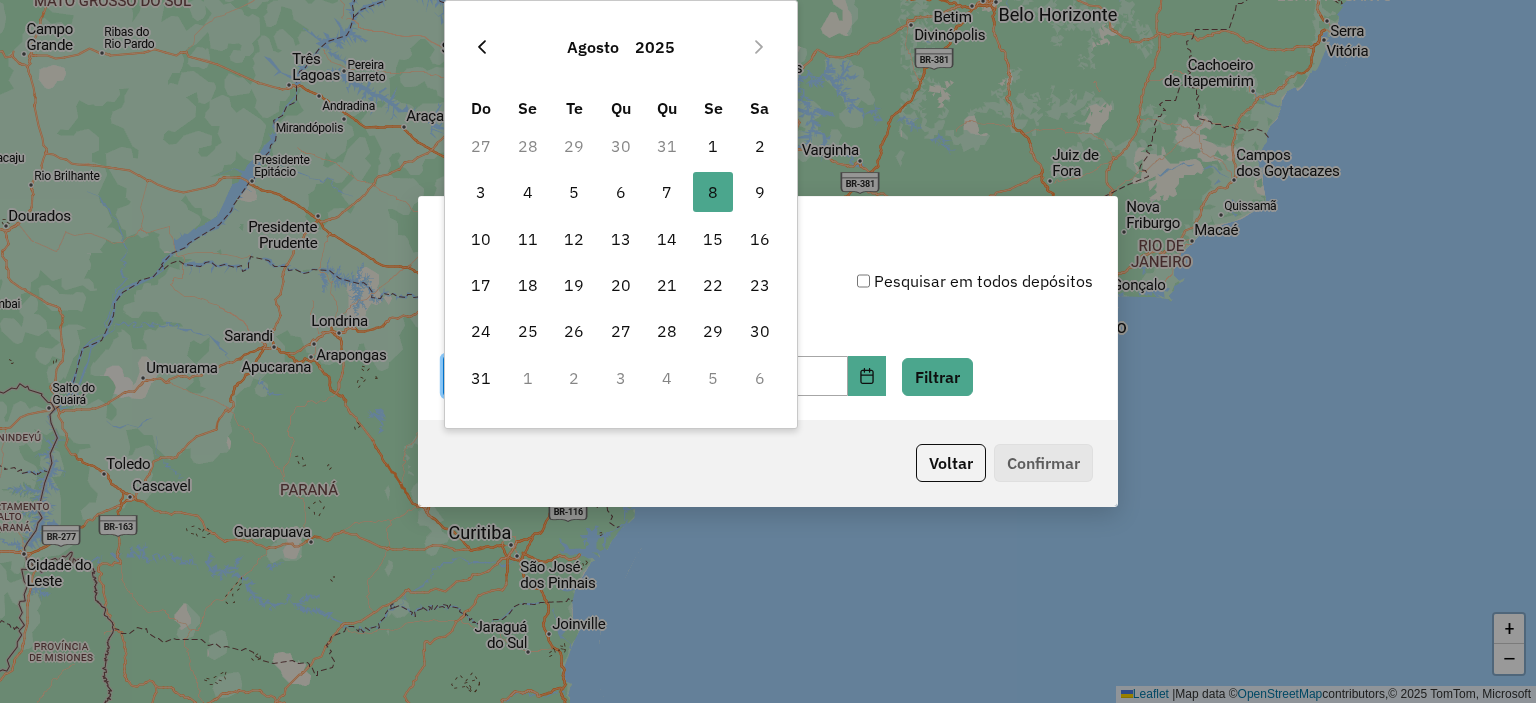 click at bounding box center [482, 47] 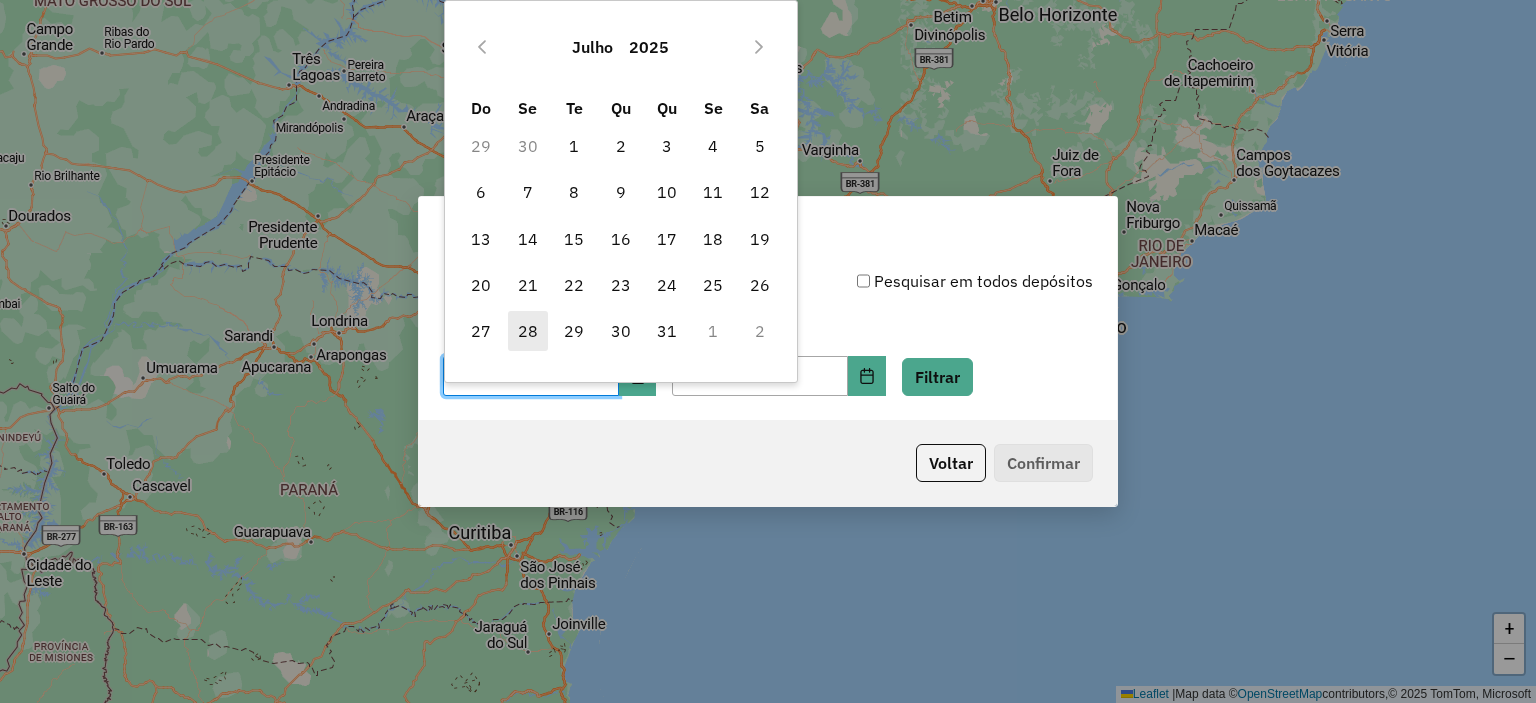 click on "28" at bounding box center [528, 331] 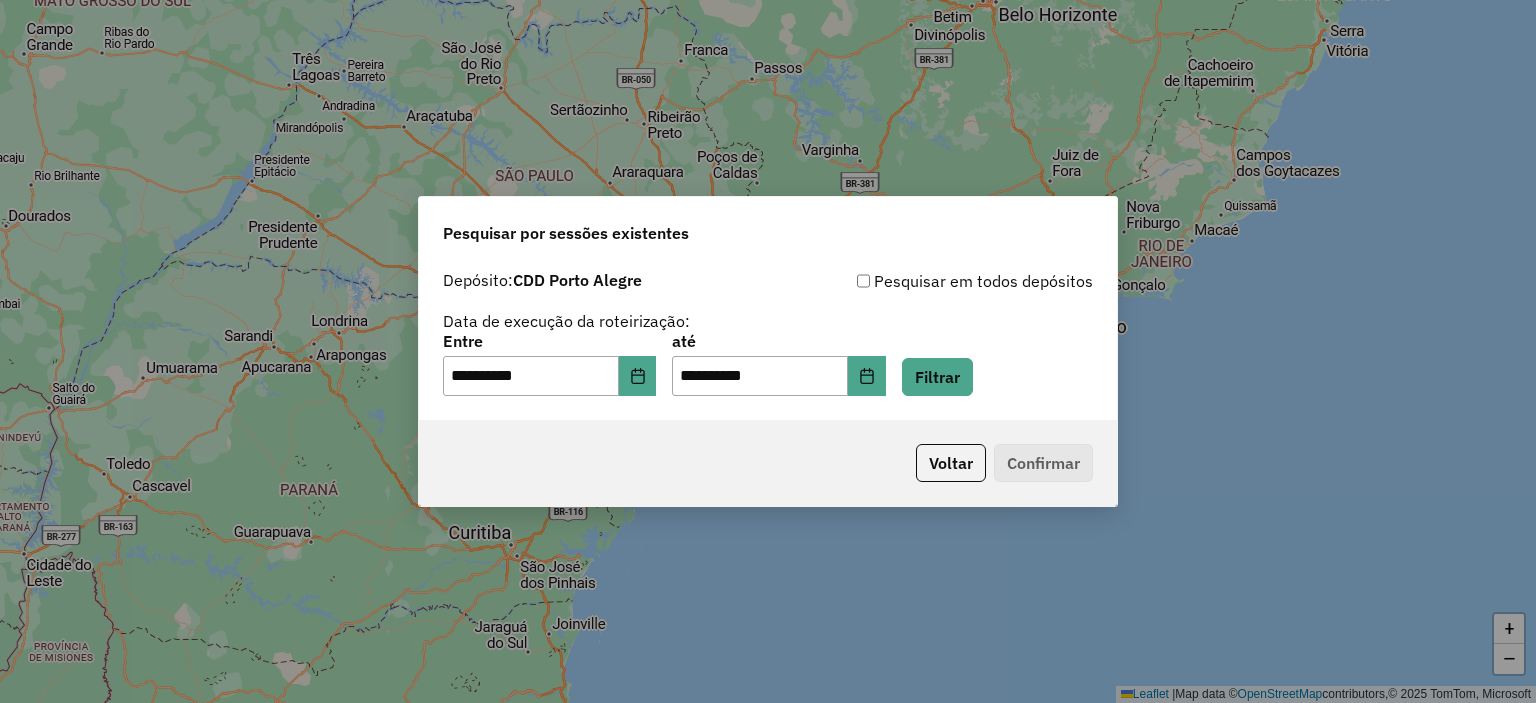 click on "Depósito: CDD [CITY] Pesquisar em todos depósitos Data de execução da roteirização: Entre [DATE] até [DATE] Filtrar" 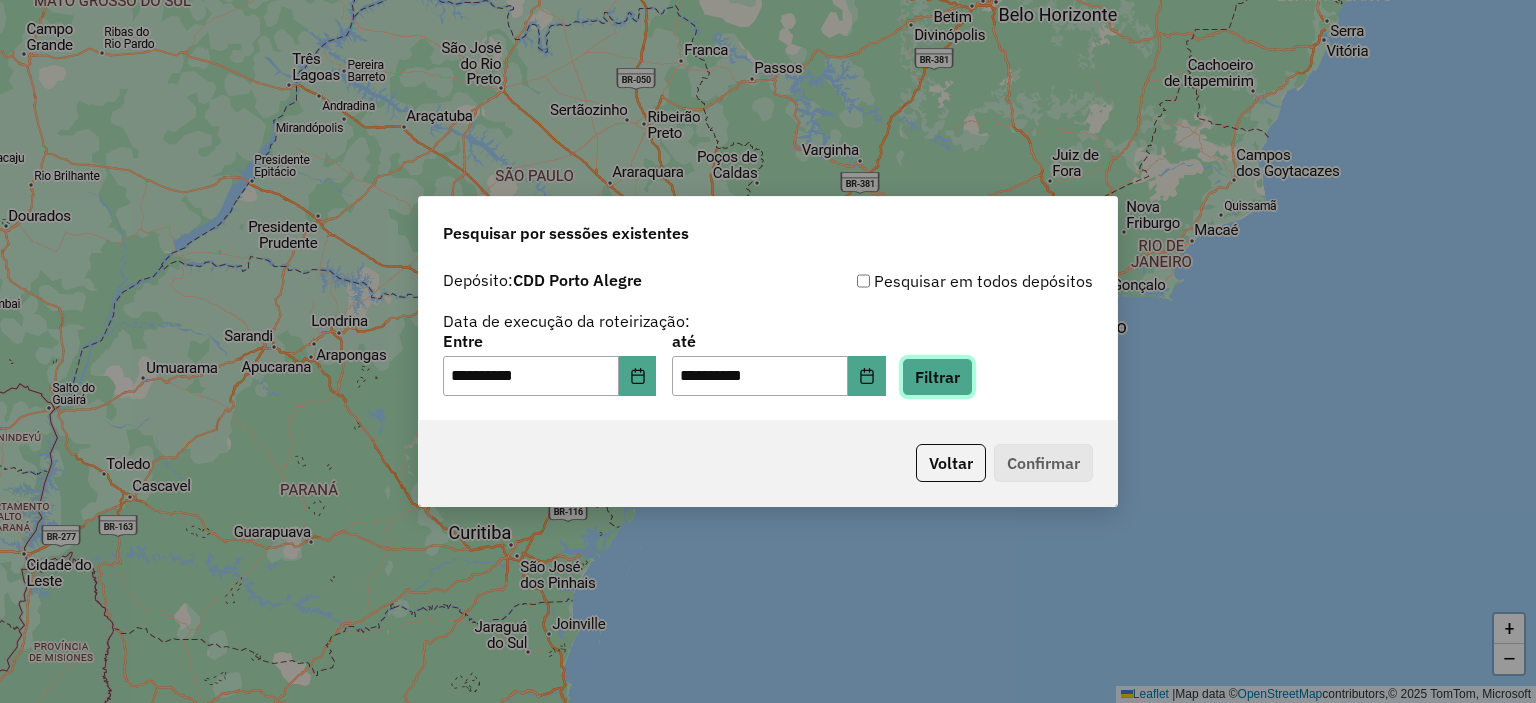 click on "Filtrar" 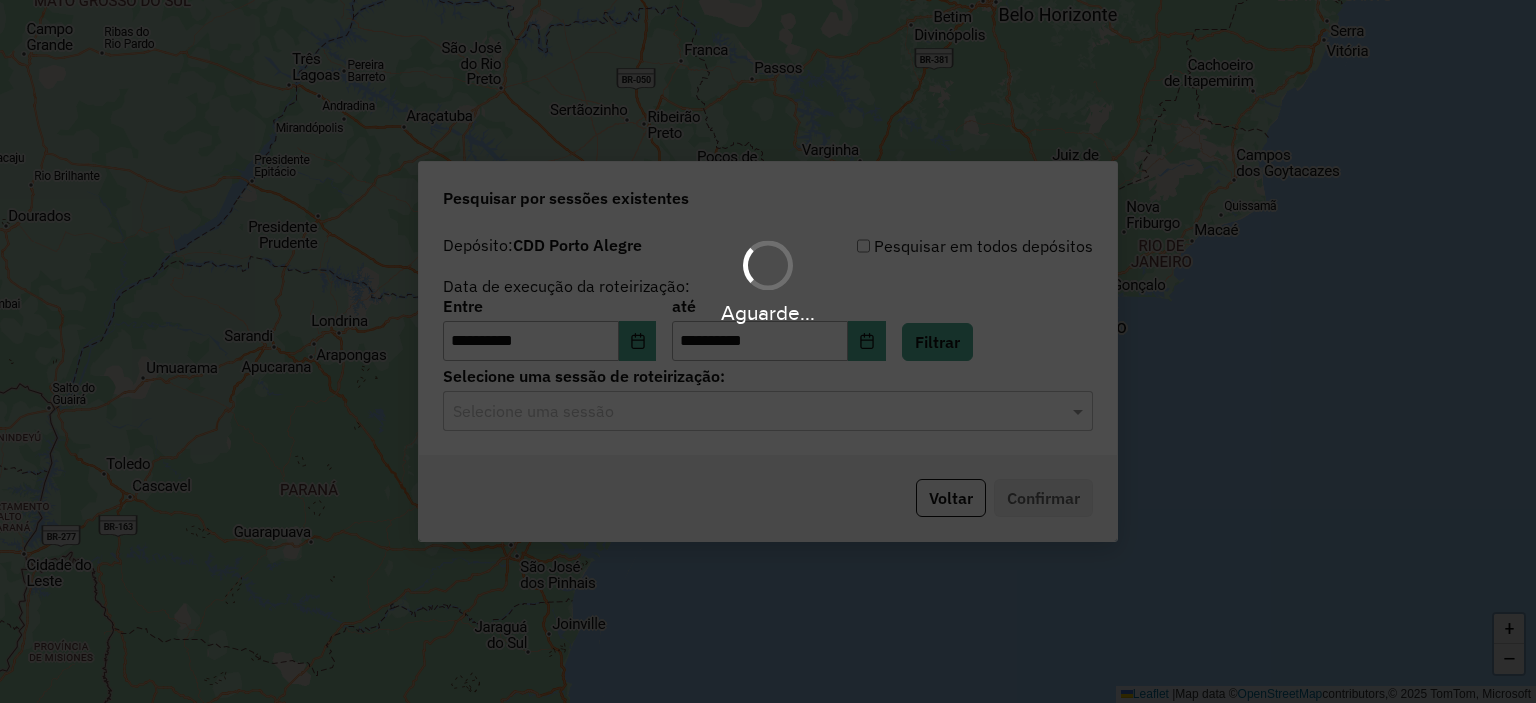 click on "Aguarde..." at bounding box center [768, 351] 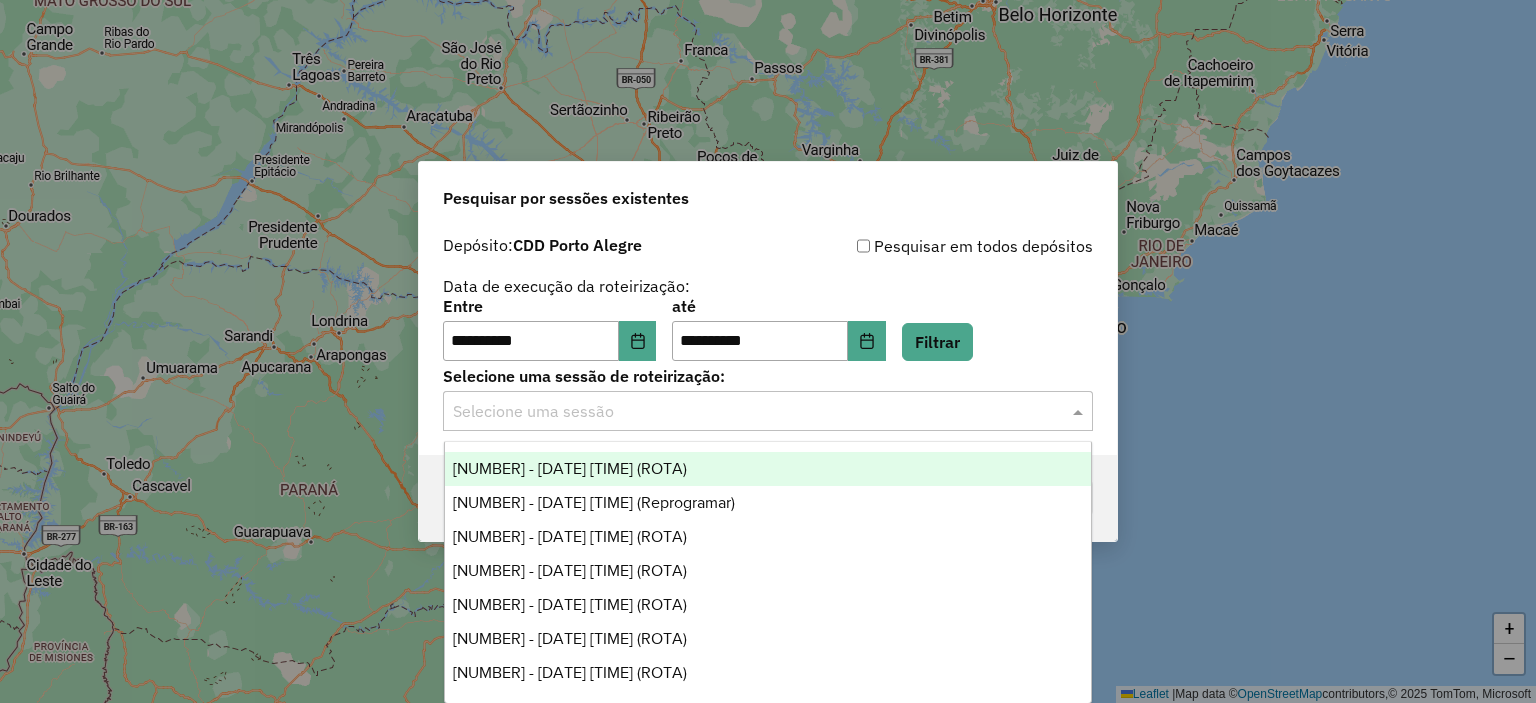 click 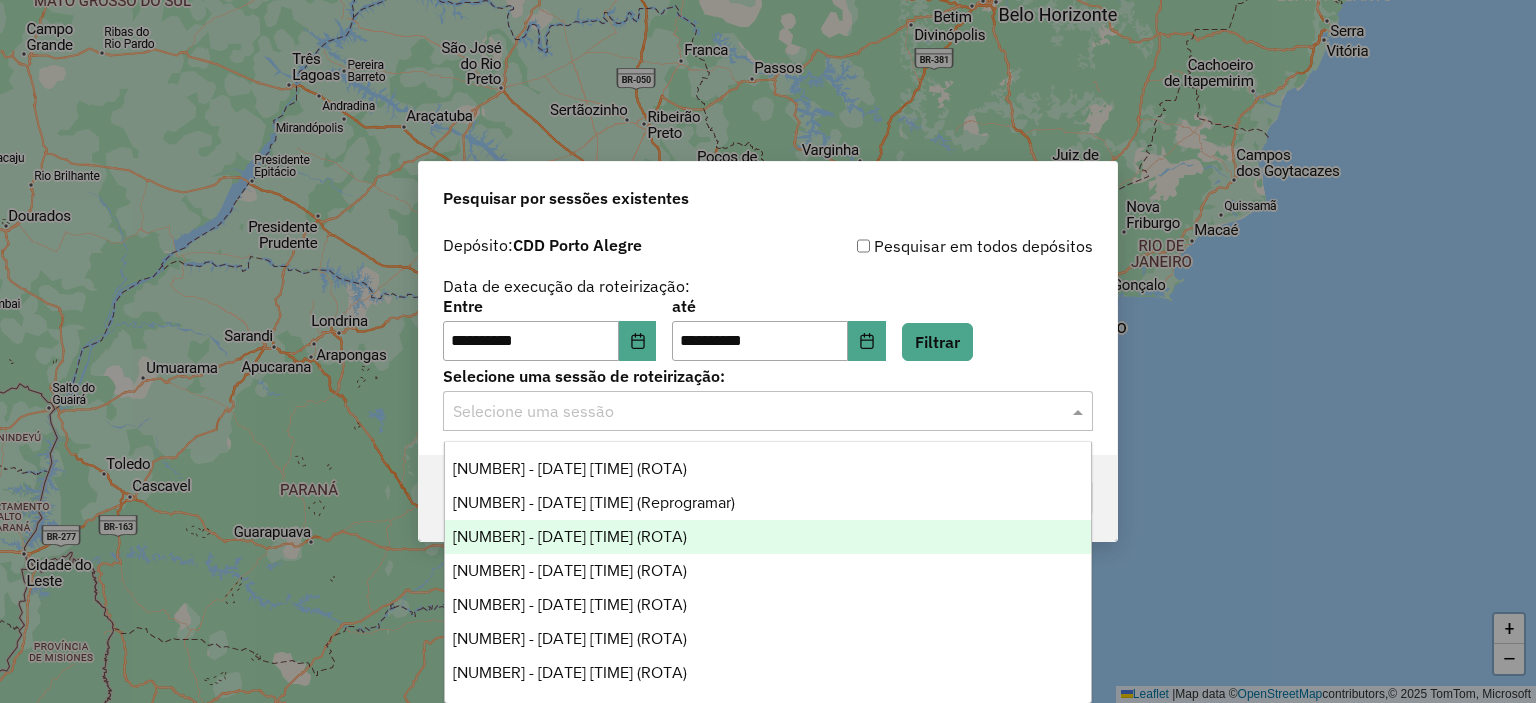 click on "1219236 - 29/07/2025 18:39 (ROTA)" at bounding box center [768, 537] 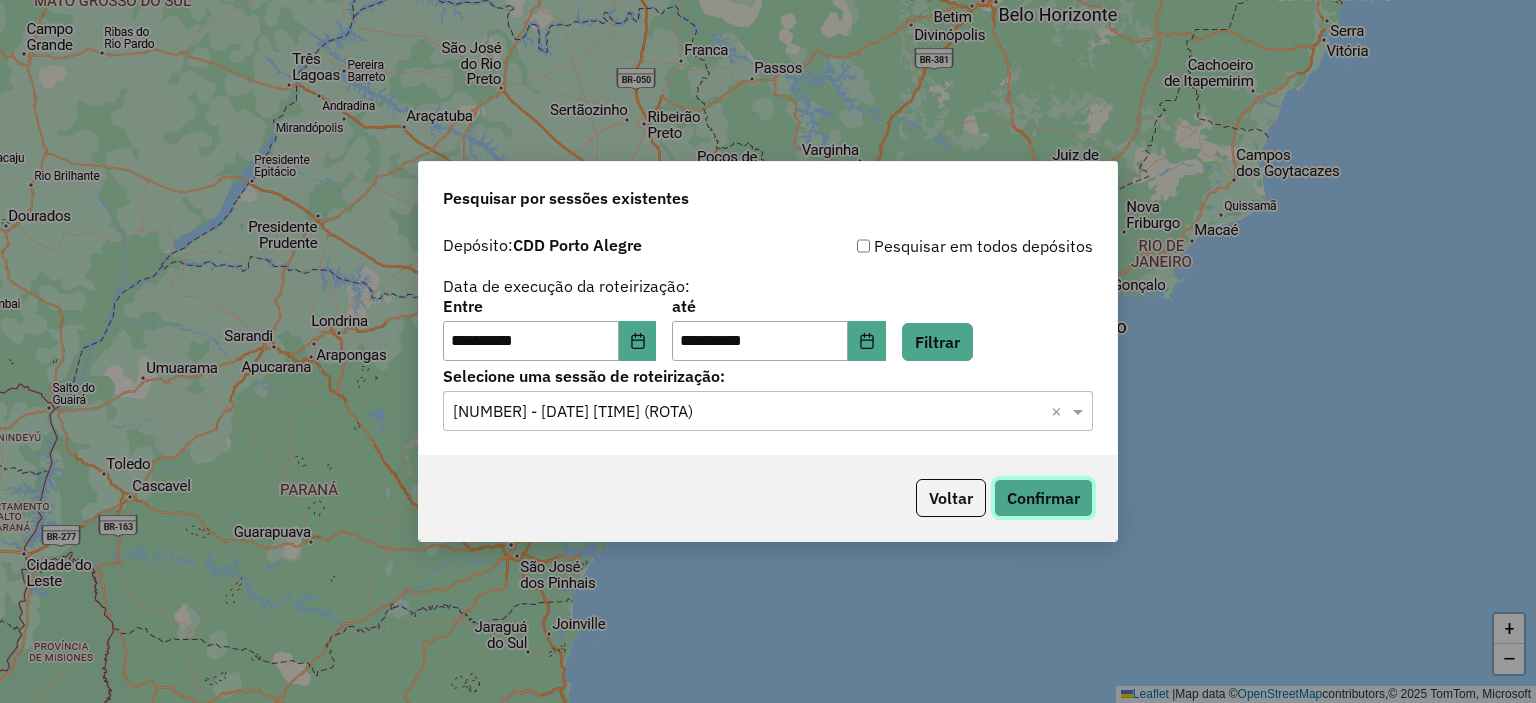 click on "Confirmar" 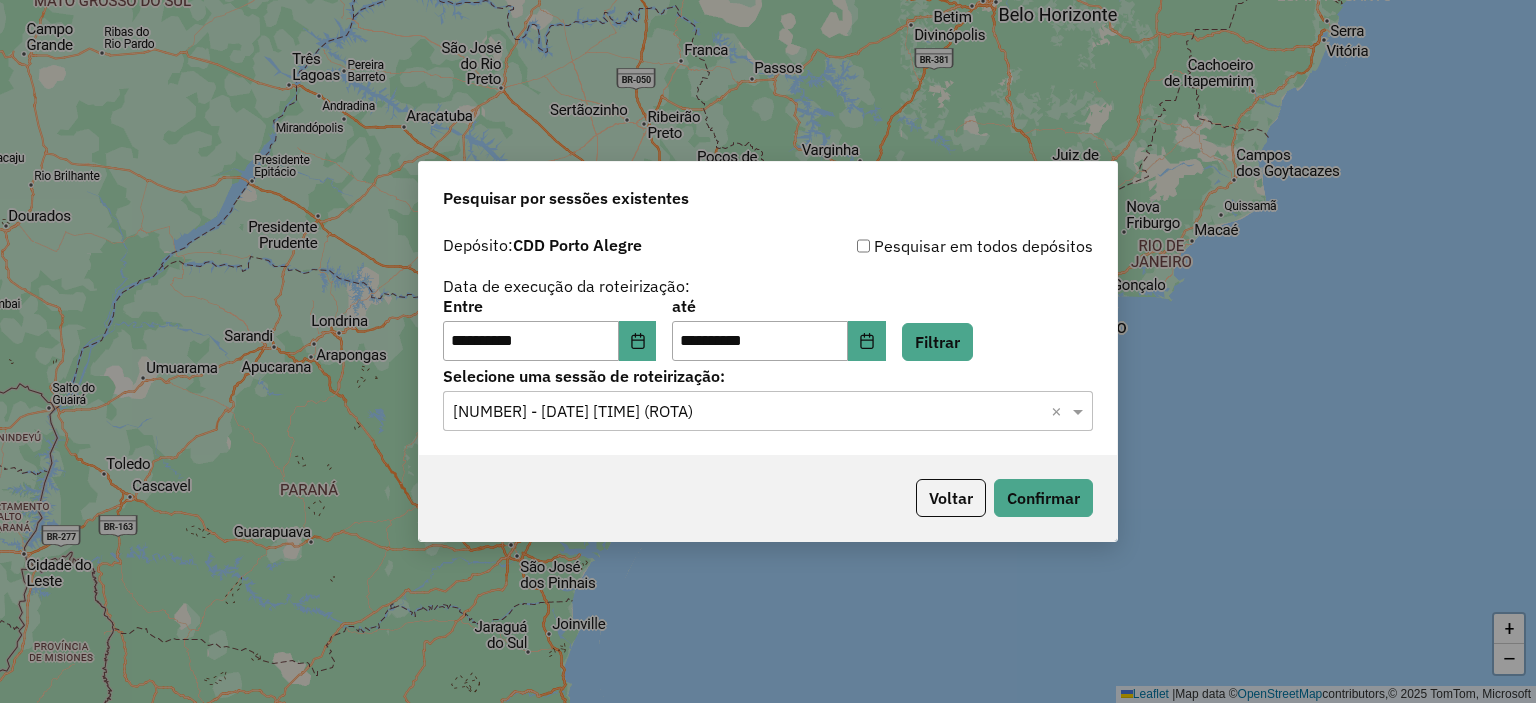 click 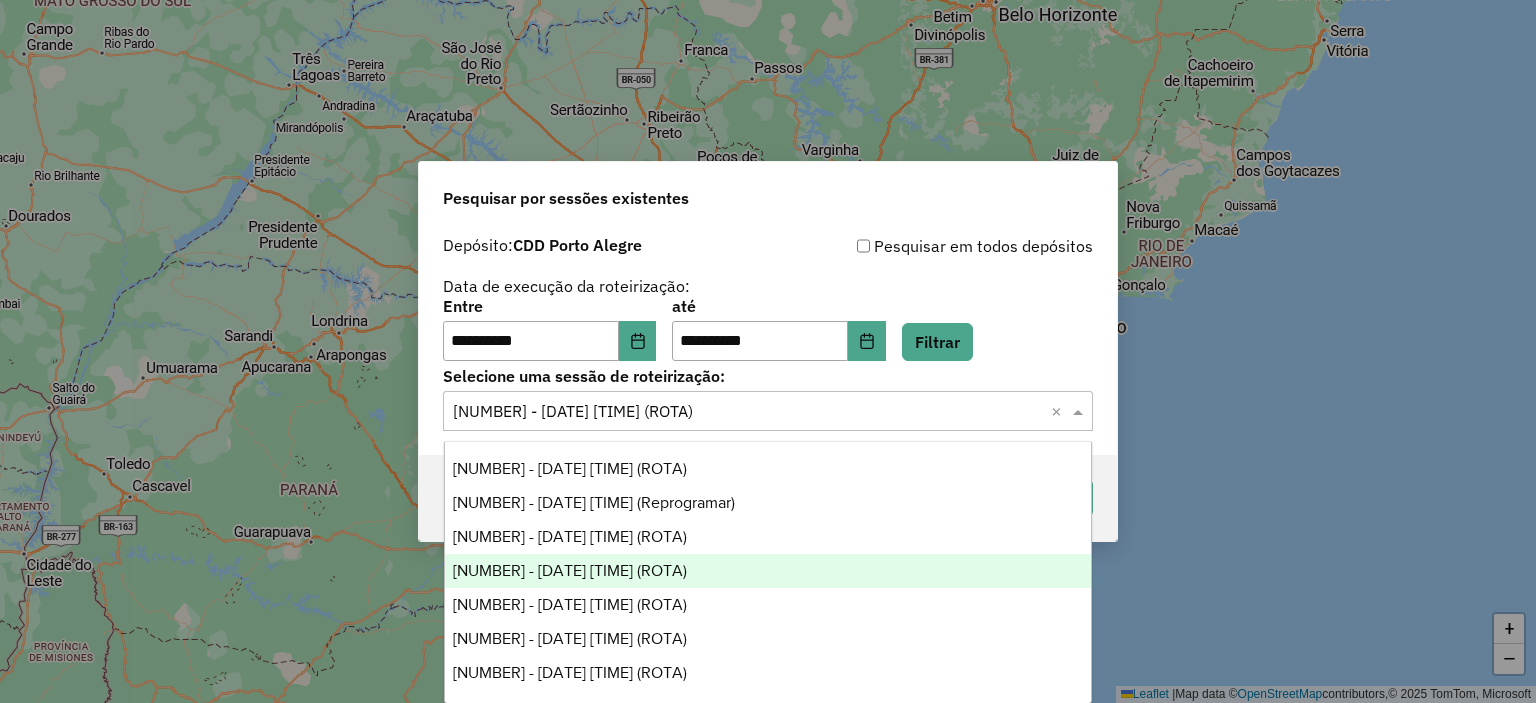 click on "1220099 - 30/07/2025 19:17 (ROTA)" at bounding box center [768, 571] 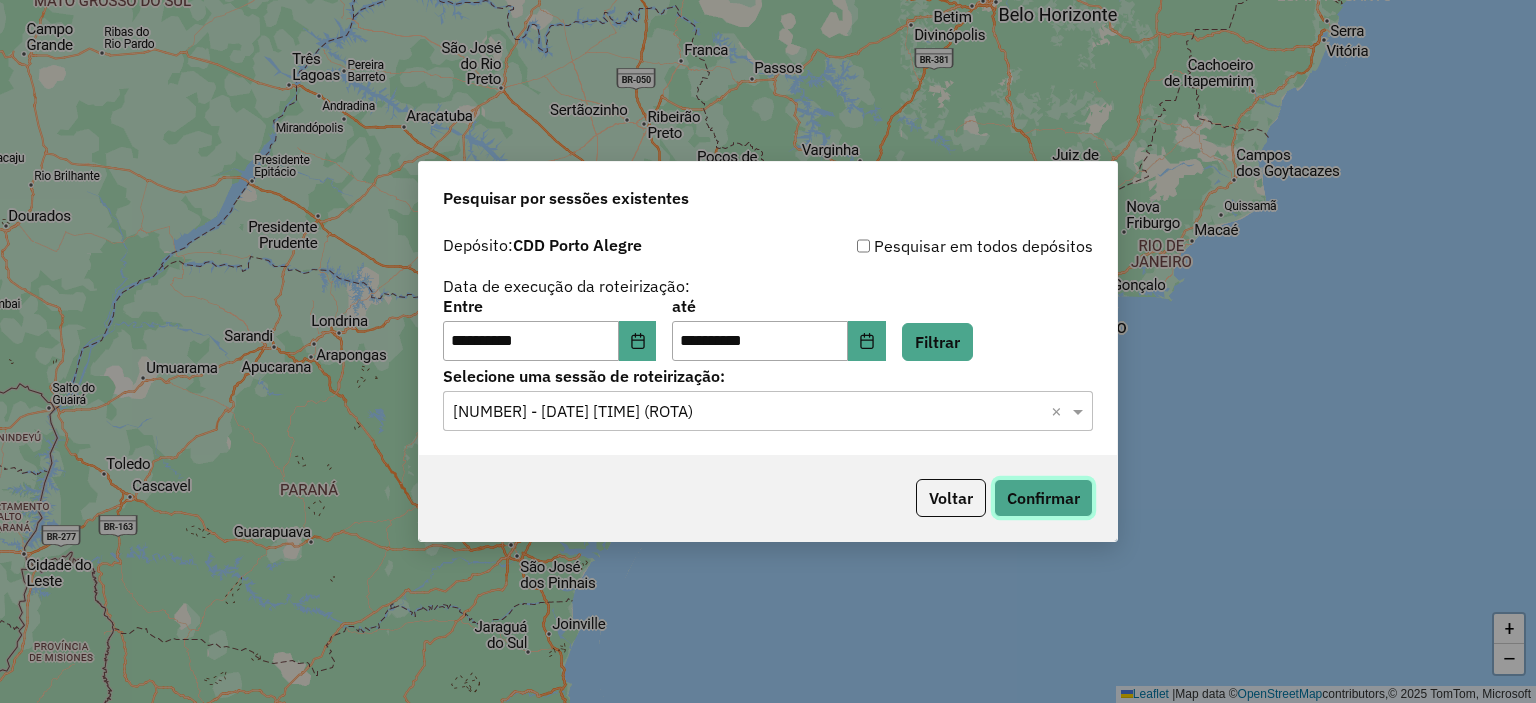 click on "Confirmar" 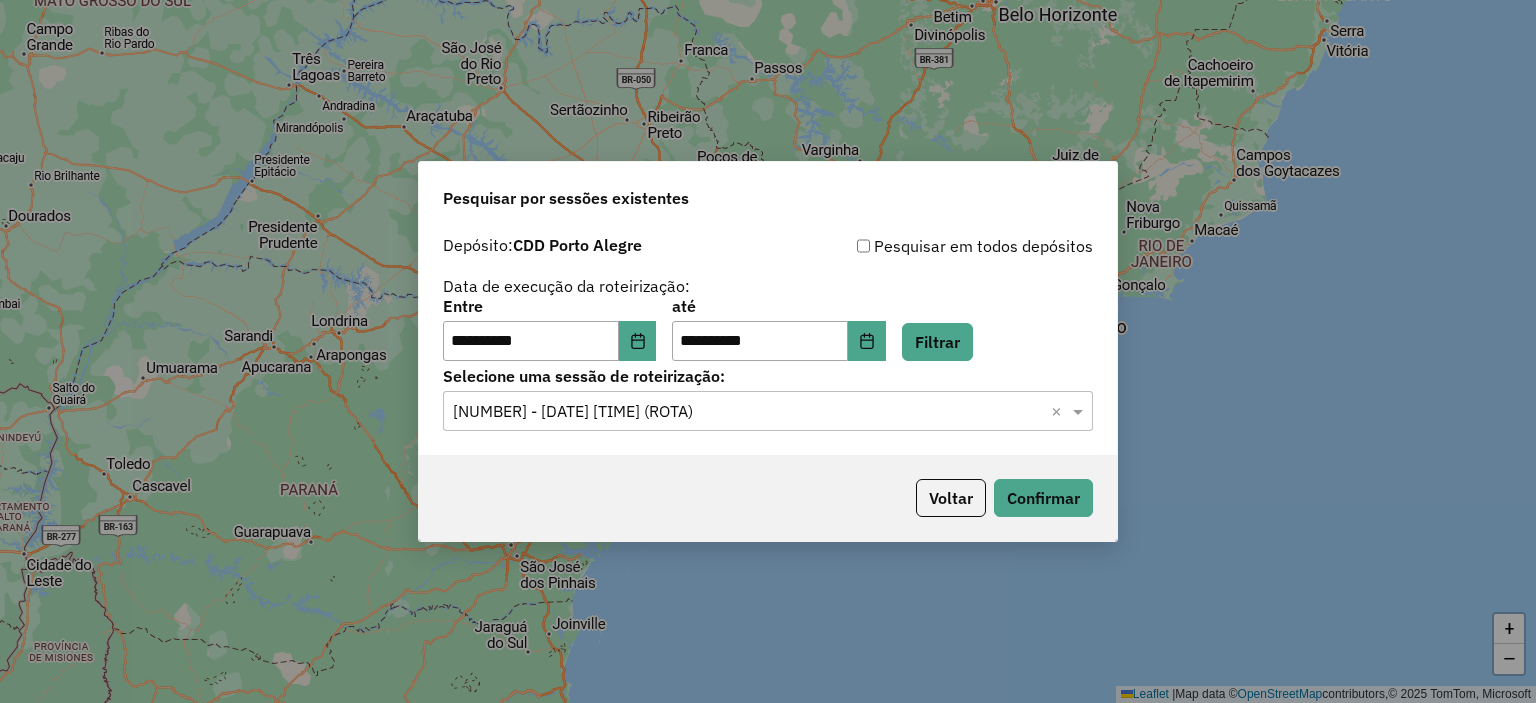 click 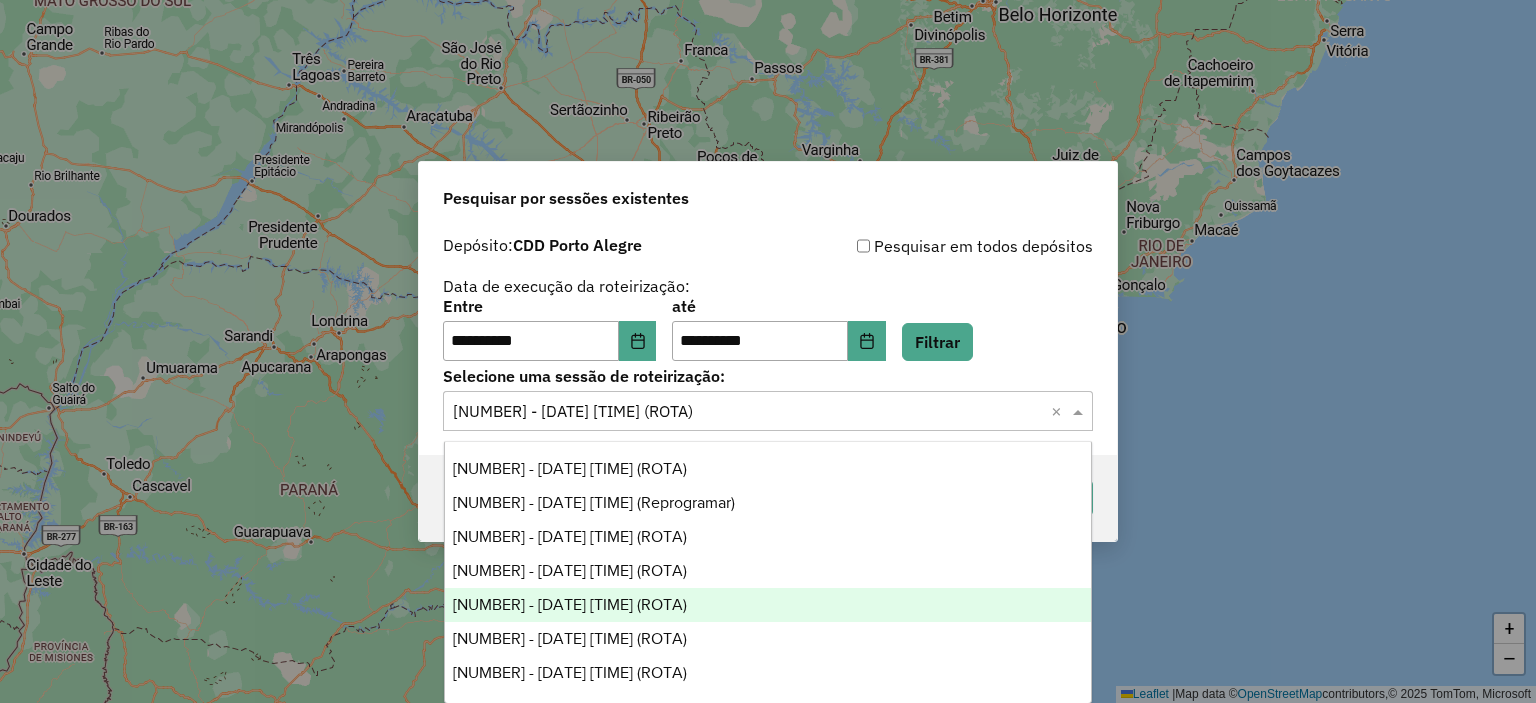 click on "1220976 - 31/07/2025 19:27 (ROTA)" at bounding box center (570, 604) 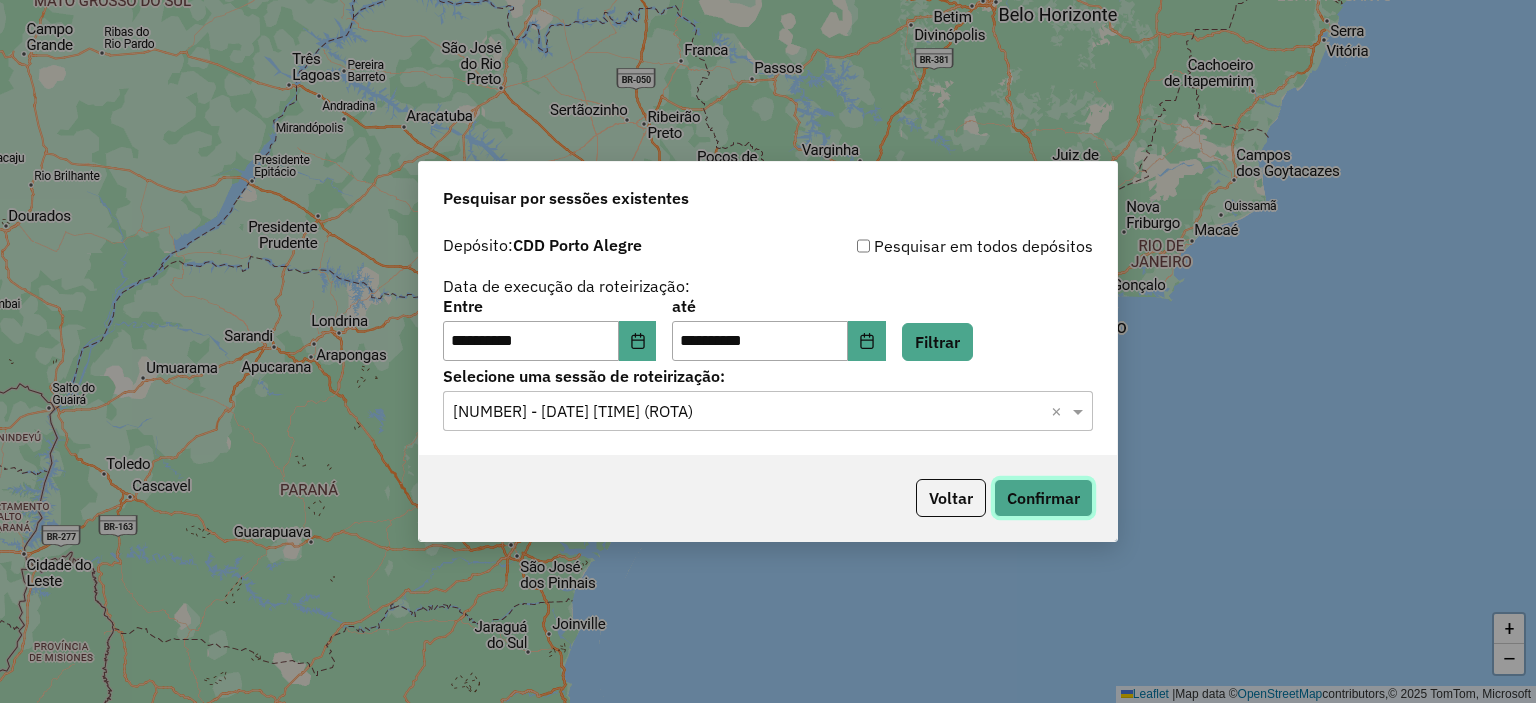 click on "Confirmar" 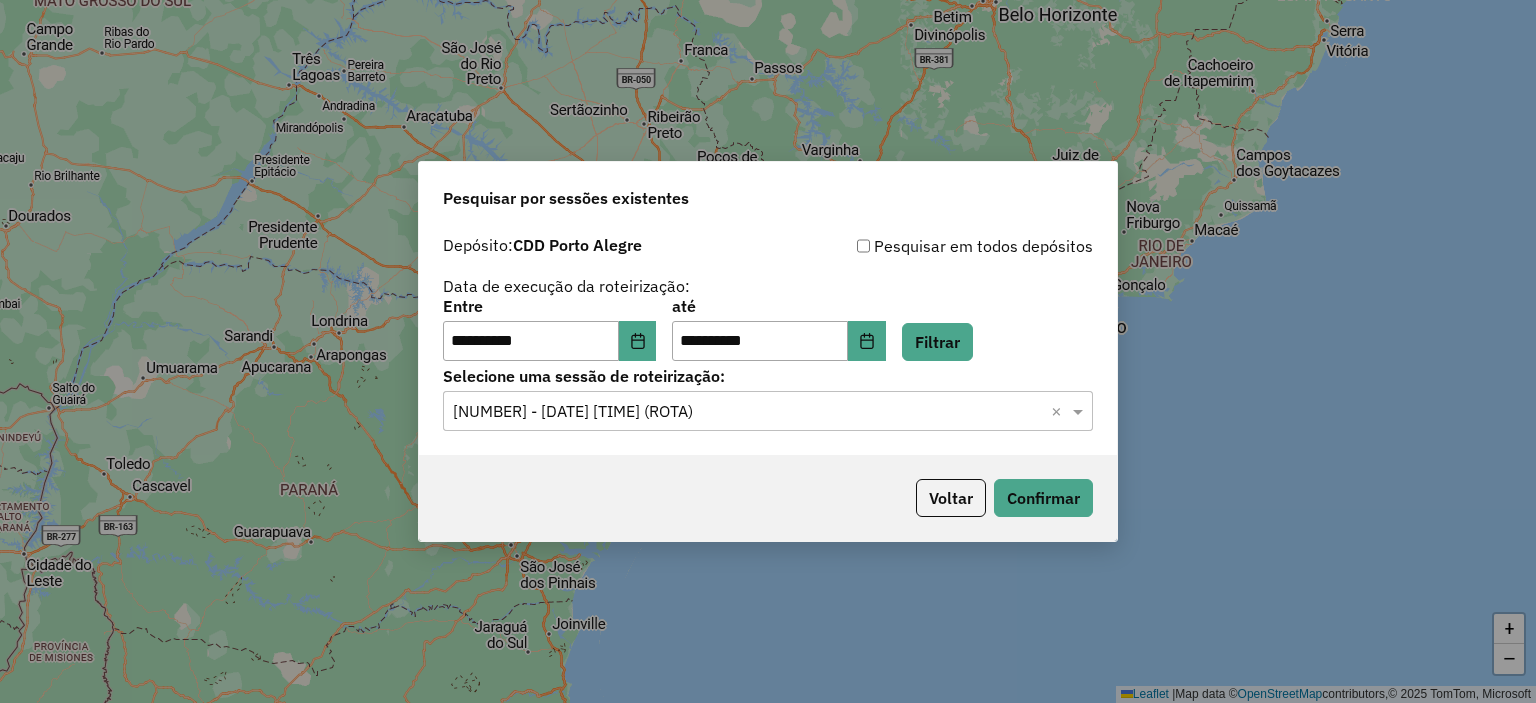 click 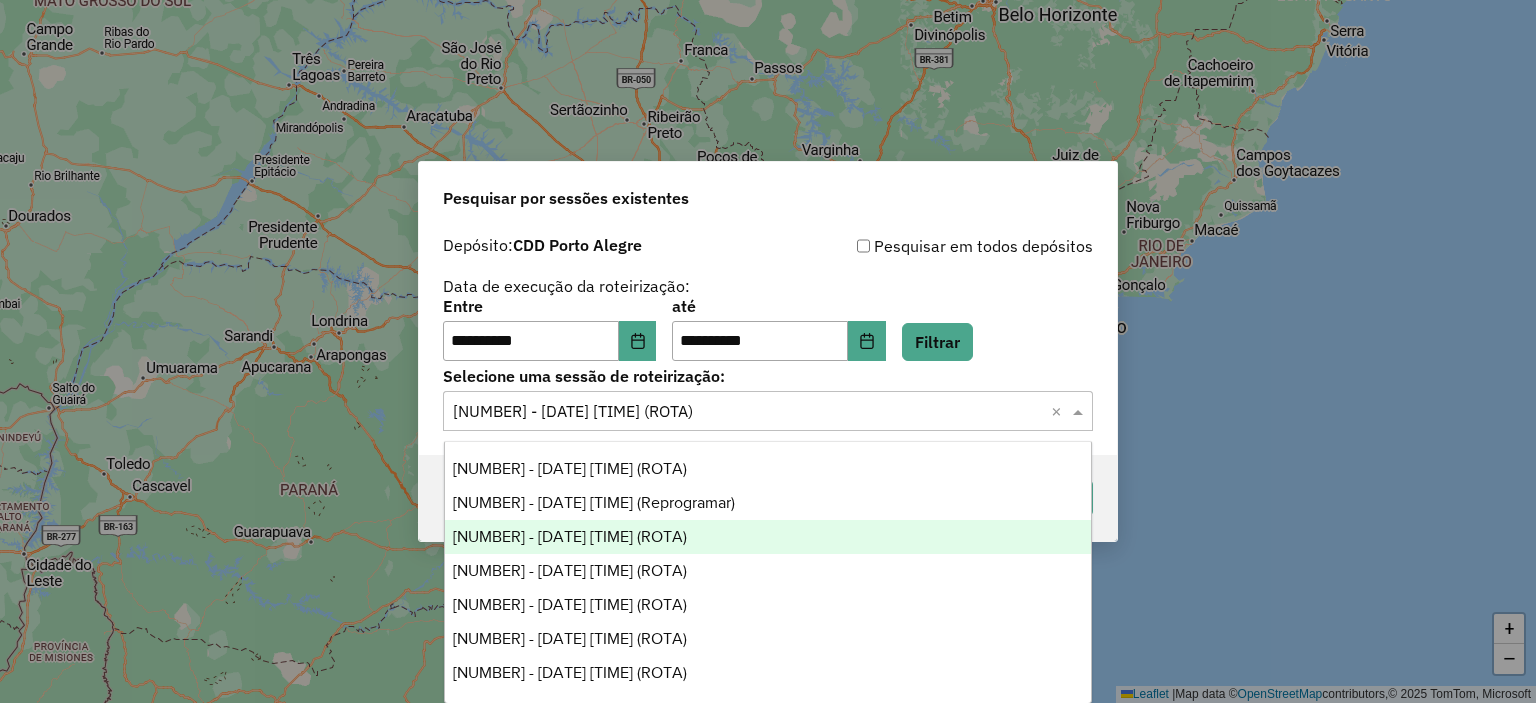 scroll, scrollTop: 100, scrollLeft: 0, axis: vertical 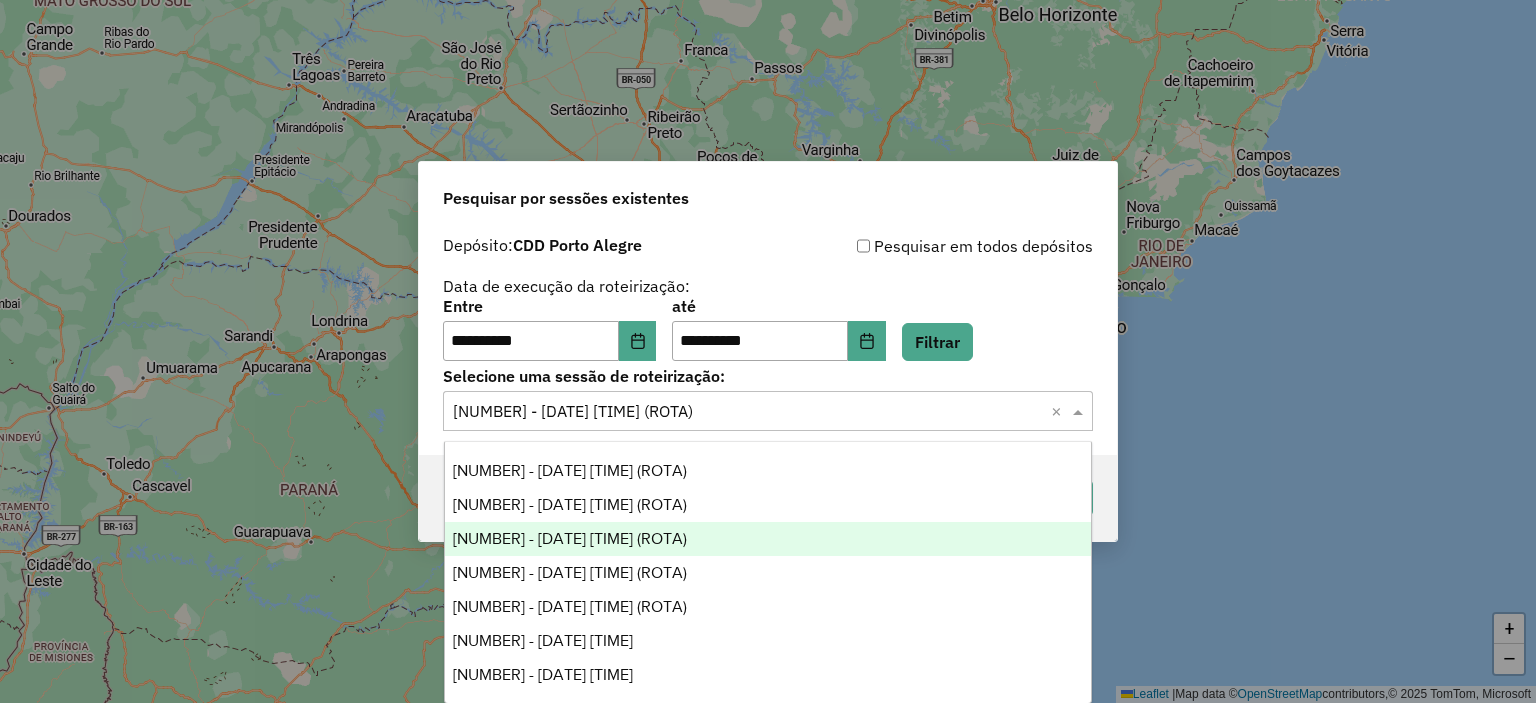 click on "1221342 - 01/08/2025 17:31 (ROTA)" at bounding box center [570, 538] 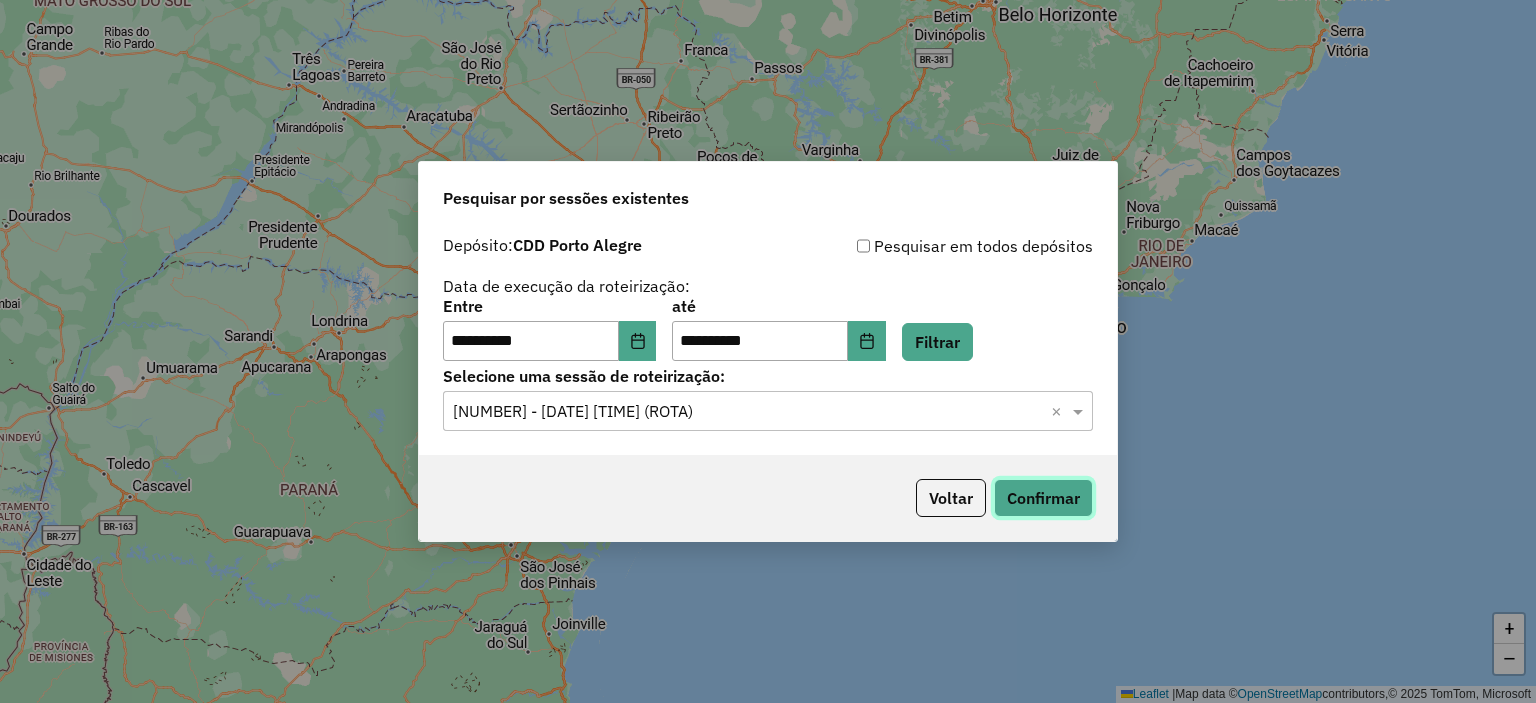 click on "Confirmar" 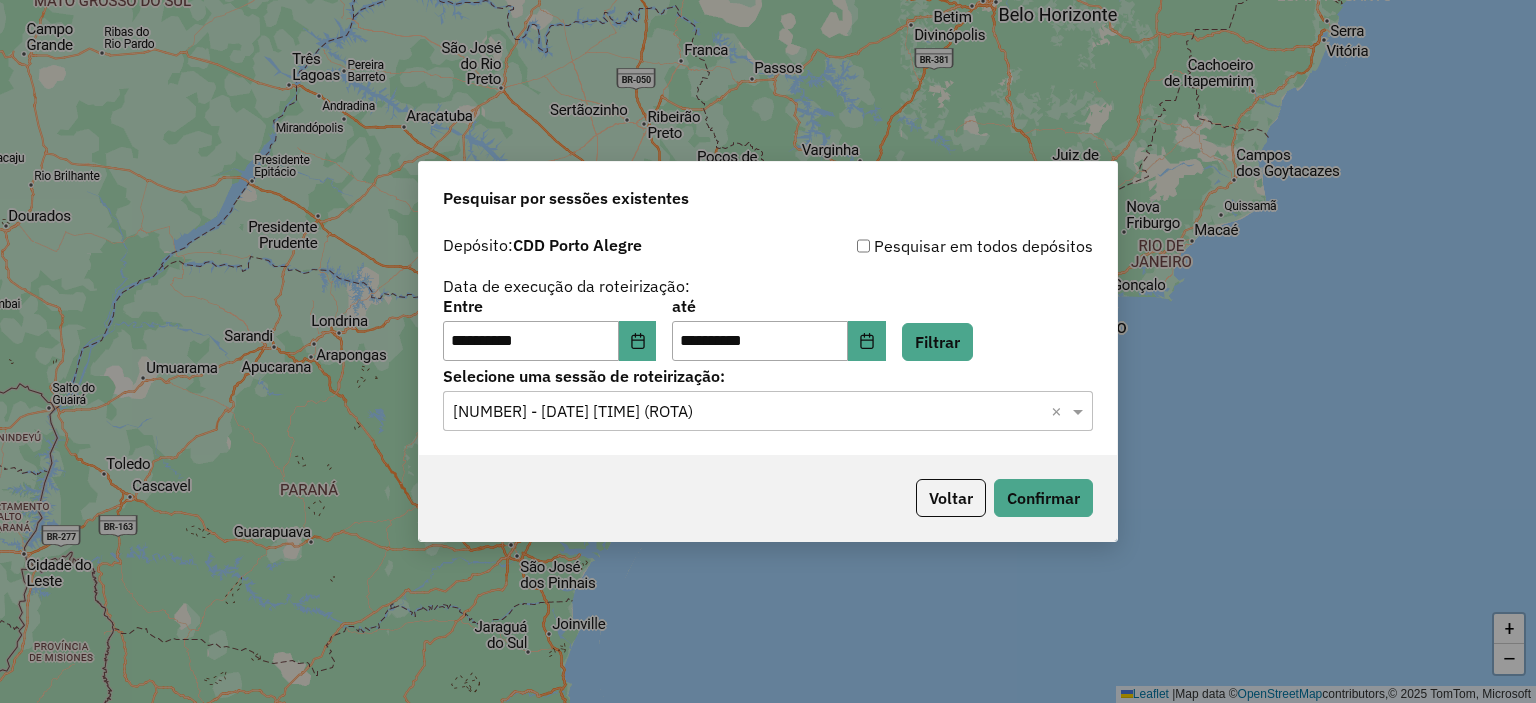 click 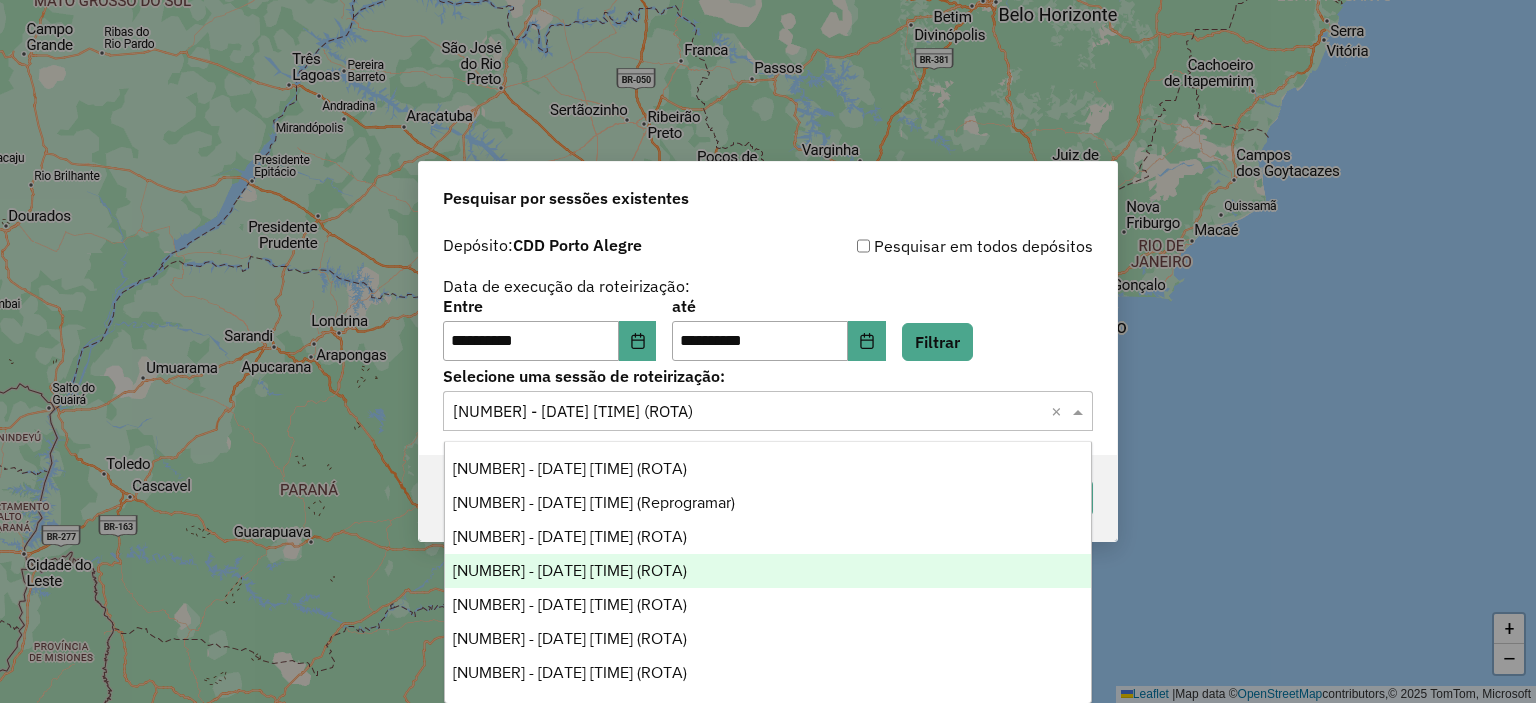 click on "1222396 - 02/08/2025 18:42 (ROTA)" at bounding box center [768, 673] 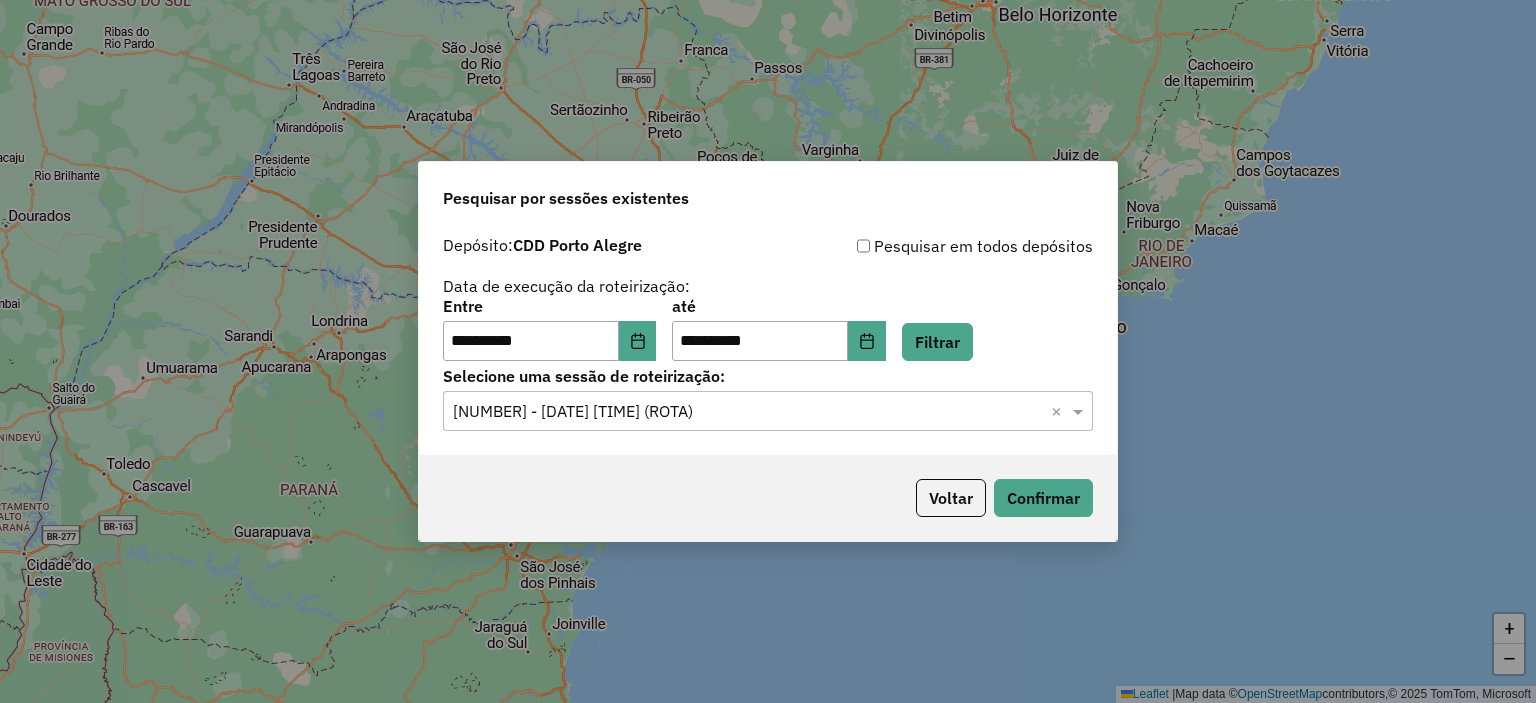 click on "**********" 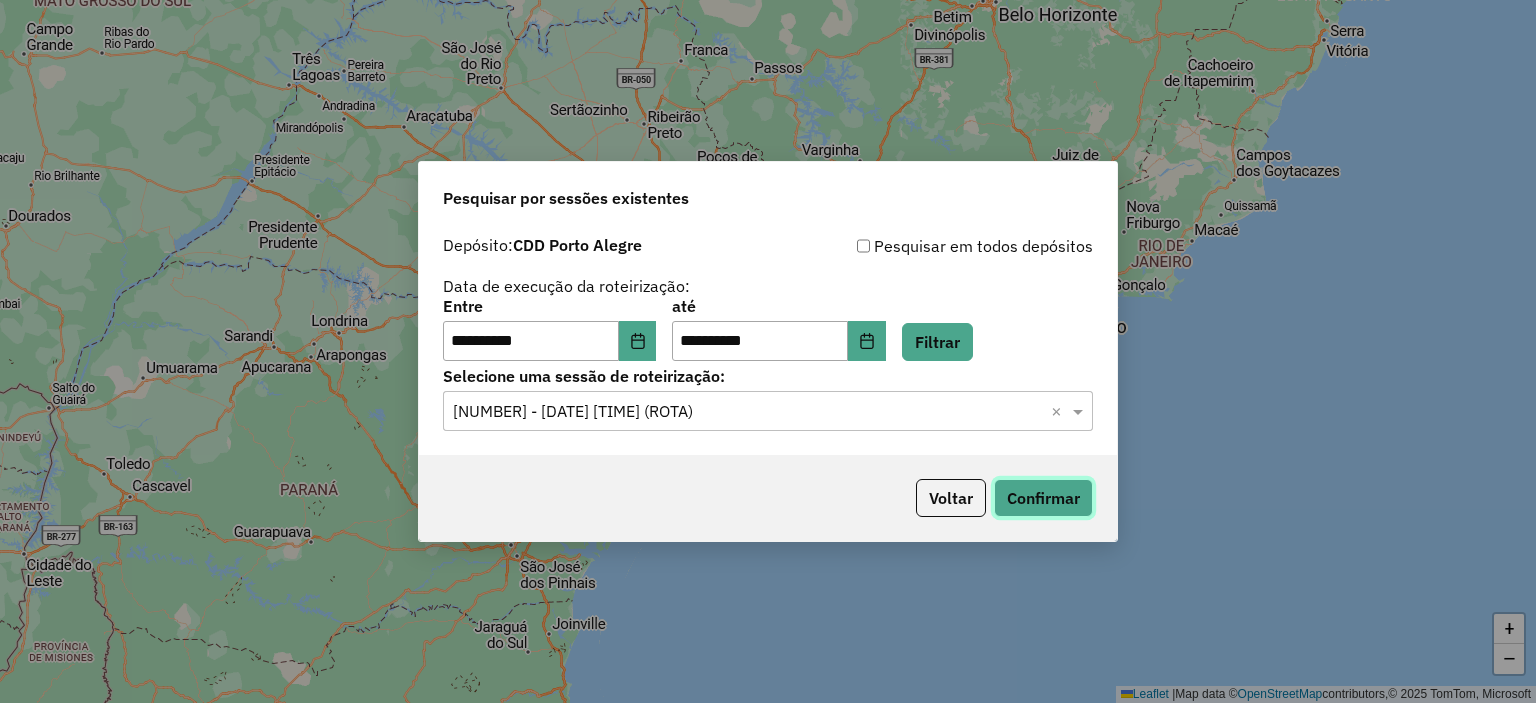 click on "Confirmar" 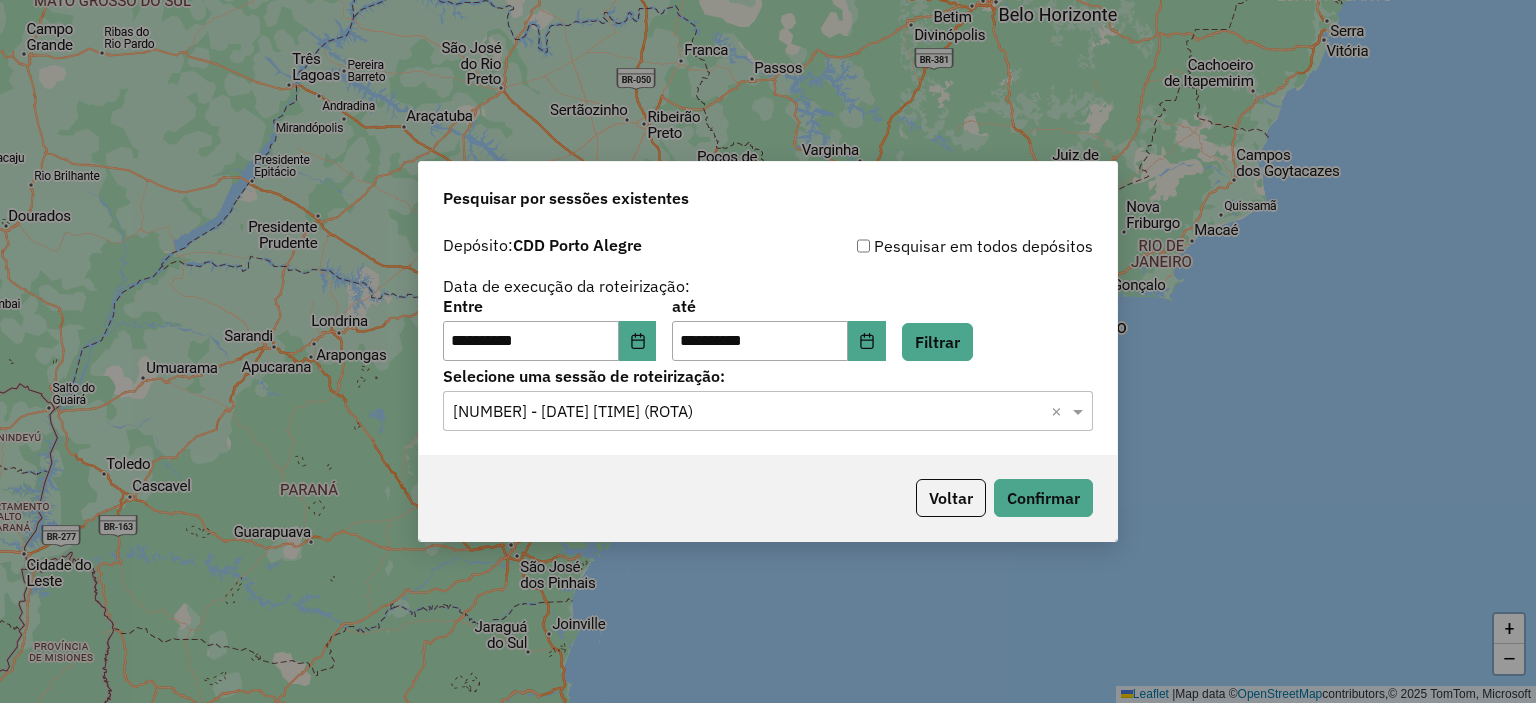 click on "Selecione uma sessão × 1222396 - 02/08/2025 18:42 (ROTA) ×" 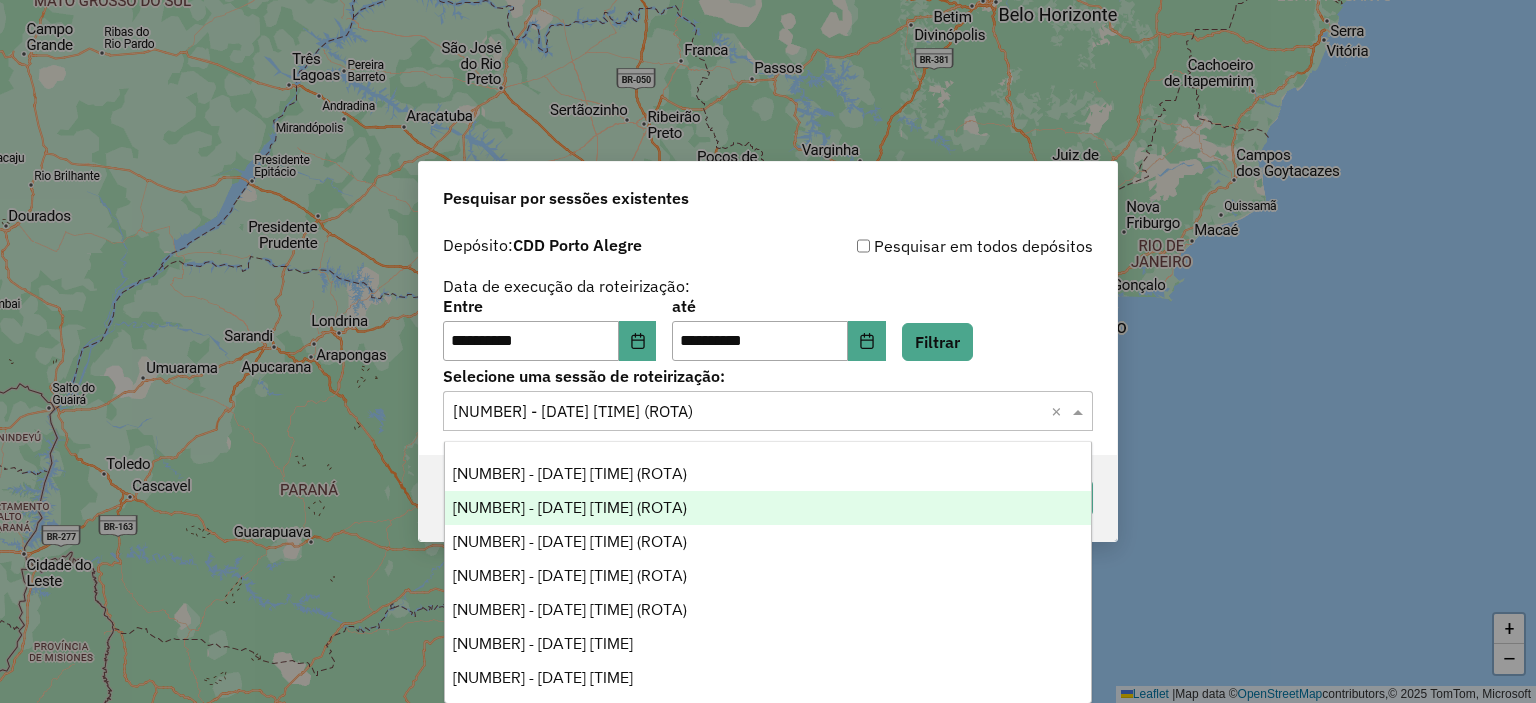 scroll, scrollTop: 168, scrollLeft: 0, axis: vertical 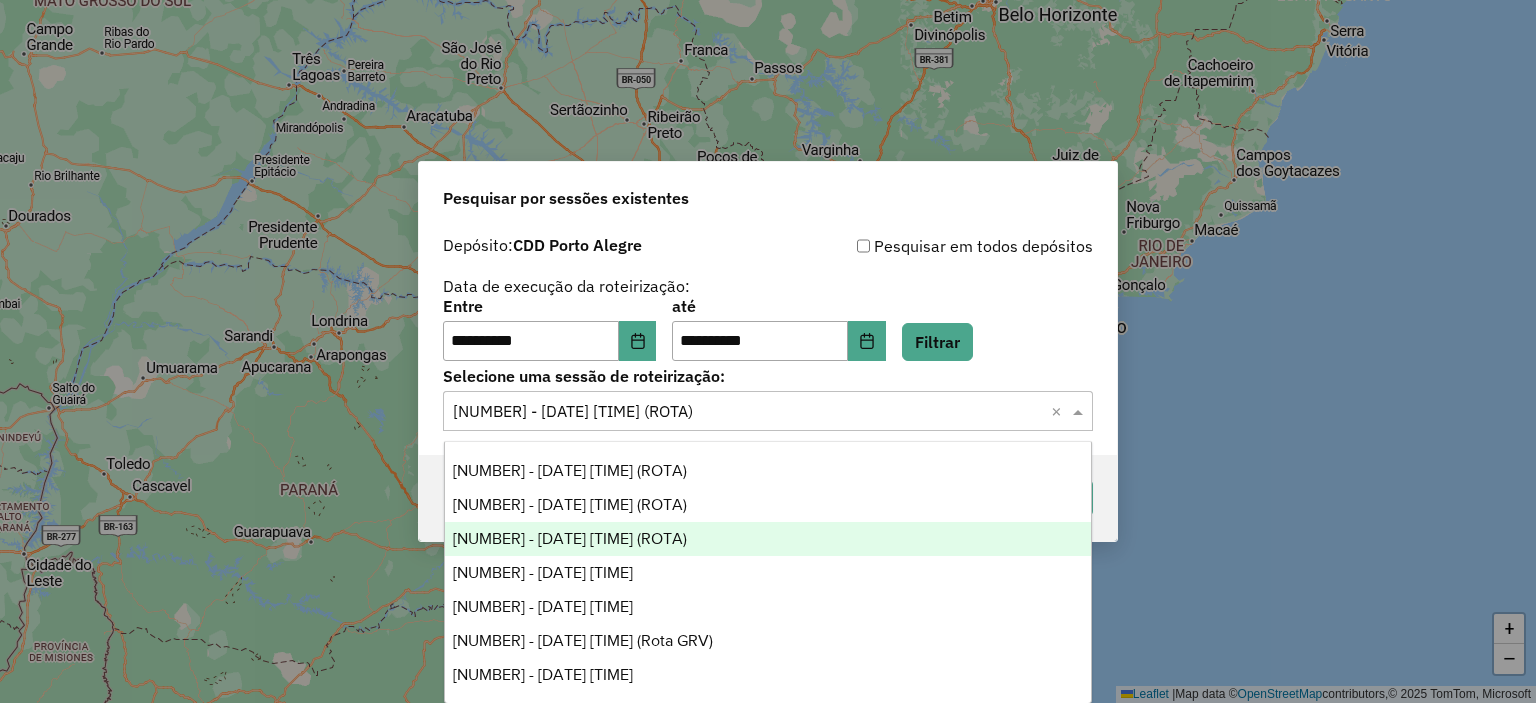 click on "1223899 - 05/08/2025 18:40 (ROTA)" at bounding box center [570, 538] 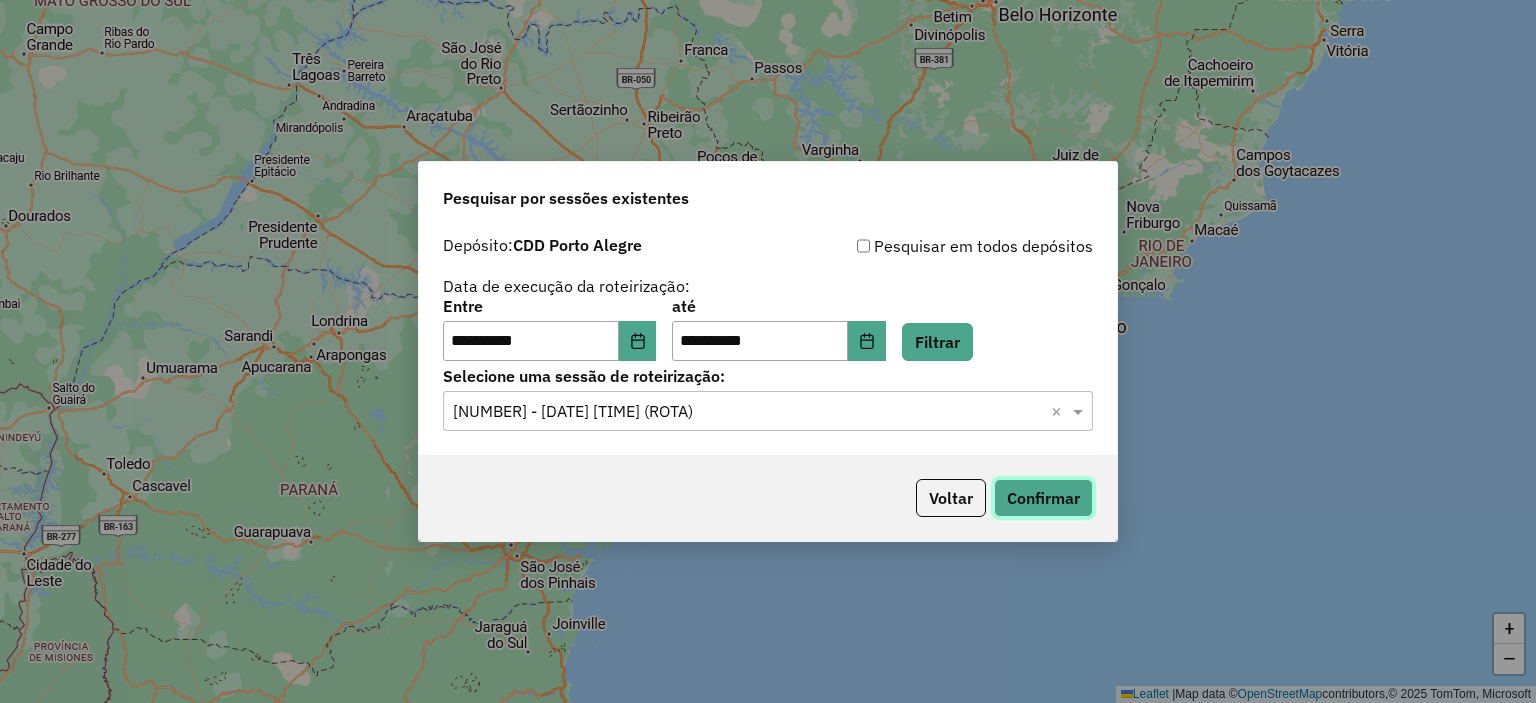click on "Confirmar" 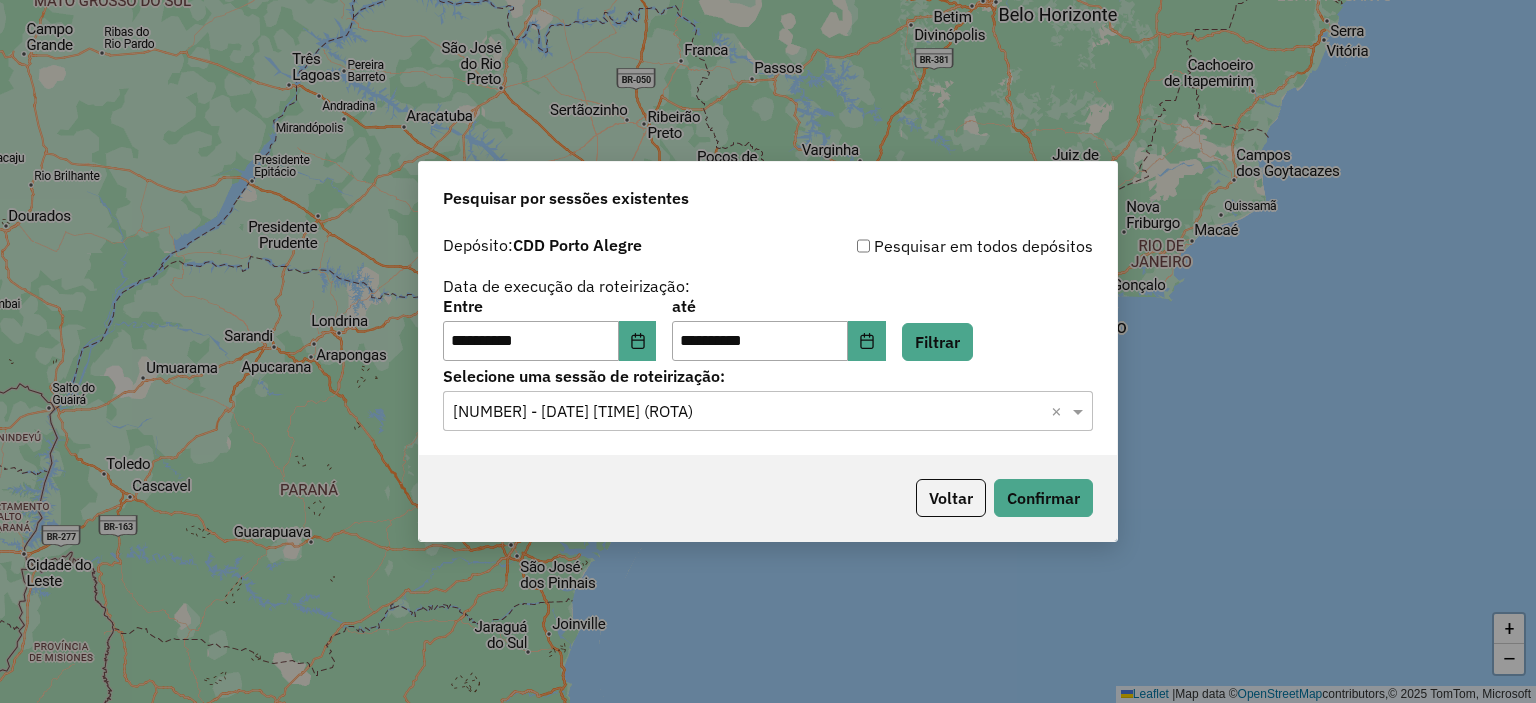 click 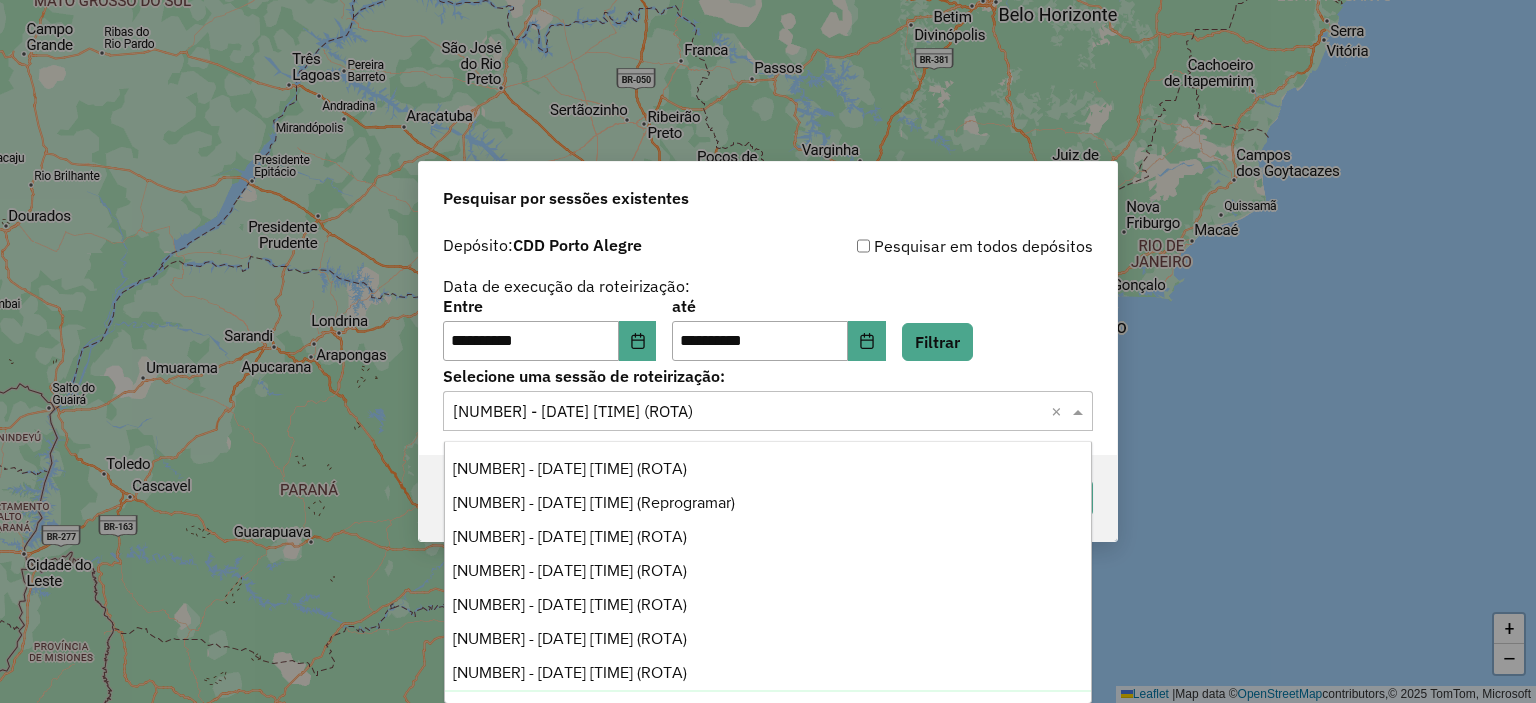 scroll, scrollTop: 168, scrollLeft: 0, axis: vertical 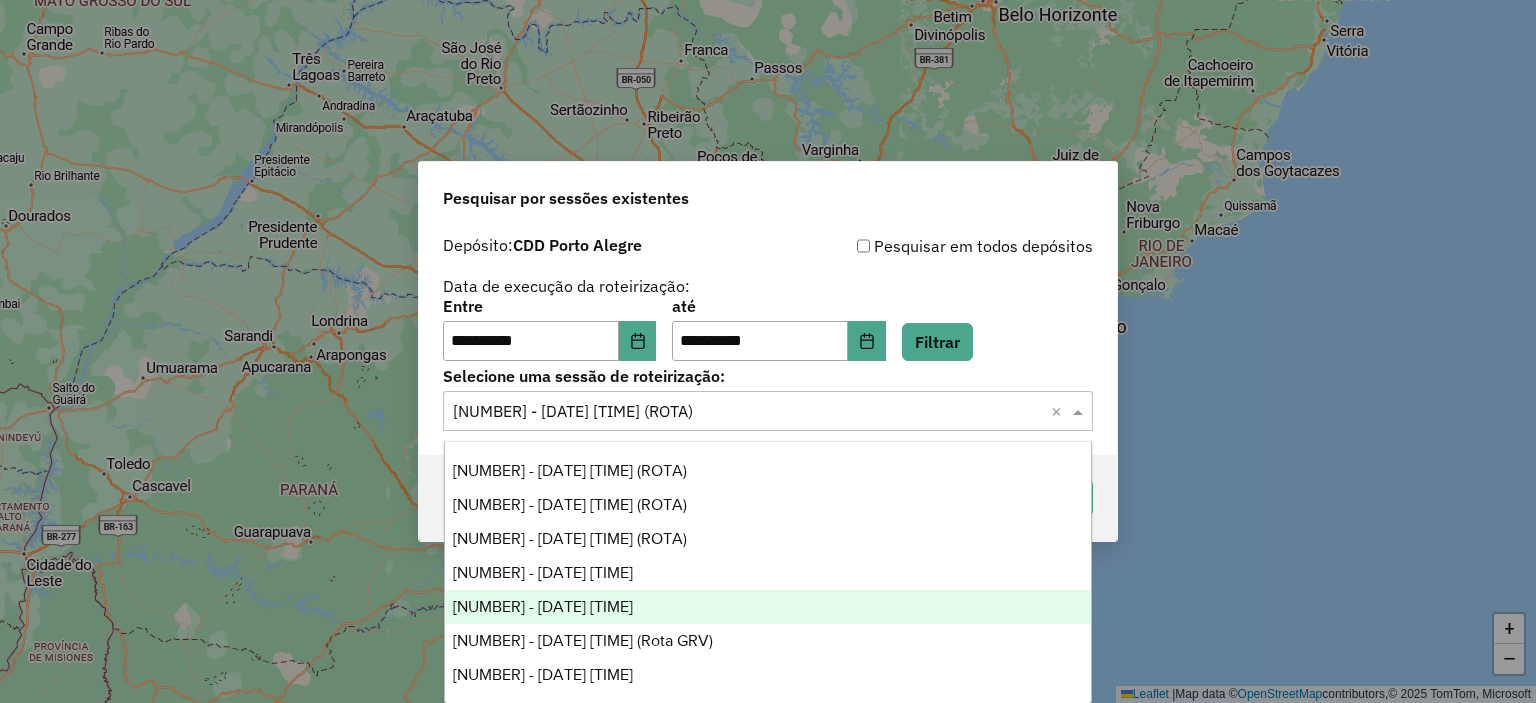 click on "1224673 - 06/08/2025 18:31" at bounding box center (768, 573) 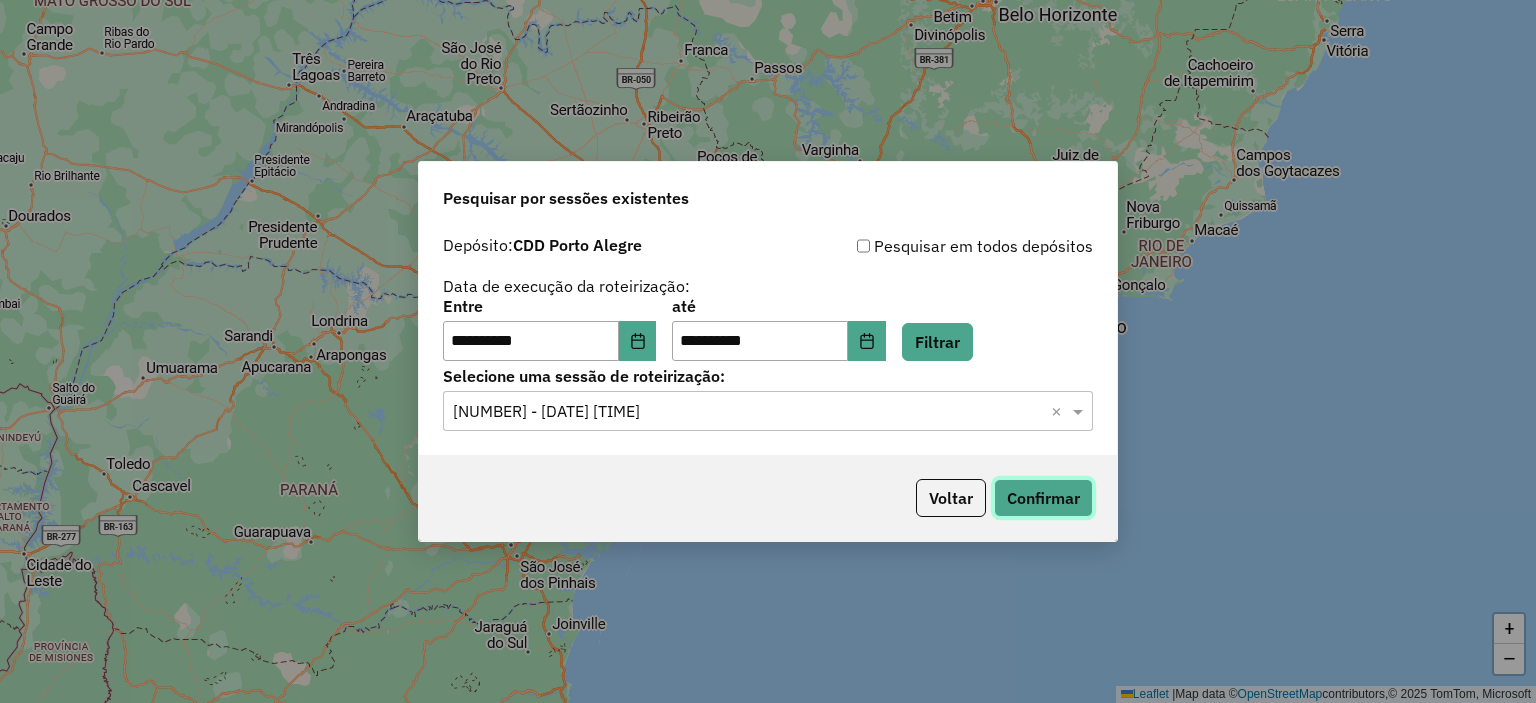click on "Confirmar" 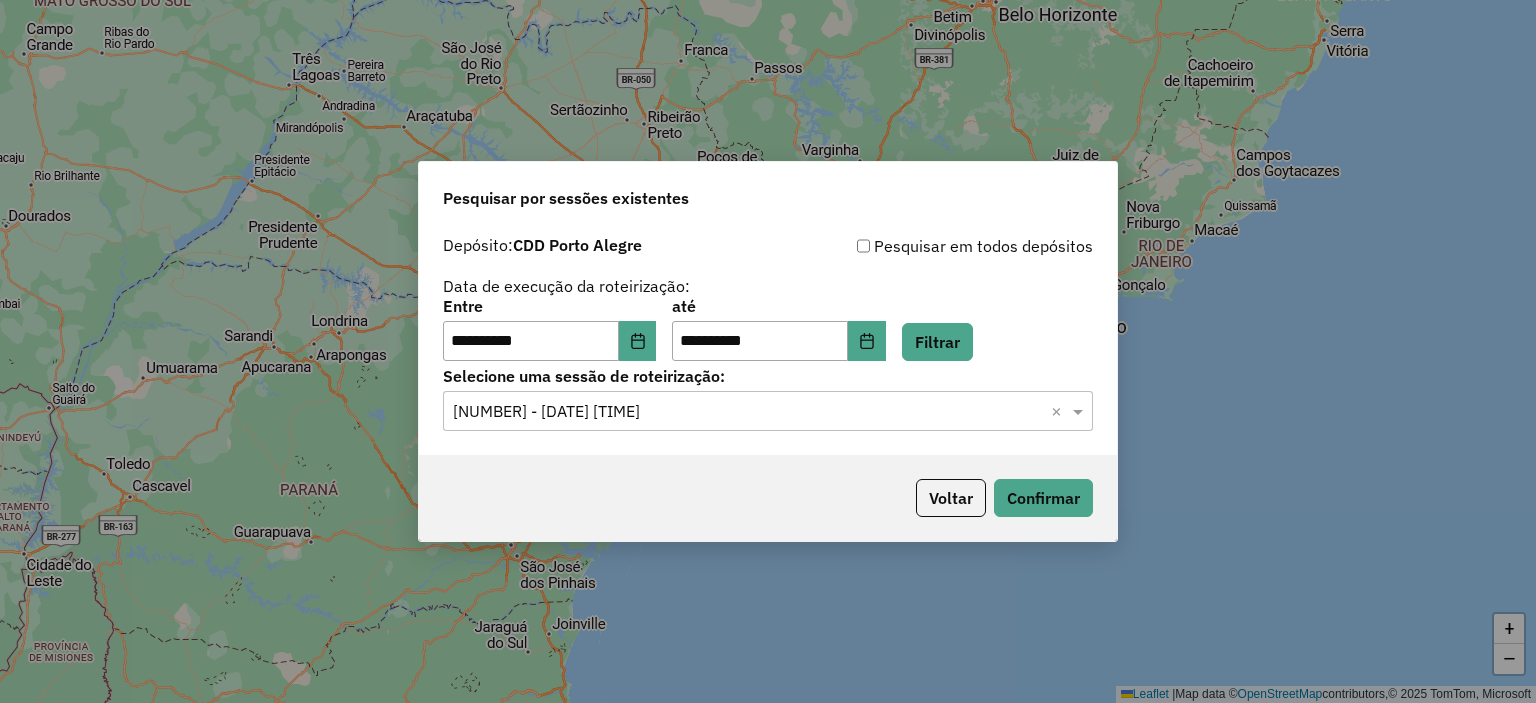 click 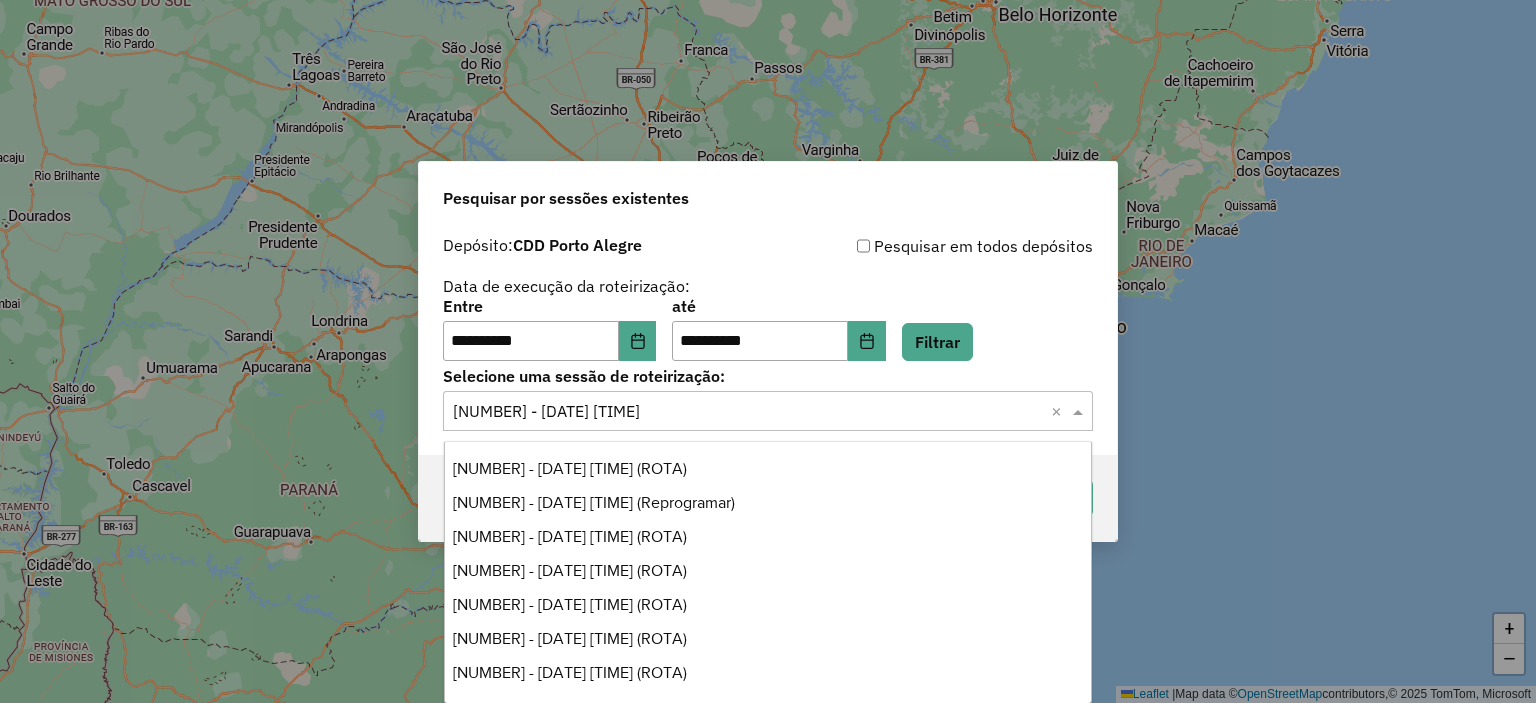 scroll, scrollTop: 168, scrollLeft: 0, axis: vertical 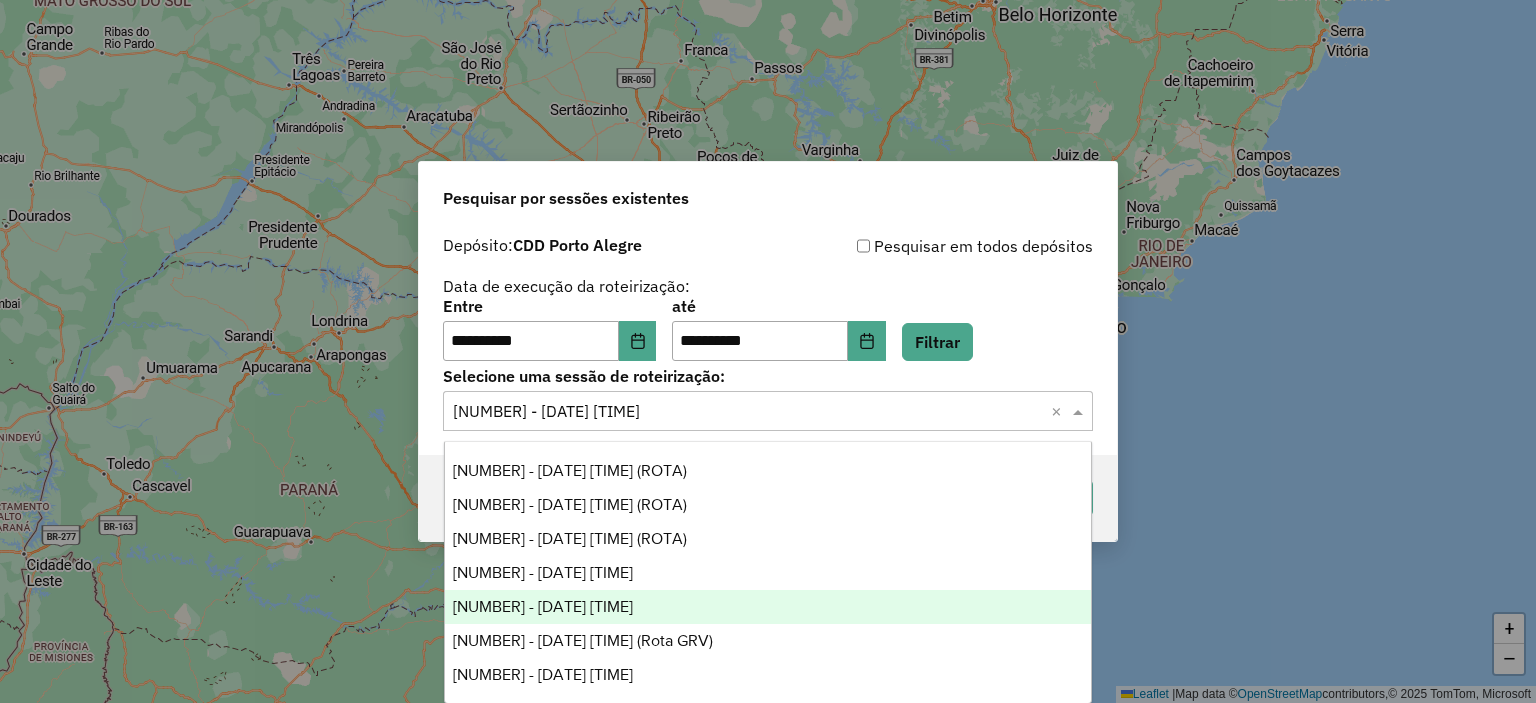 click on "1225514 - 07/08/2025 19:16" at bounding box center [768, 607] 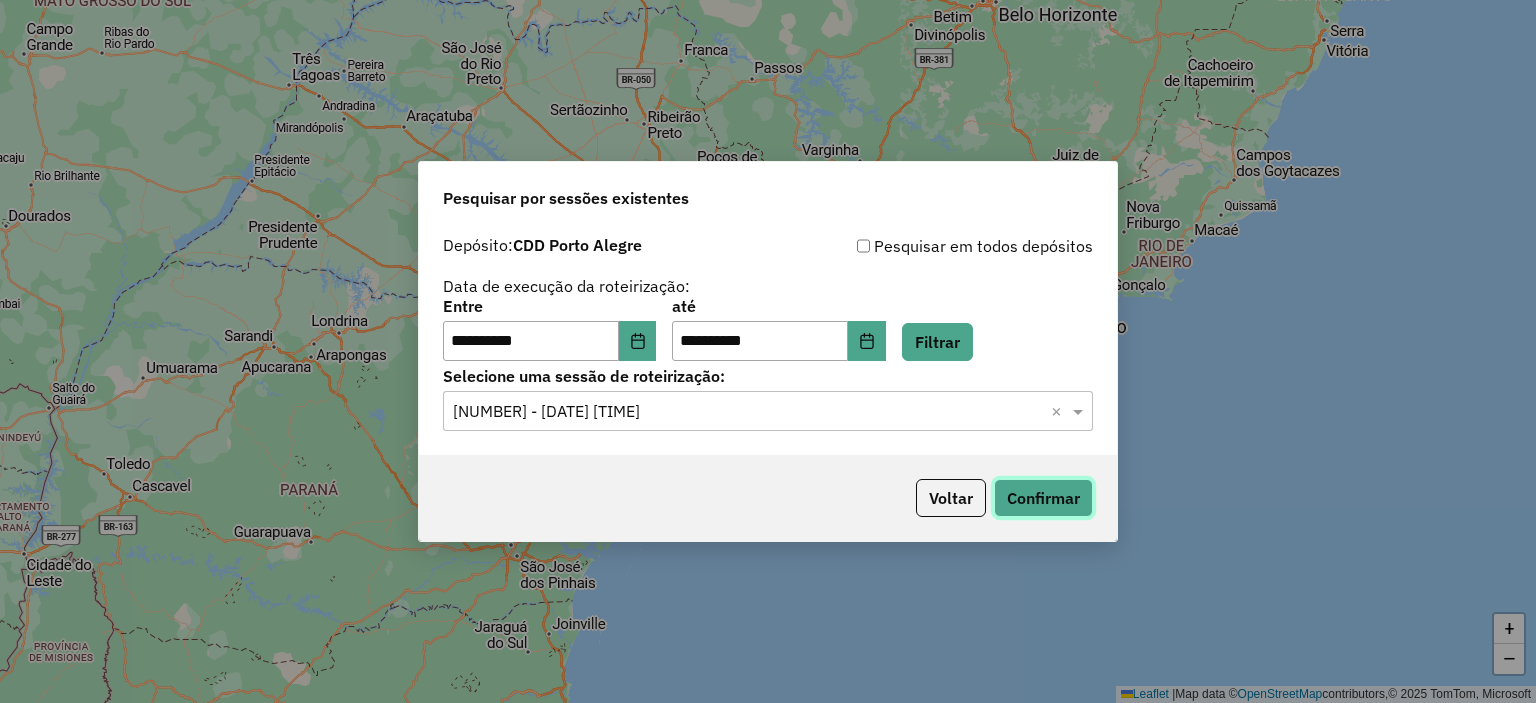 click on "Confirmar" 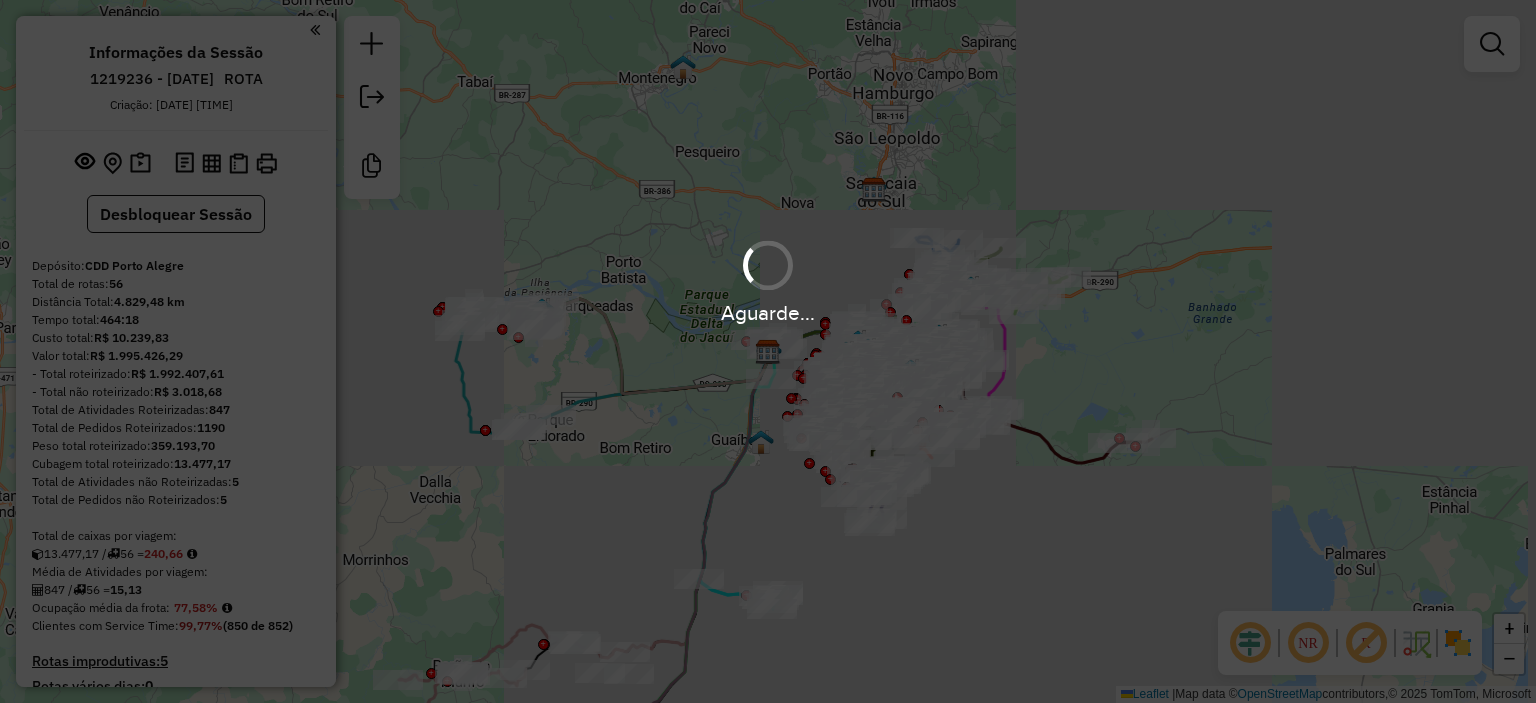 scroll, scrollTop: 0, scrollLeft: 0, axis: both 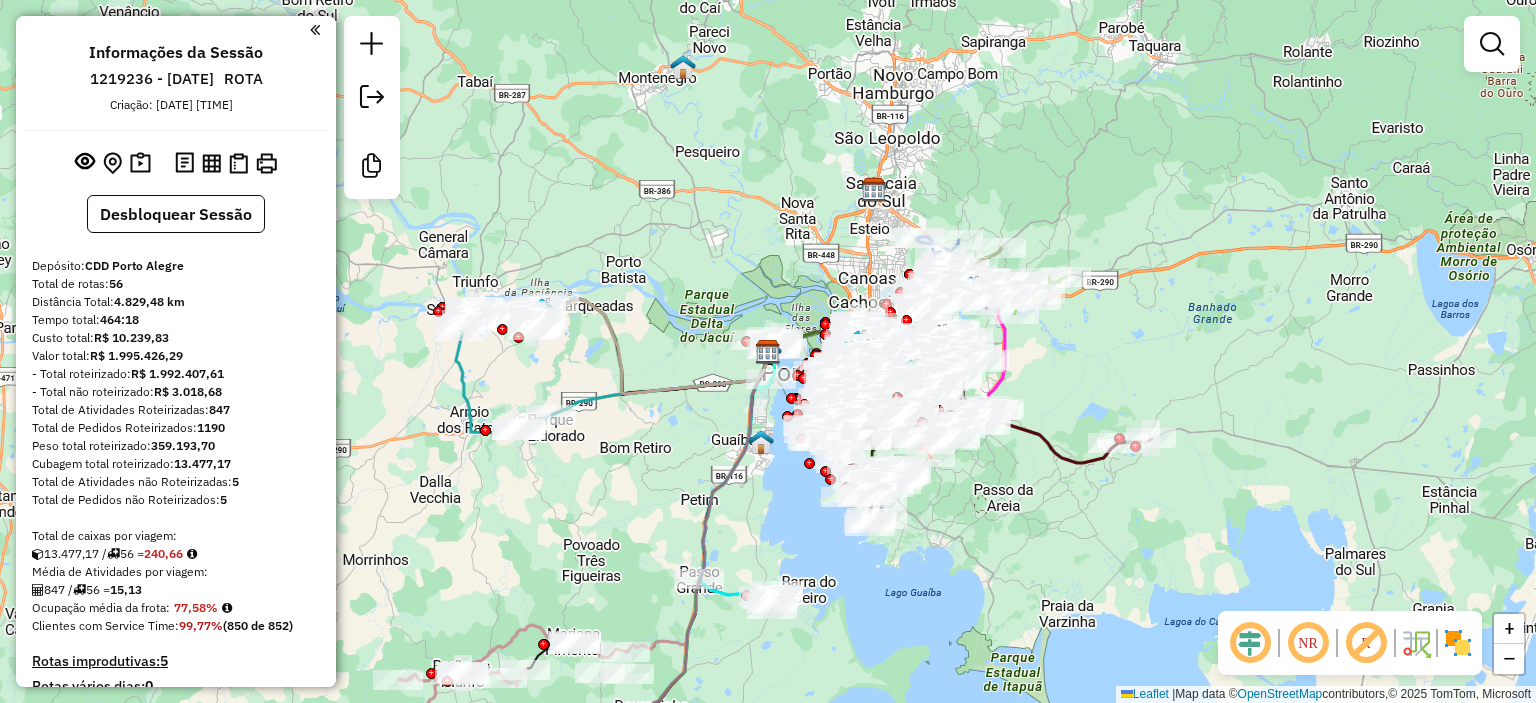 drag, startPoint x: 1426, startPoint y: 284, endPoint x: 1433, endPoint y: 175, distance: 109.22454 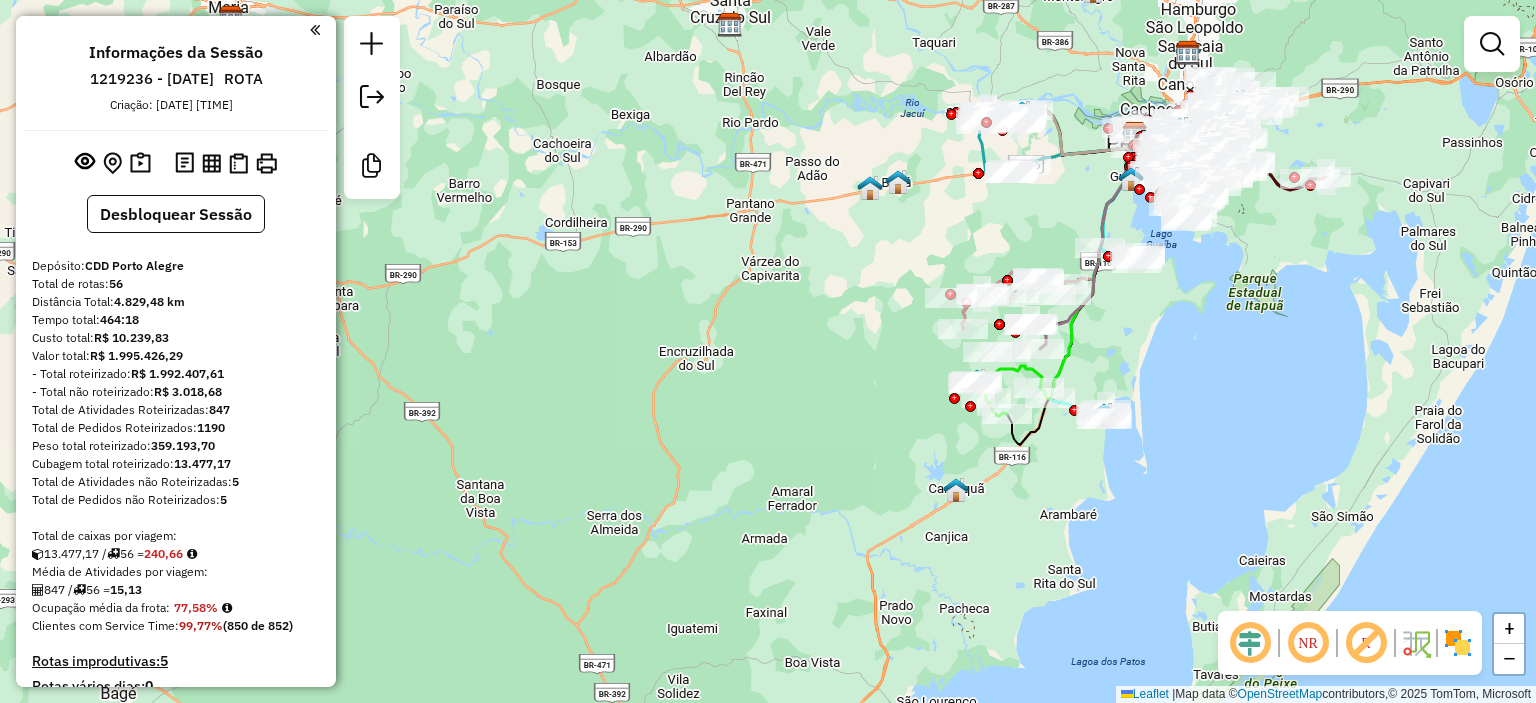 drag, startPoint x: 1336, startPoint y: 380, endPoint x: 1308, endPoint y: 363, distance: 32.75668 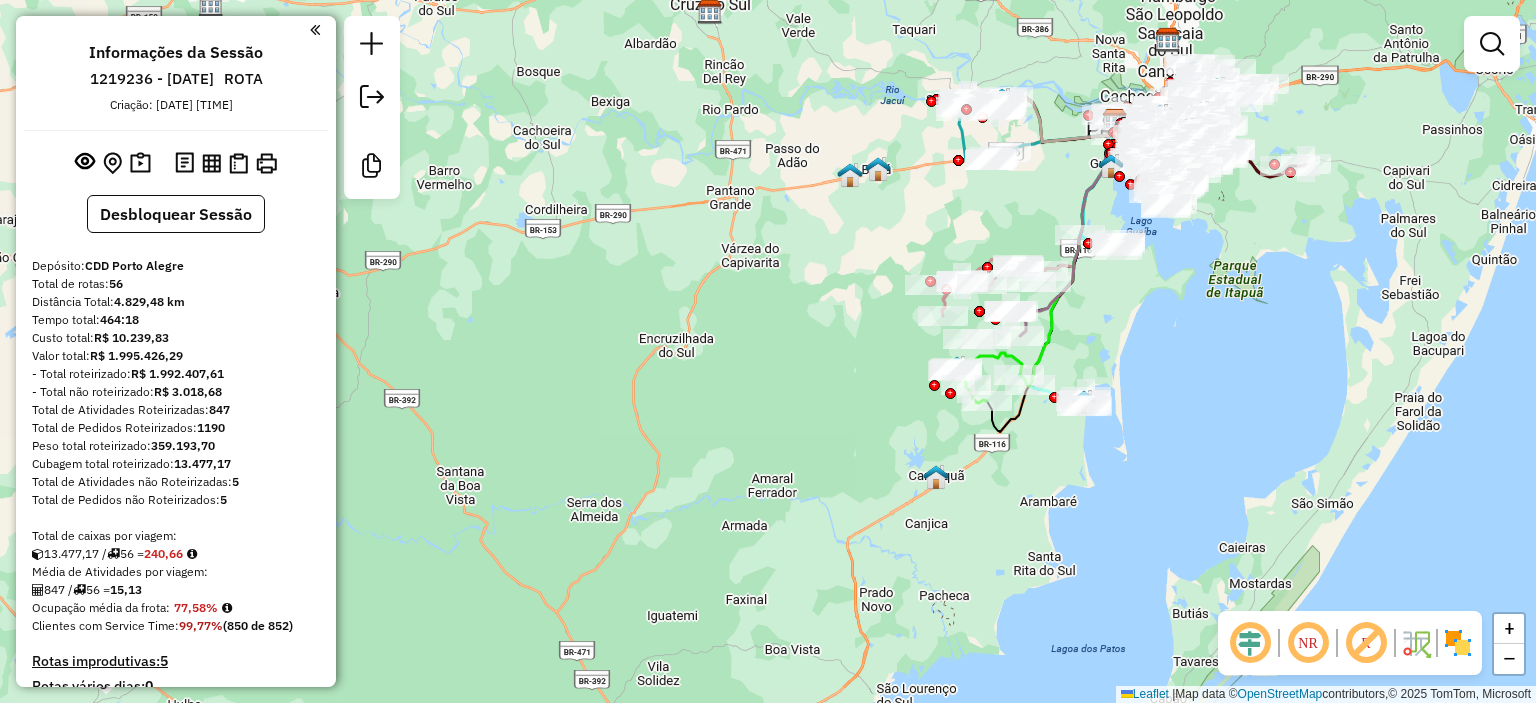 click 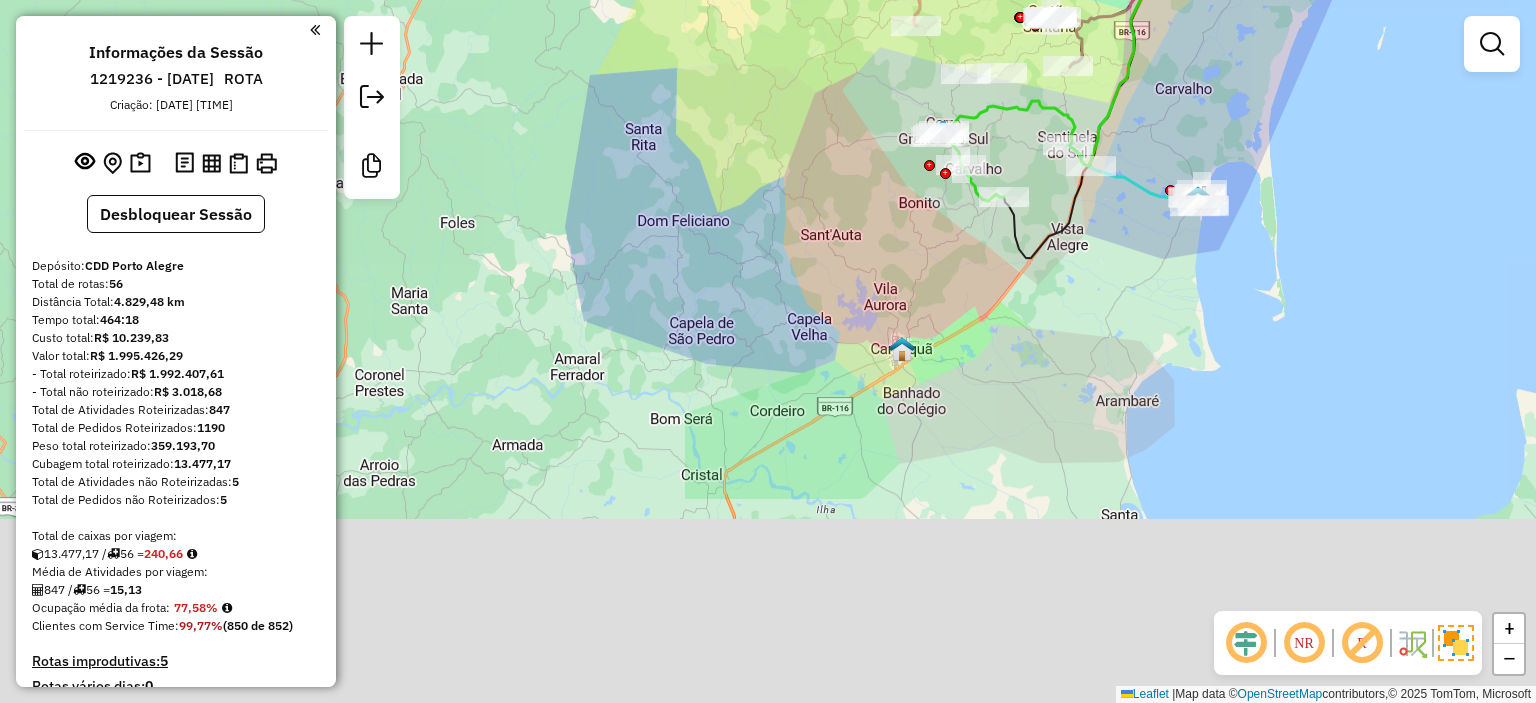 drag, startPoint x: 860, startPoint y: 501, endPoint x: 974, endPoint y: 335, distance: 201.37527 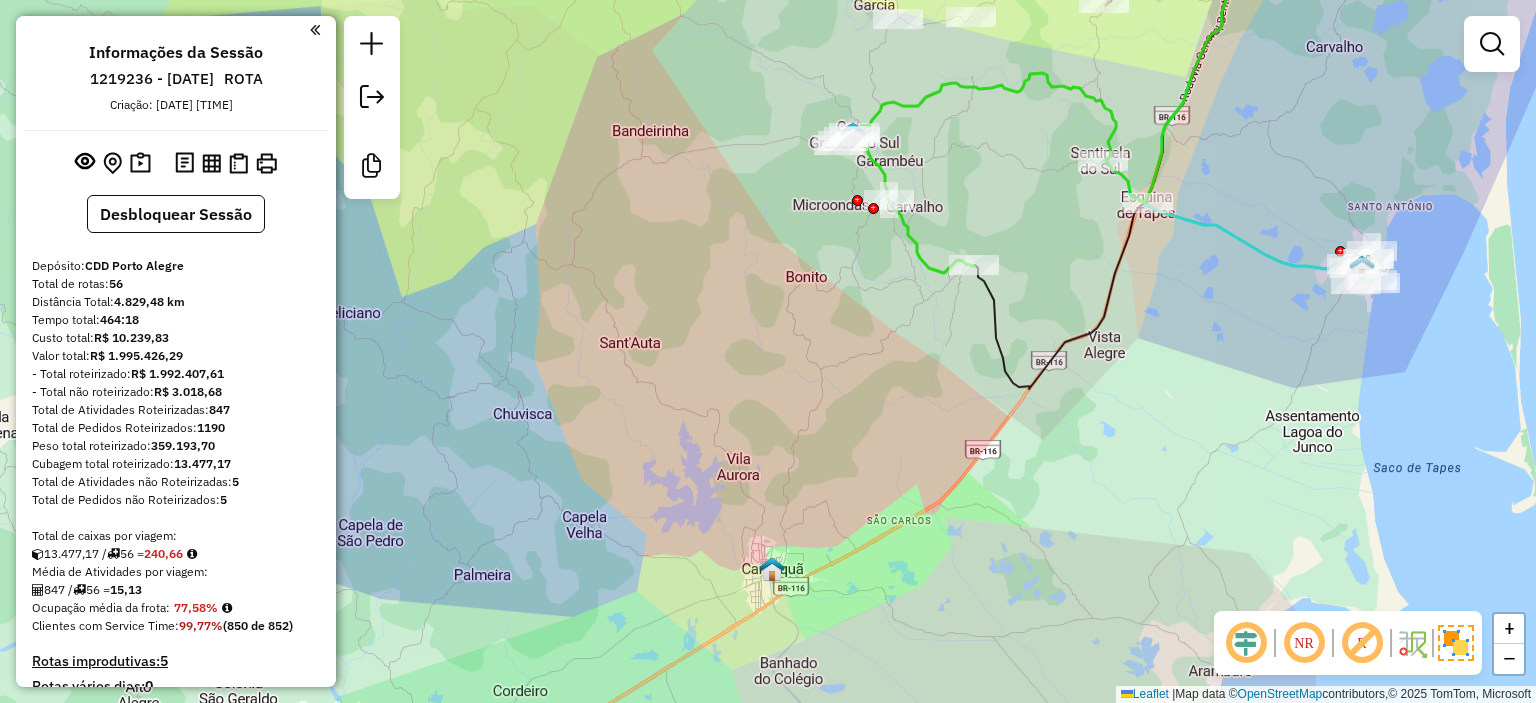 drag, startPoint x: 792, startPoint y: 286, endPoint x: 763, endPoint y: 292, distance: 29.614185 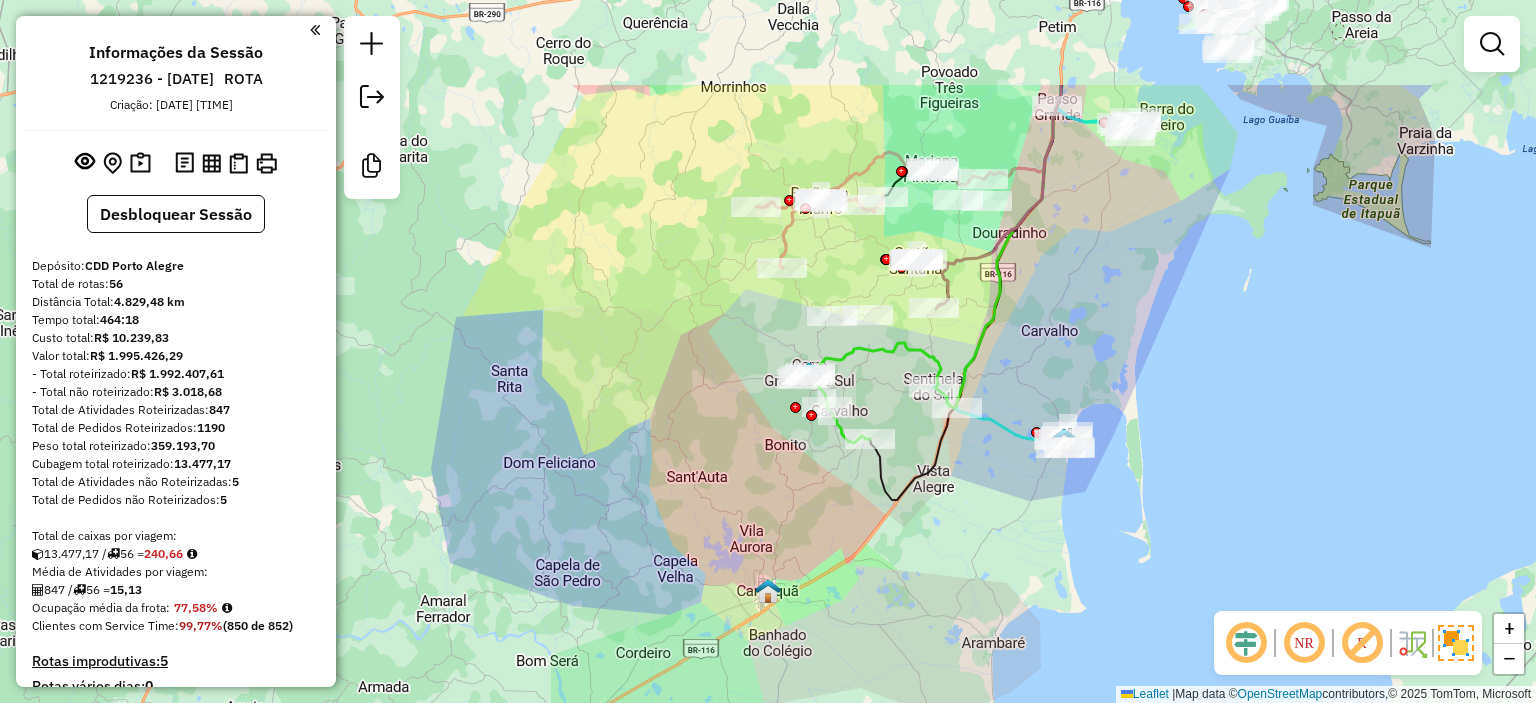 drag, startPoint x: 1188, startPoint y: 259, endPoint x: 1188, endPoint y: 293, distance: 34 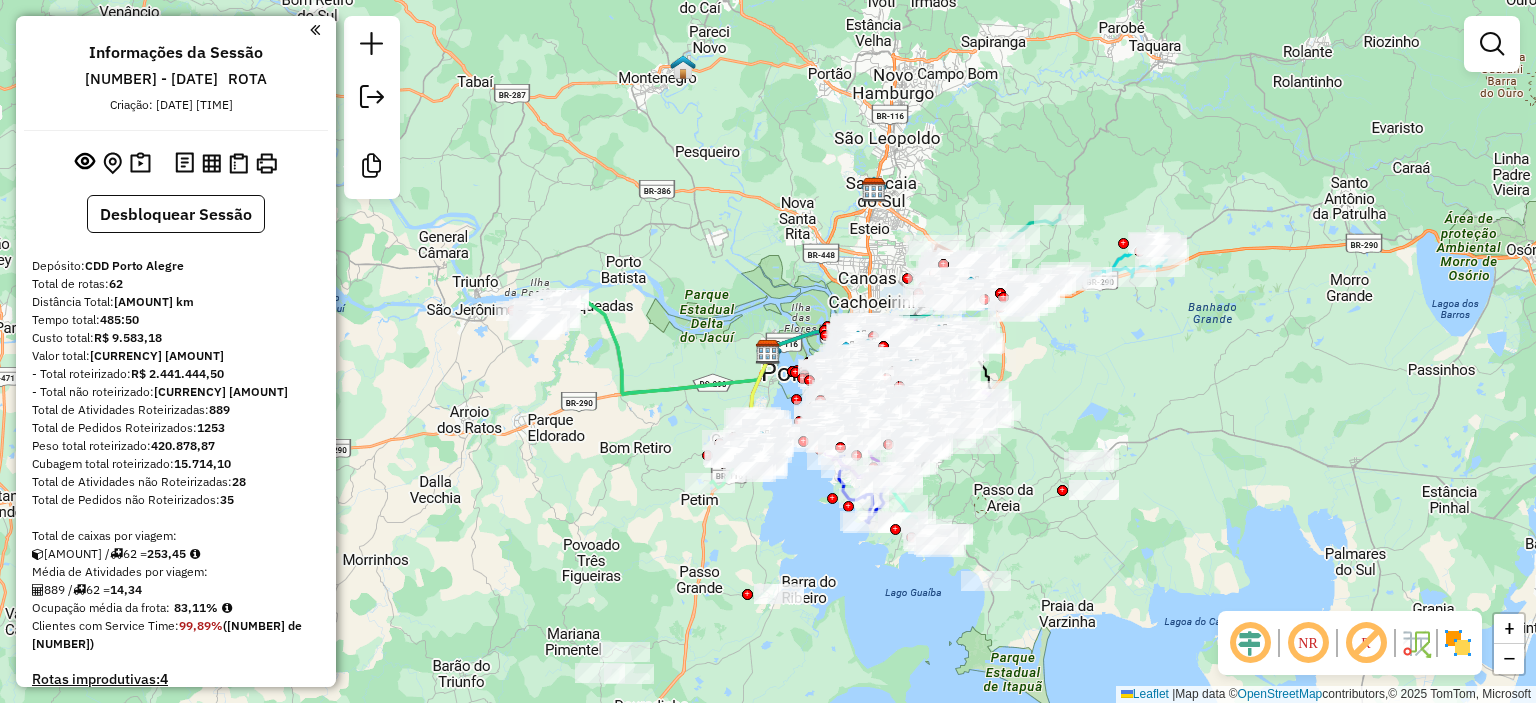 scroll, scrollTop: 0, scrollLeft: 0, axis: both 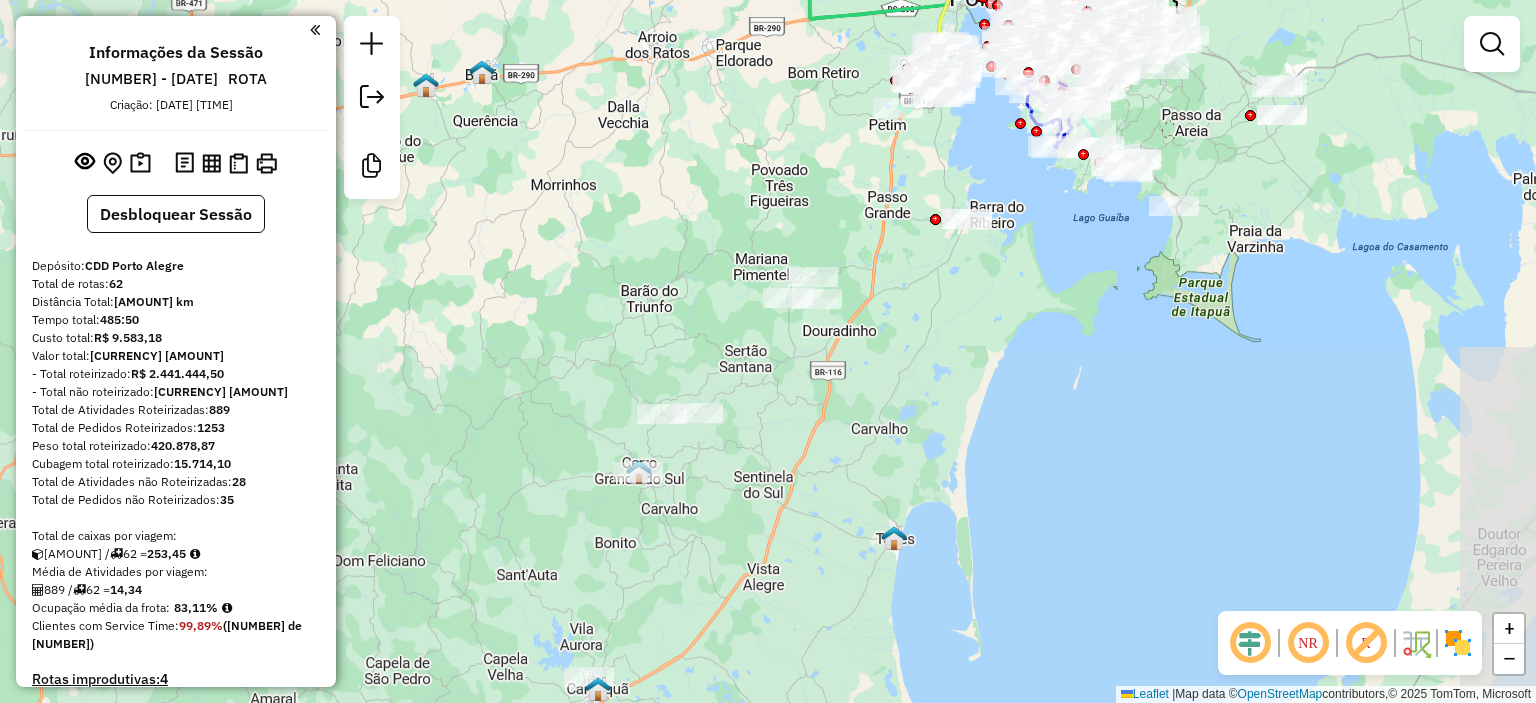 drag, startPoint x: 899, startPoint y: 566, endPoint x: 1041, endPoint y: 246, distance: 350.09143 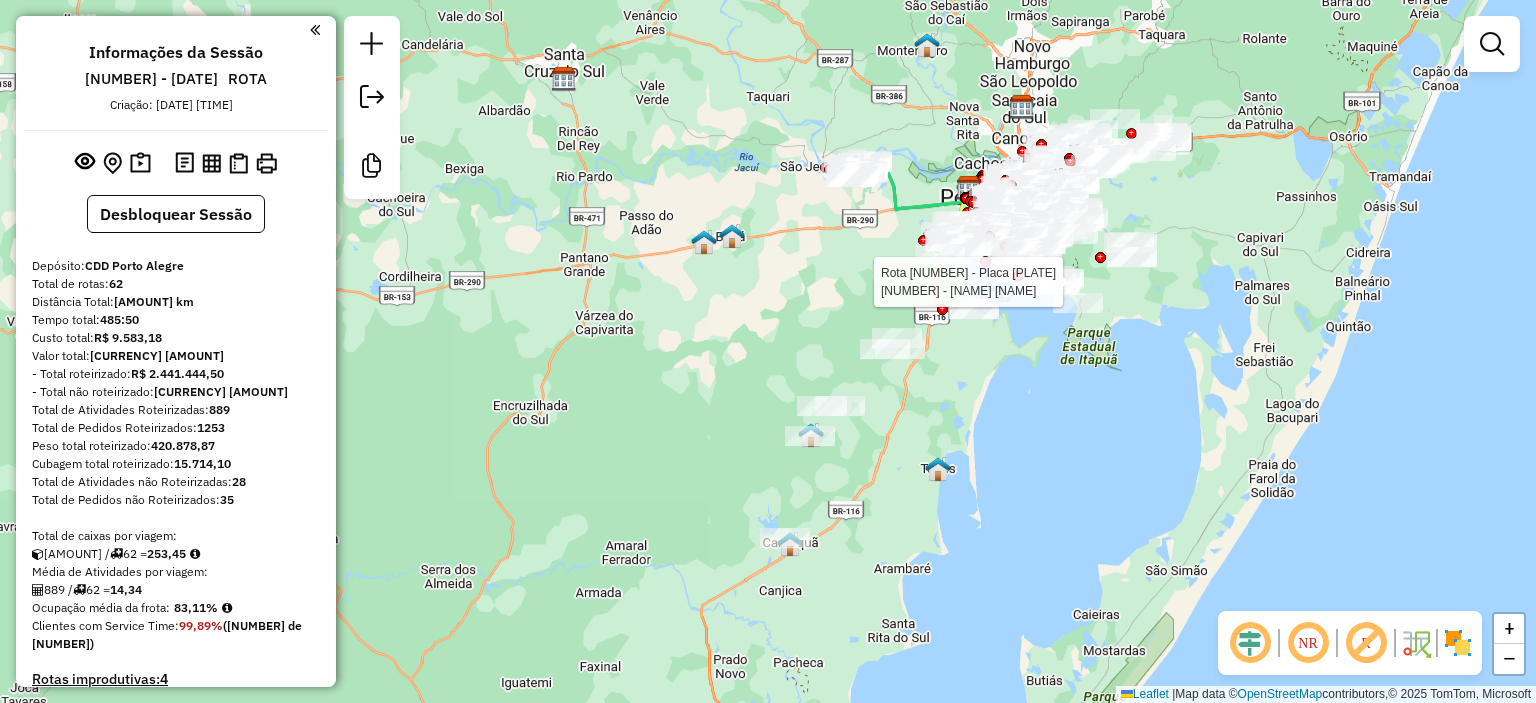 click 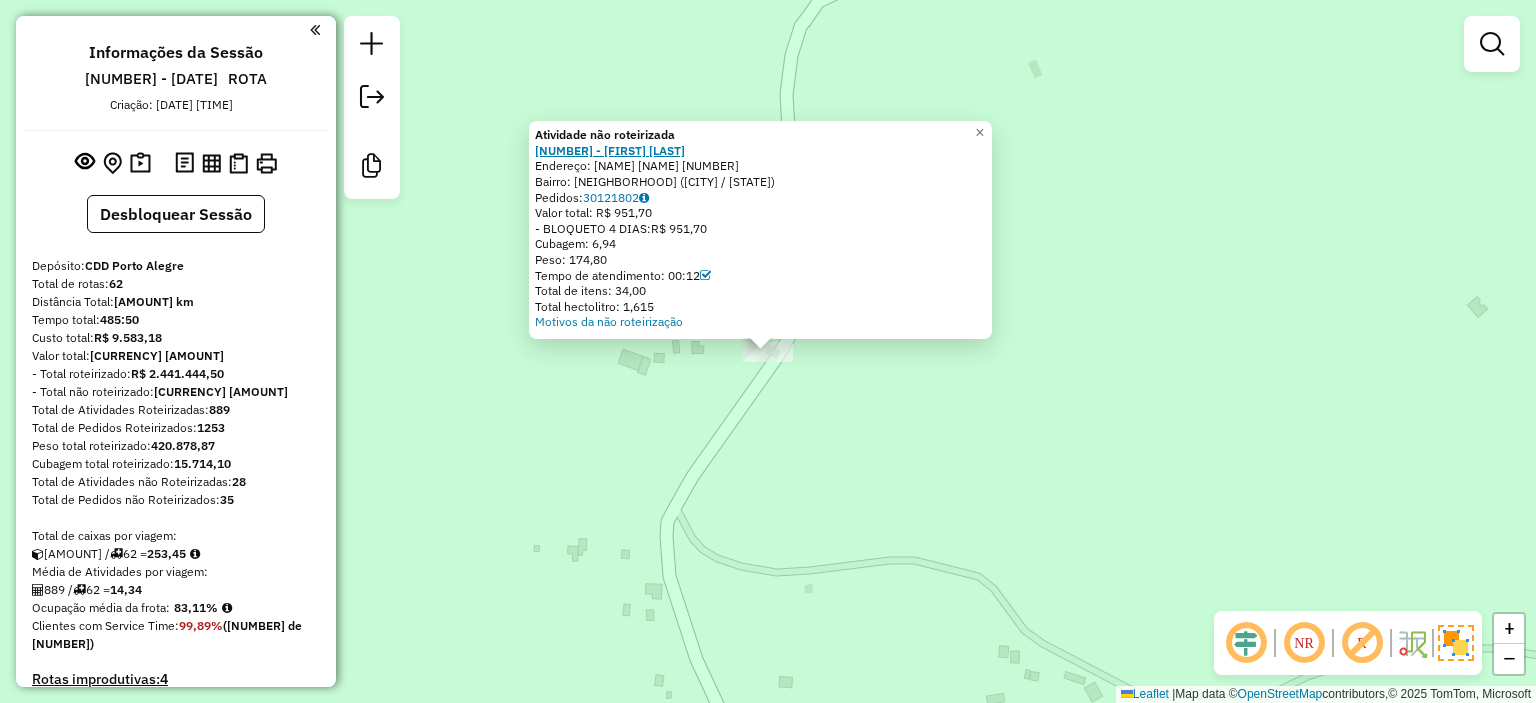 click on "74484159 - MARCOS RUBISZEWSKI" 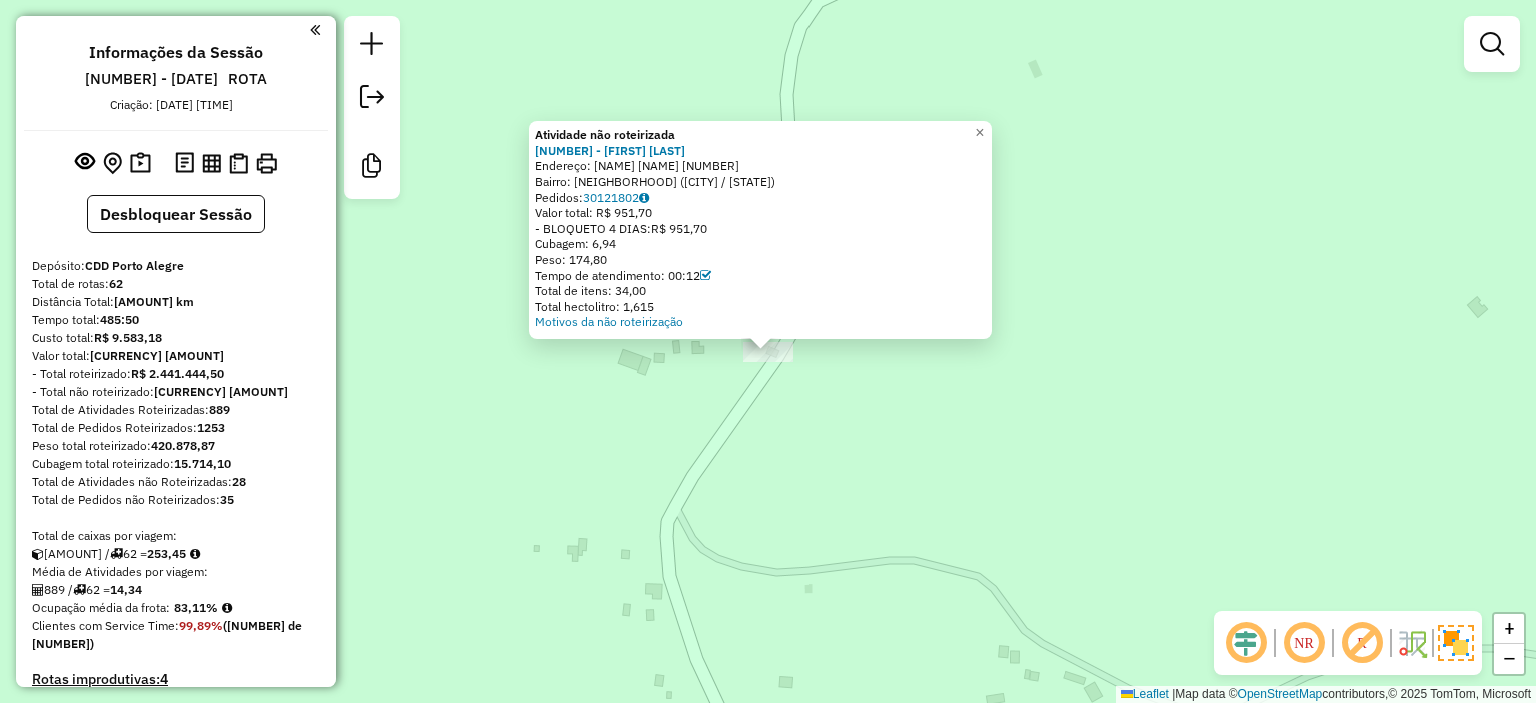 click on "Atividade não roteirizada 74484159 - MARCOS RUBISZEWSKI  Endereço: R   VITORINO MONTEIRO             664   Bairro: CENTRO (MARIANA PIMENTE / RS)   Pedidos:  30121802   Valor total: R$ 951,70   - BLOQUETO 4 DIAS:  R$ 951,70   Cubagem: 6,94   Peso: 174,80   Tempo de atendimento: 00:12   Total de itens: 34,00   Total hectolitro: 1,615  Motivos da não roteirização × Janela de atendimento Grade de atendimento Capacidade Transportadoras Veículos Cliente Pedidos  Rotas Selecione os dias de semana para filtrar as janelas de atendimento  Seg   Ter   Qua   Qui   Sex   Sáb   Dom  Informe o período da janela de atendimento: De: Até:  Filtrar exatamente a janela do cliente  Considerar janela de atendimento padrão  Selecione os dias de semana para filtrar as grades de atendimento  Seg   Ter   Qua   Qui   Sex   Sáb   Dom   Considerar clientes sem dia de atendimento cadastrado  Clientes fora do dia de atendimento selecionado Filtrar as atividades entre os valores definidos abaixo:  Peso mínimo:   Peso máximo:" 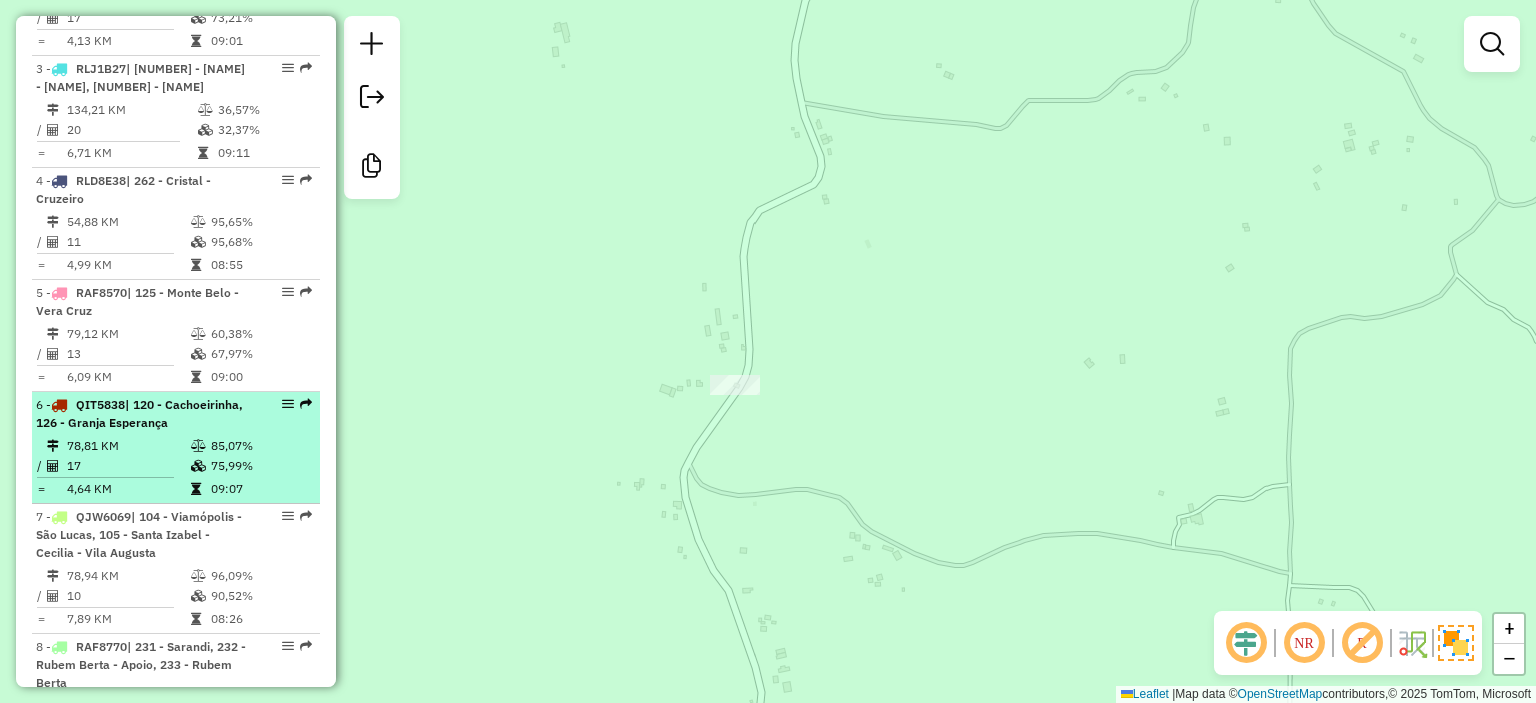 scroll, scrollTop: 1100, scrollLeft: 0, axis: vertical 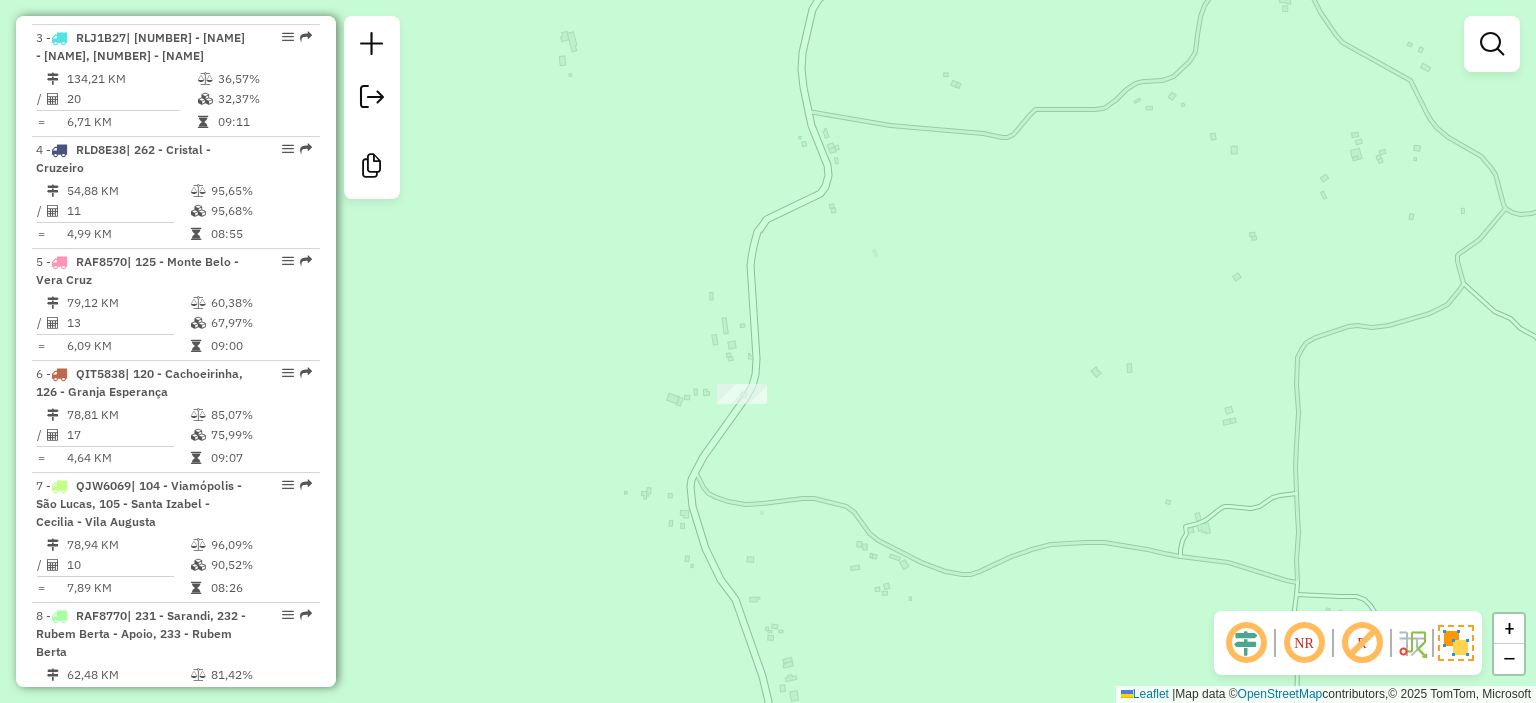 drag, startPoint x: 339, startPoint y: 125, endPoint x: 348, endPoint y: 142, distance: 19.235384 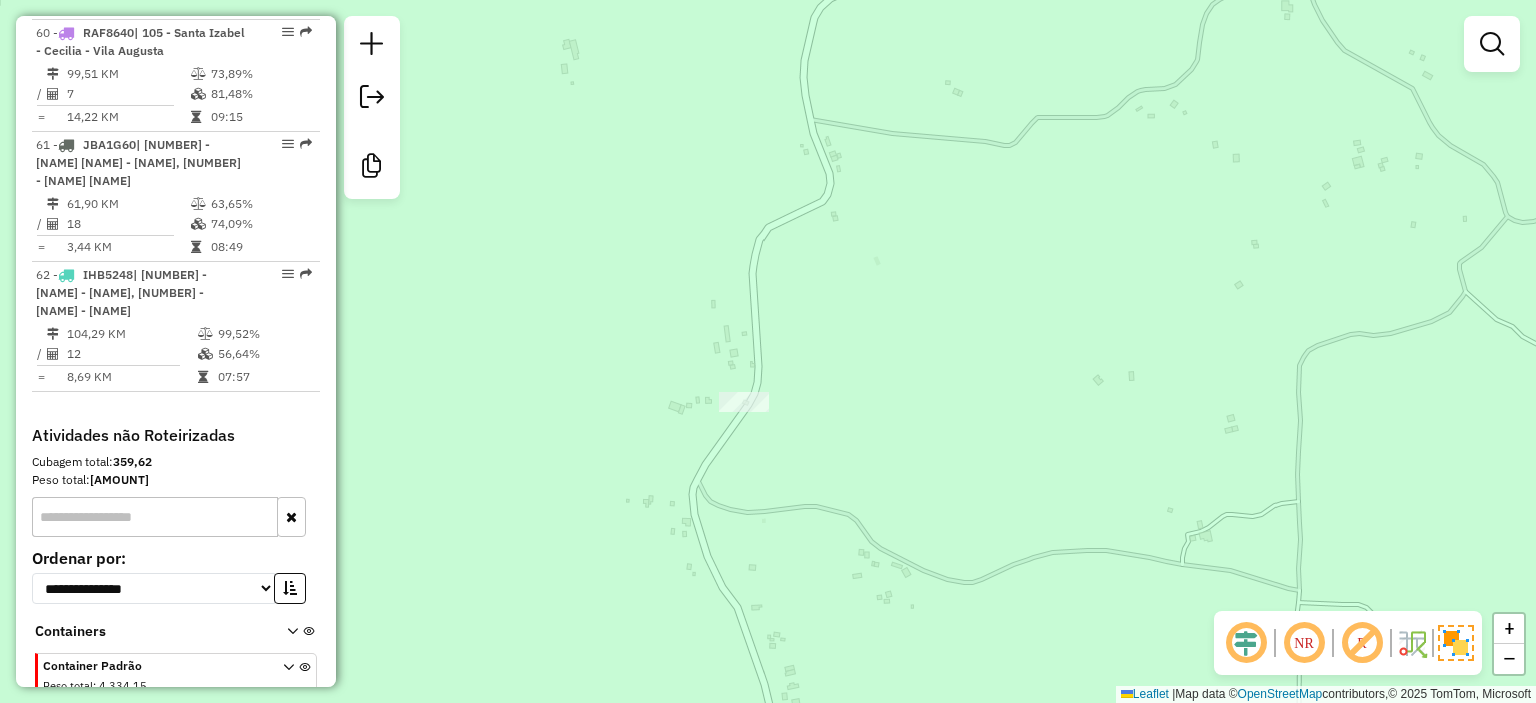 scroll, scrollTop: 8176, scrollLeft: 0, axis: vertical 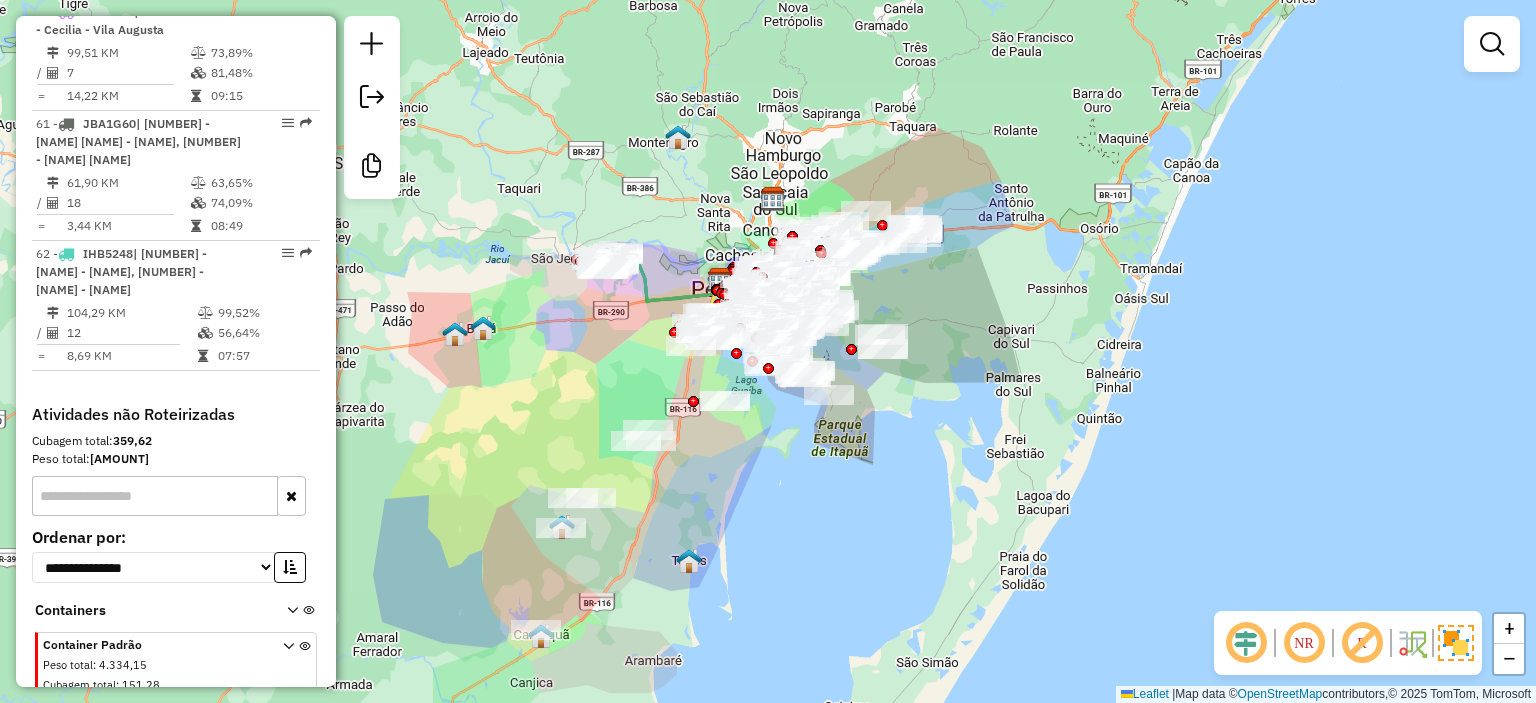 drag, startPoint x: 748, startPoint y: 494, endPoint x: 593, endPoint y: 455, distance: 159.83116 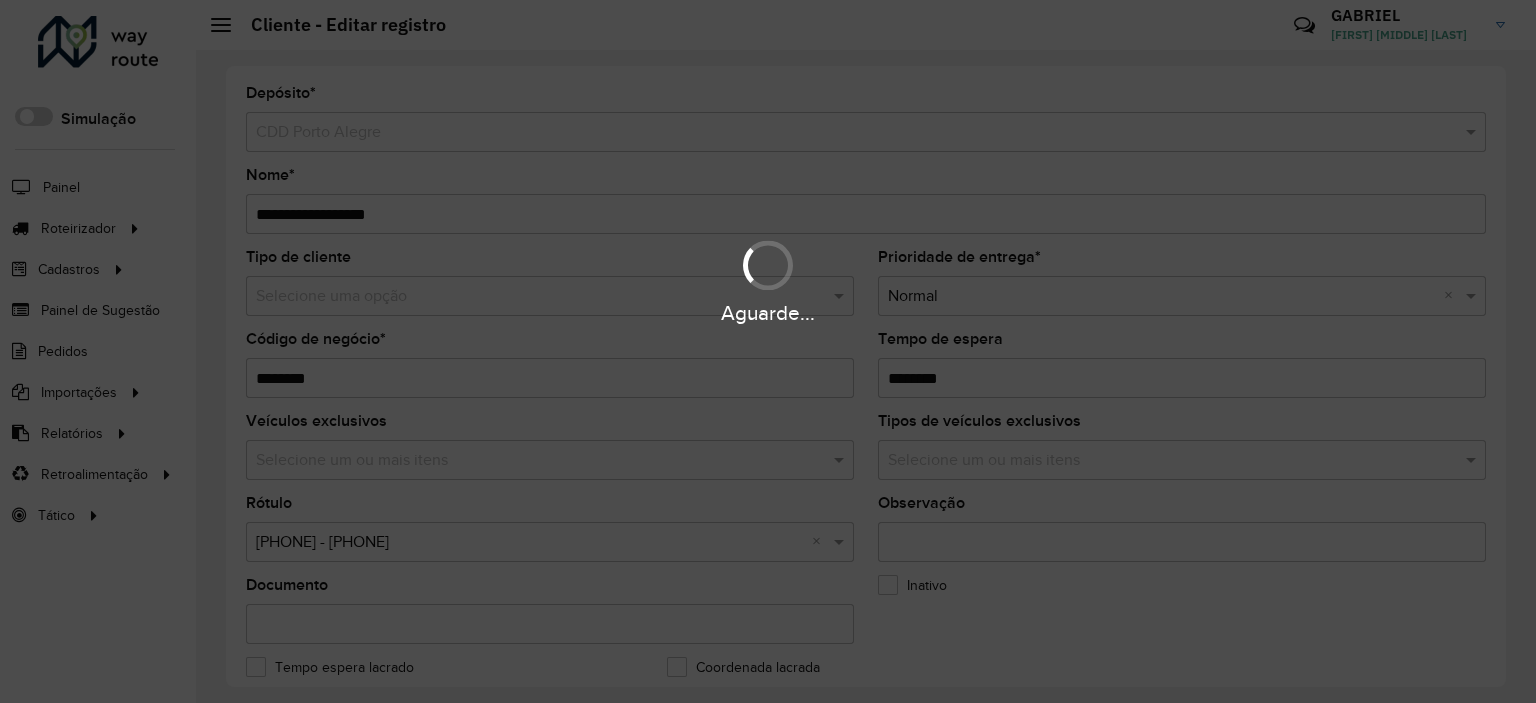scroll, scrollTop: 0, scrollLeft: 0, axis: both 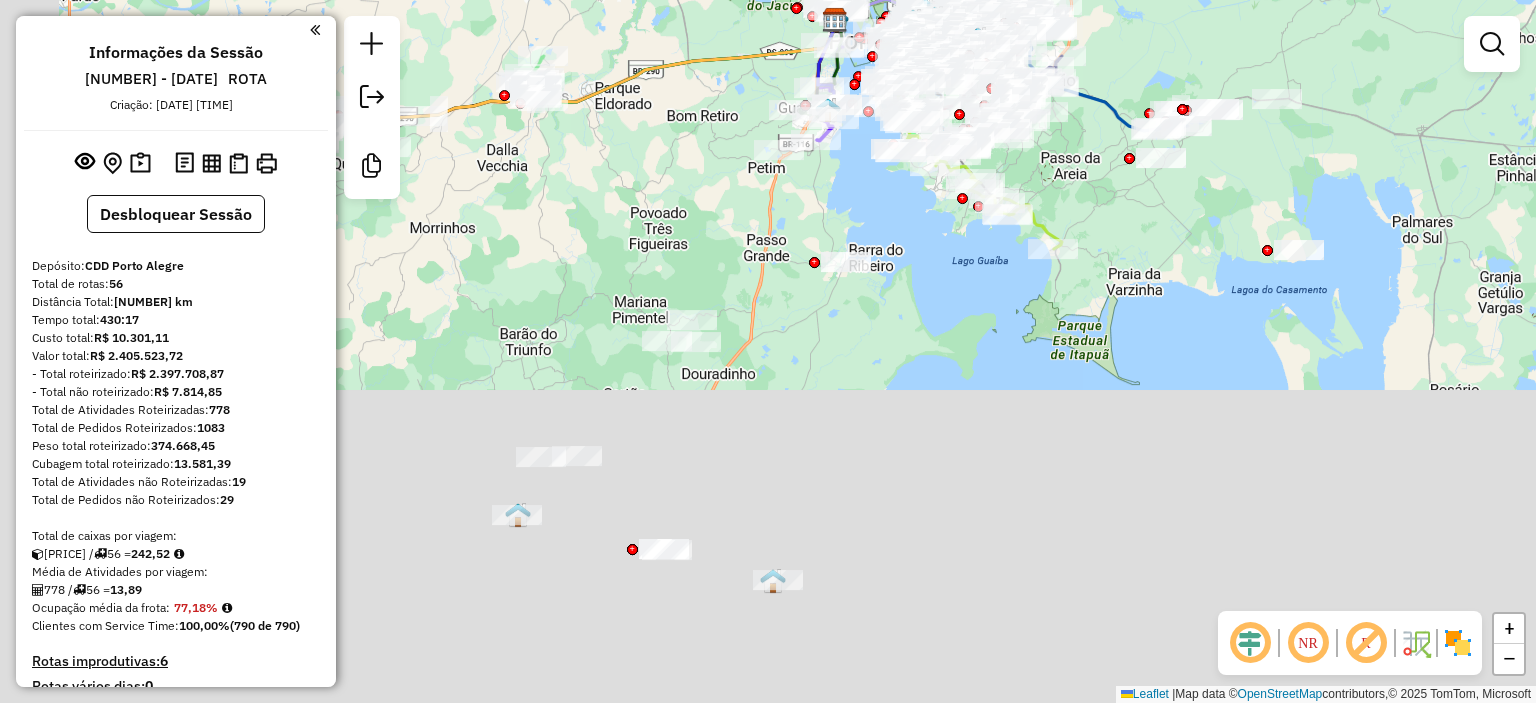 drag, startPoint x: 944, startPoint y: 561, endPoint x: 1026, endPoint y: 161, distance: 408.3185 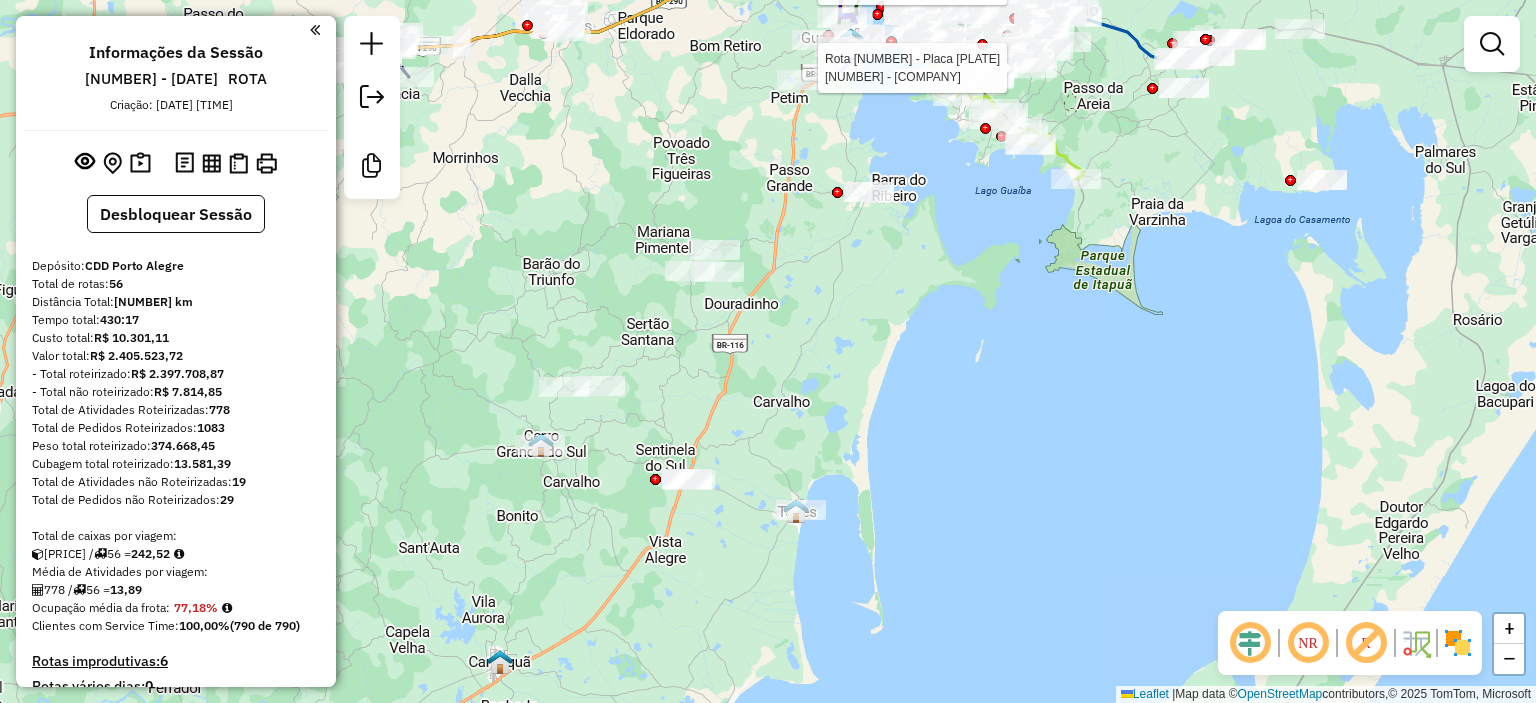 click 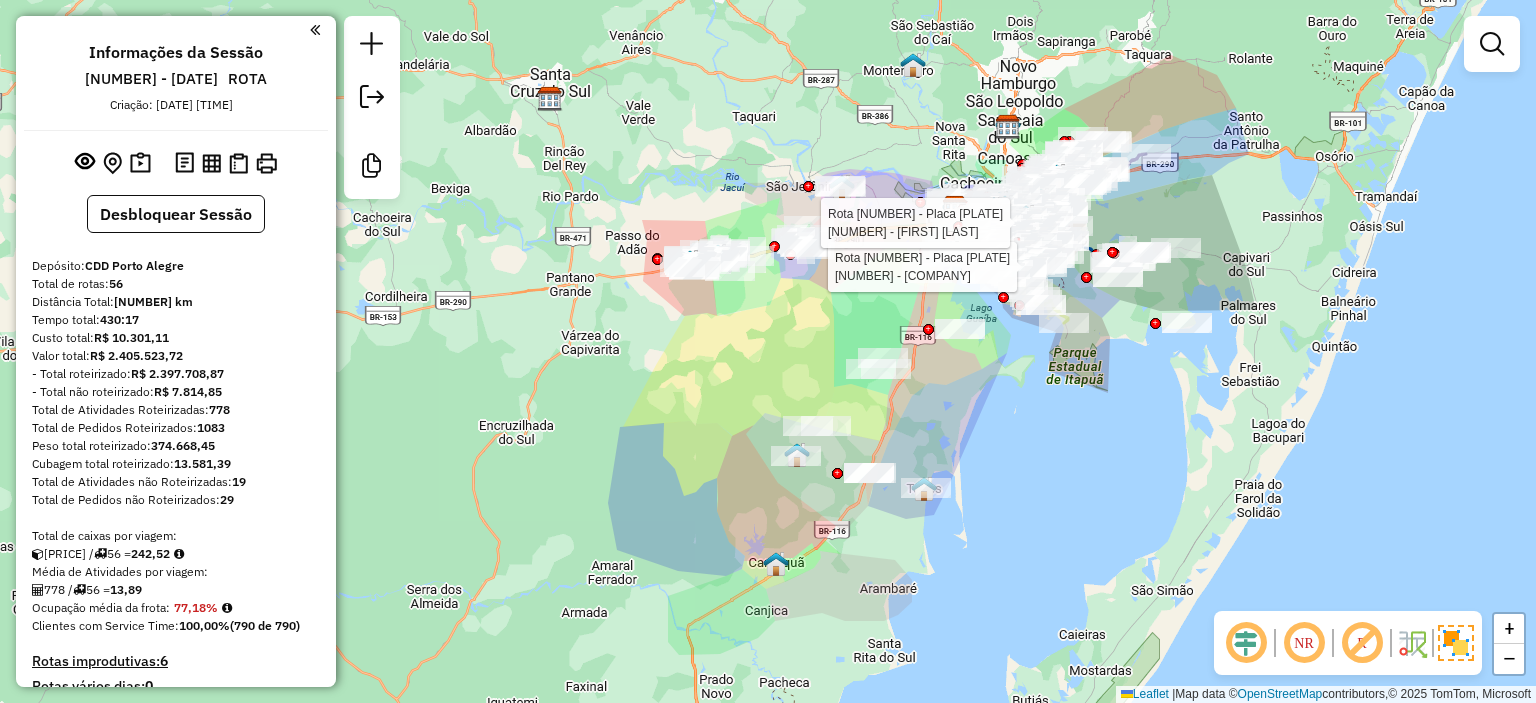click on "Rota 24 - Placa RKY6G98  08244361 - SUPER SILVA LTDA ME Rota 3 - Placa IZC5B81  08247912 - VALDINO DA ROSA LOPE Janela de atendimento Grade de atendimento Capacidade Transportadoras Veículos Cliente Pedidos  Rotas Selecione os dias de semana para filtrar as janelas de atendimento  Seg   Ter   Qua   Qui   Sex   Sáb   Dom  Informe o período da janela de atendimento: De: Até:  Filtrar exatamente a janela do cliente  Considerar janela de atendimento padrão  Selecione os dias de semana para filtrar as grades de atendimento  Seg   Ter   Qua   Qui   Sex   Sáb   Dom   Considerar clientes sem dia de atendimento cadastrado  Clientes fora do dia de atendimento selecionado Filtrar as atividades entre os valores definidos abaixo:  Peso mínimo:   Peso máximo:   Cubagem mínima:   Cubagem máxima:   De:   Até:  Filtrar as atividades entre o tempo de atendimento definido abaixo:  De:   Até:   Considerar capacidade total dos clientes não roteirizados Transportadora: Selecione um ou mais itens Tipo de veículo: De:" 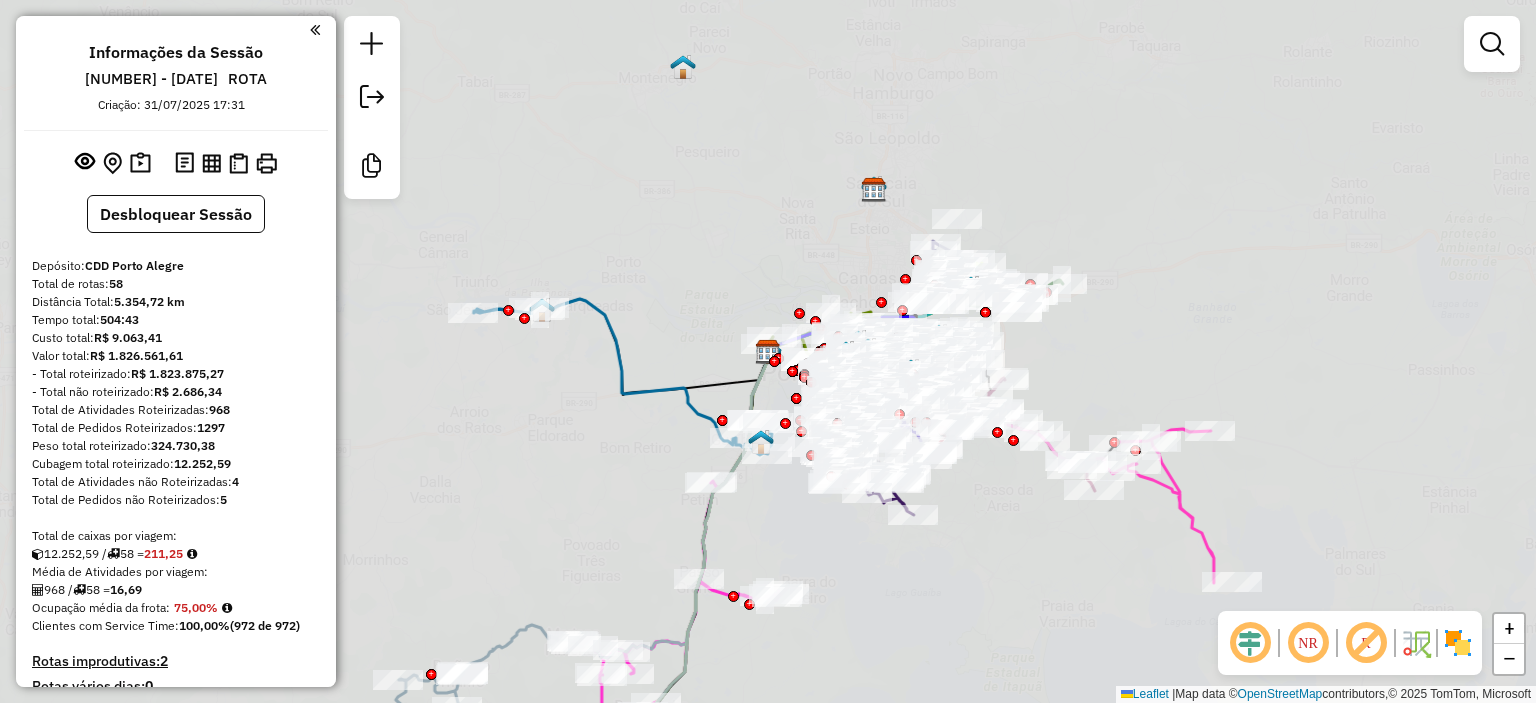scroll, scrollTop: 0, scrollLeft: 0, axis: both 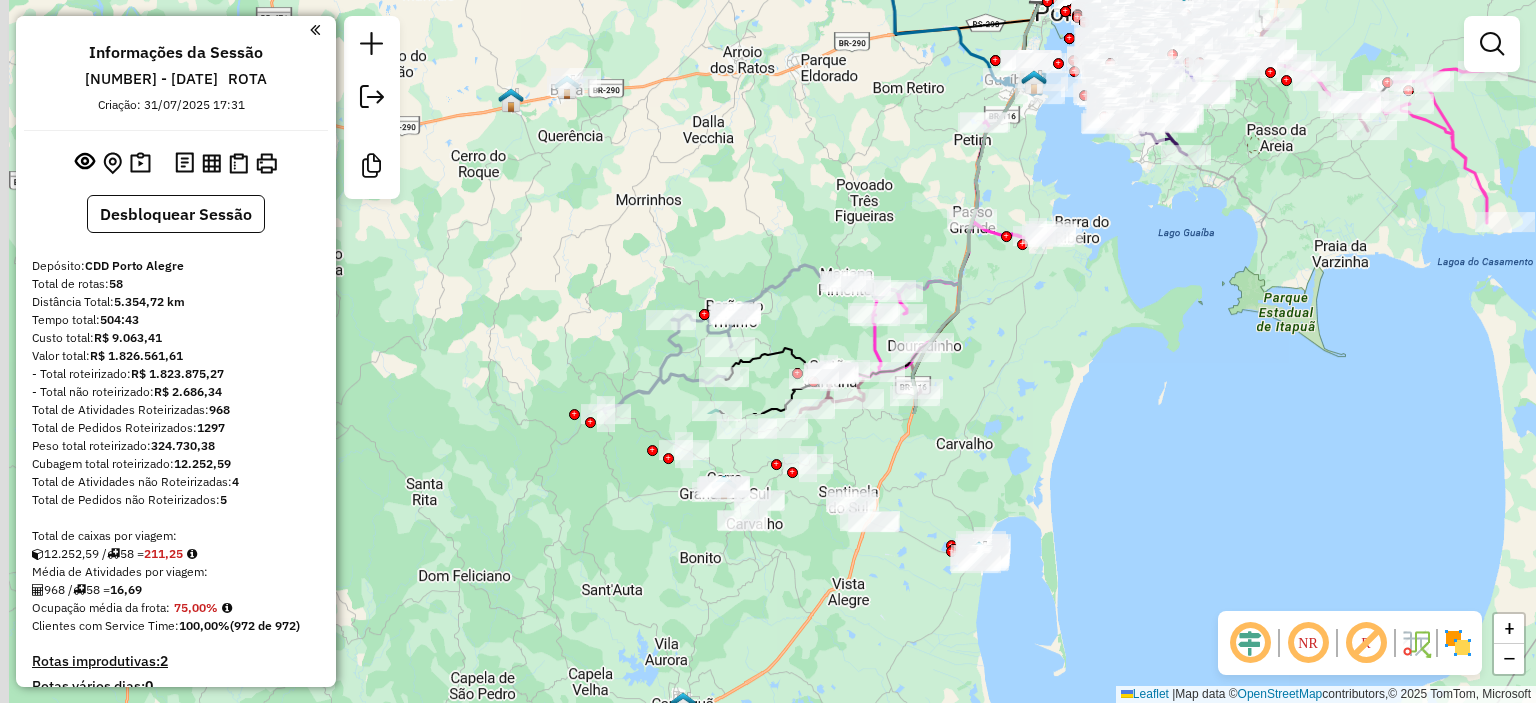 drag, startPoint x: 984, startPoint y: 579, endPoint x: 1241, endPoint y: 258, distance: 411.20554 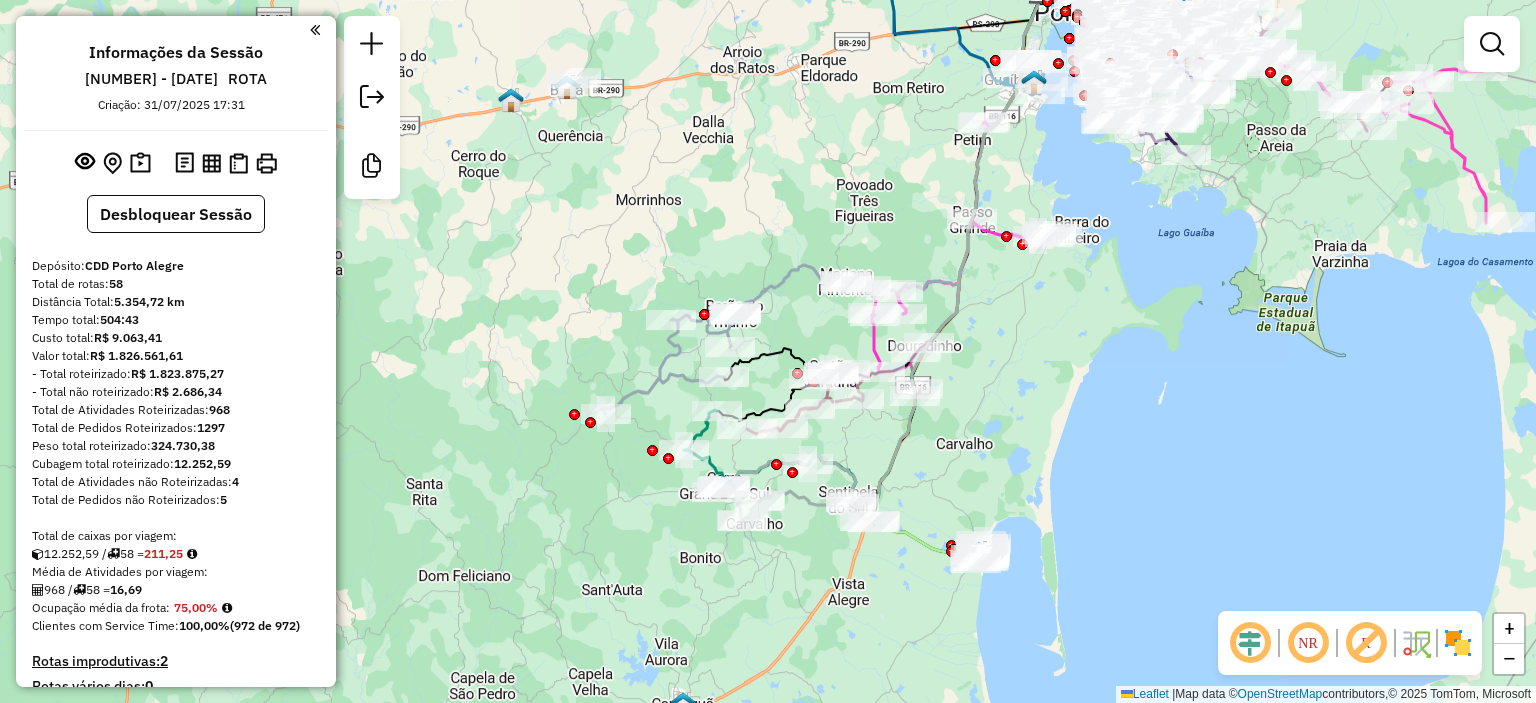 click 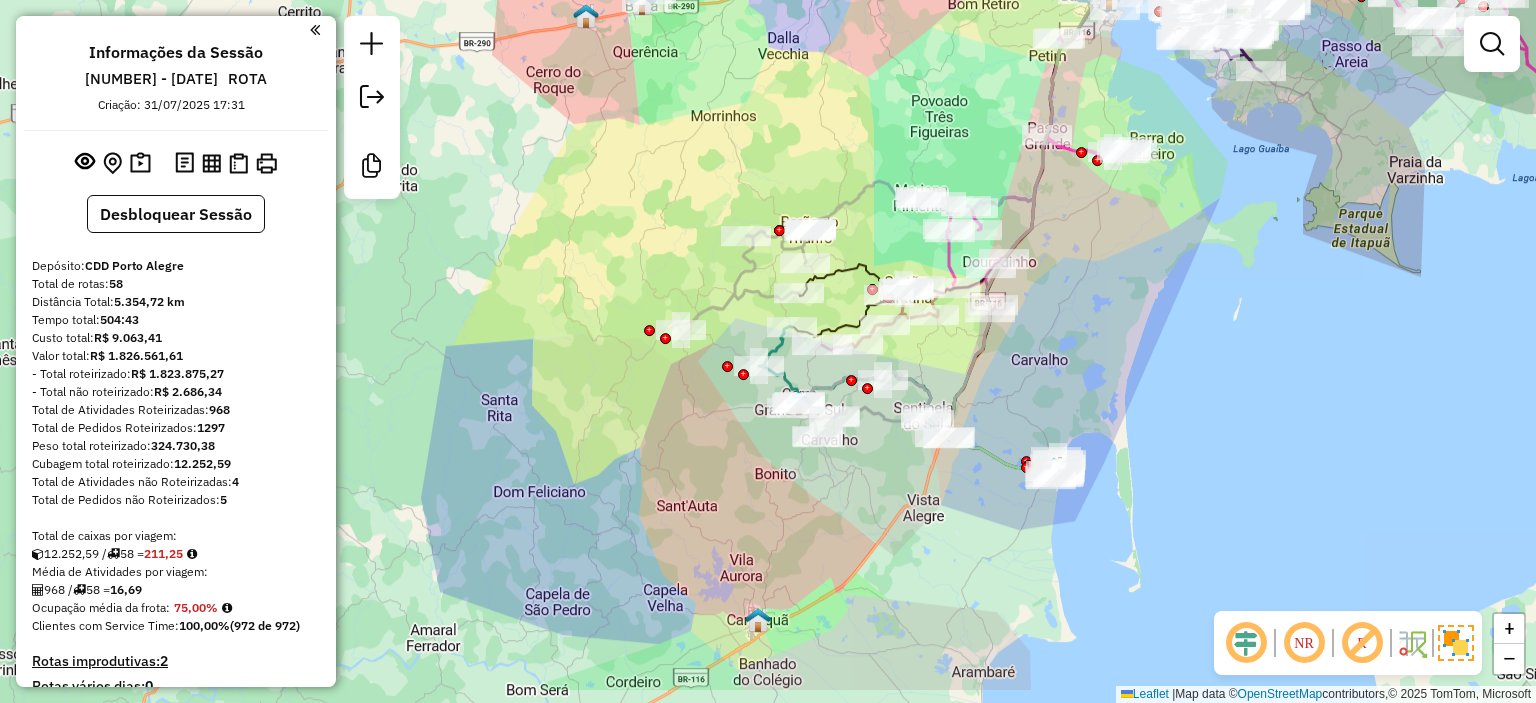click on "Janela de atendimento Grade de atendimento Capacidade Transportadoras Veículos Cliente Pedidos  Rotas Selecione os dias de semana para filtrar as janelas de atendimento  Seg   Ter   Qua   Qui   Sex   Sáb   Dom  Informe o período da janela de atendimento: De: Até:  Filtrar exatamente a janela do cliente  Considerar janela de atendimento padrão  Selecione os dias de semana para filtrar as grades de atendimento  Seg   Ter   Qua   Qui   Sex   Sáb   Dom   Considerar clientes sem dia de atendimento cadastrado  Clientes fora do dia de atendimento selecionado Filtrar as atividades entre os valores definidos abaixo:  Peso mínimo:   Peso máximo:   Cubagem mínima:   Cubagem máxima:   De:   Até:  Filtrar as atividades entre o tempo de atendimento definido abaixo:  De:   Até:   Considerar capacidade total dos clientes não roteirizados Transportadora: Selecione um ou mais itens Tipo de veículo: Selecione um ou mais itens Veículo: Selecione um ou mais itens Motorista: Selecione um ou mais itens Nome: Rótulo:" 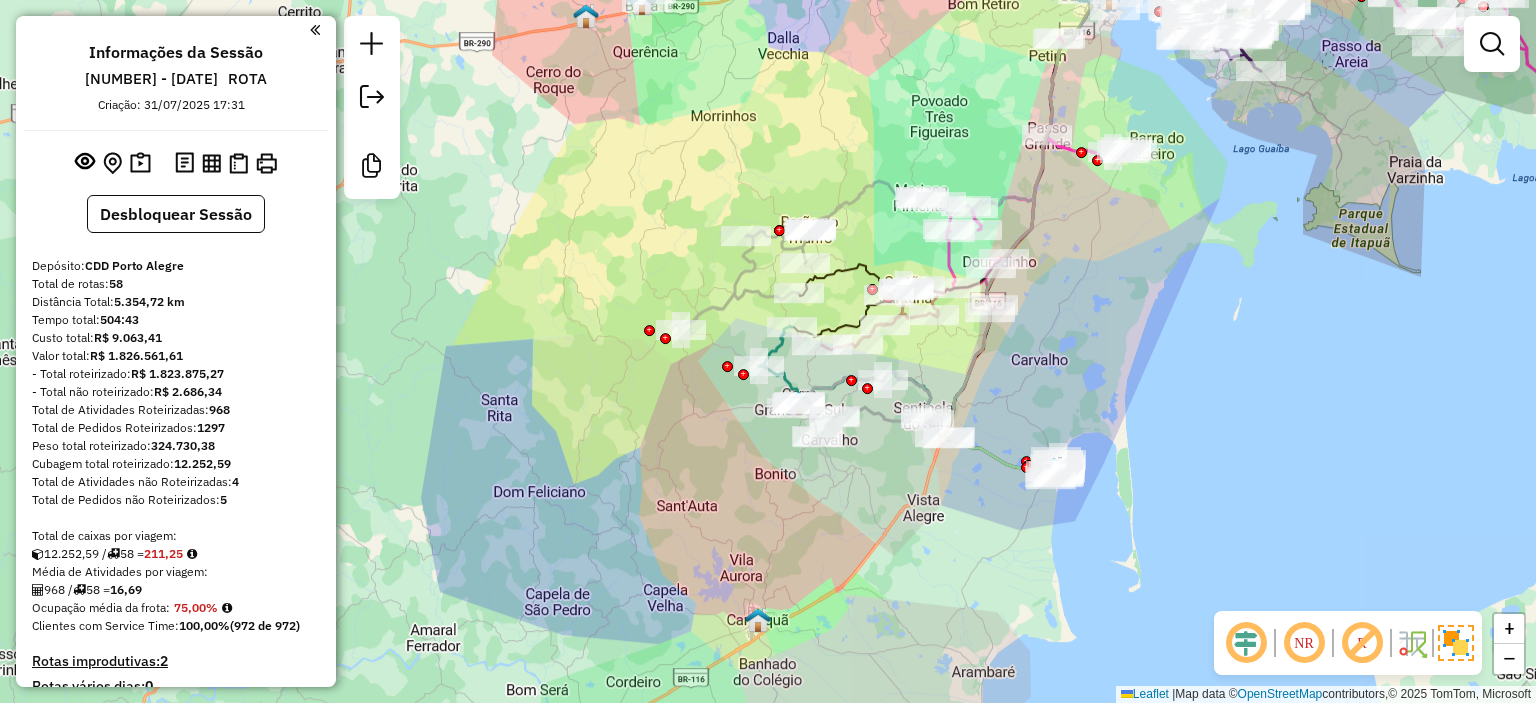 click 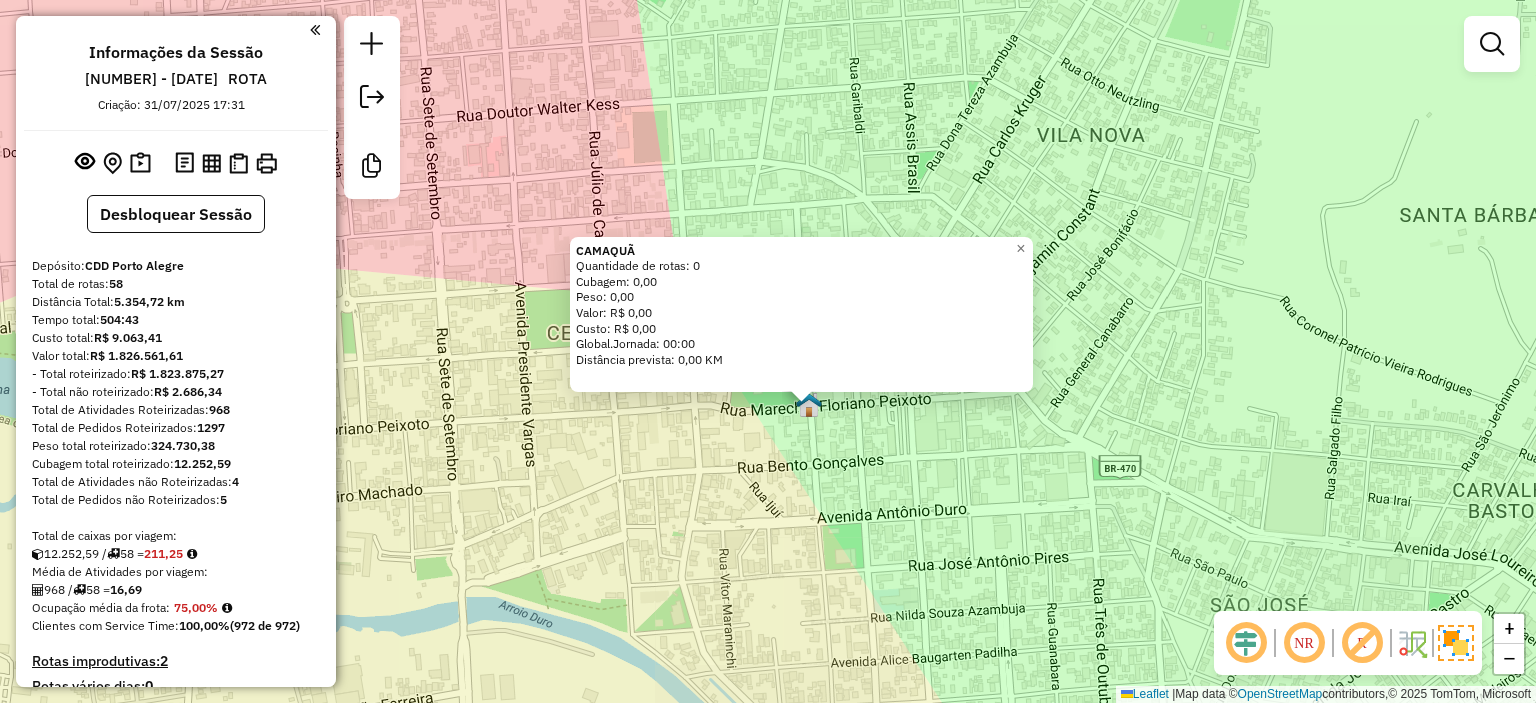 click on "CAMAQUÃ  Quantidade de rotas: 0   Cubagem: 0,00  Peso: 0,00  Valor: R$ 0,00   Custo: R$ 0,00  Global.Jornada: 00:00  Distância prevista: 0,00 KM  × Janela de atendimento Grade de atendimento Capacidade Transportadoras Veículos Cliente Pedidos  Rotas Selecione os dias de semana para filtrar as janelas de atendimento  Seg   Ter   Qua   Qui   Sex   Sáb   Dom  Informe o período da janela de atendimento: De: Até:  Filtrar exatamente a janela do cliente  Considerar janela de atendimento padrão  Selecione os dias de semana para filtrar as grades de atendimento  Seg   Ter   Qua   Qui   Sex   Sáb   Dom   Considerar clientes sem dia de atendimento cadastrado  Clientes fora do dia de atendimento selecionado Filtrar as atividades entre os valores definidos abaixo:  Peso mínimo:   Peso máximo:   Cubagem mínima:   Cubagem máxima:   De:   Até:  Filtrar as atividades entre o tempo de atendimento definido abaixo:  De:   Até:   Considerar capacidade total dos clientes não roteirizados Transportadora: Veículo:" 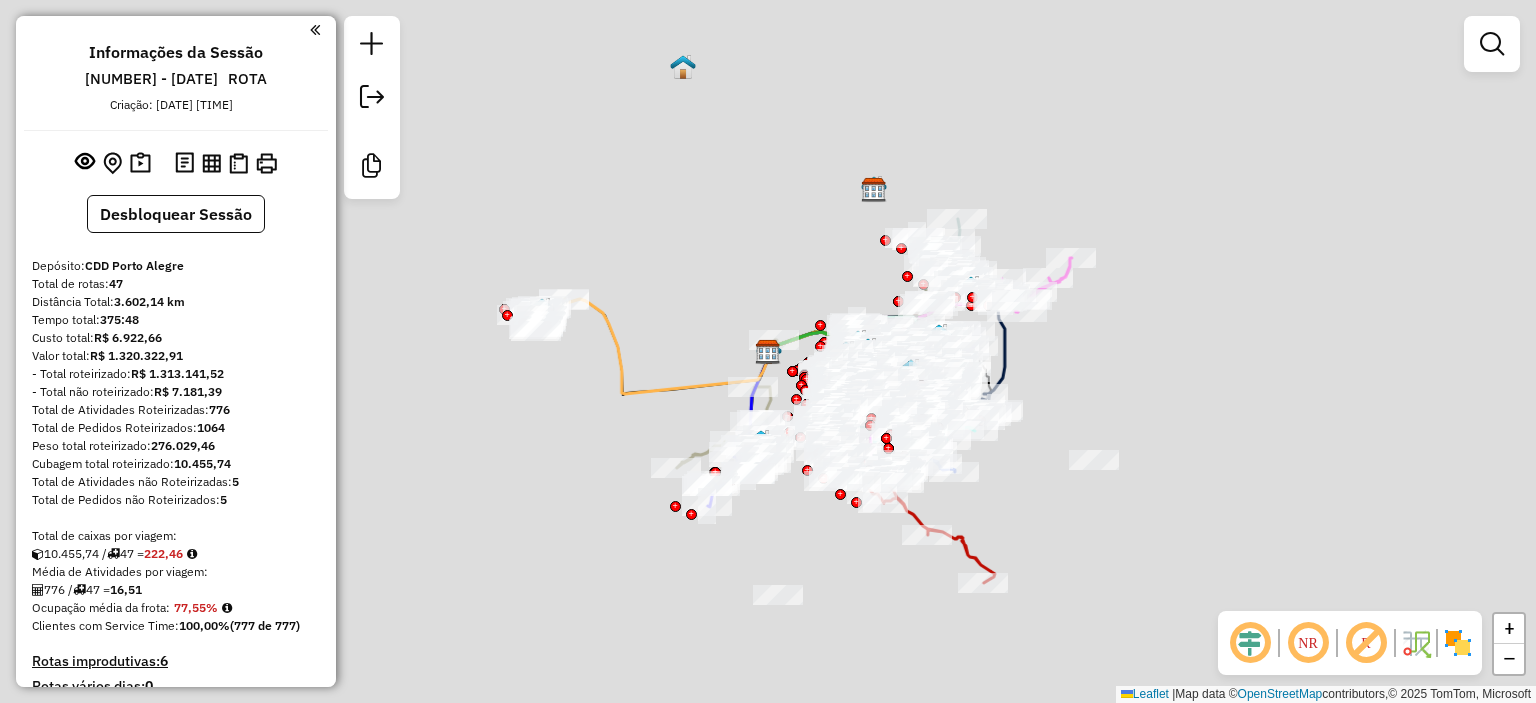 scroll, scrollTop: 0, scrollLeft: 0, axis: both 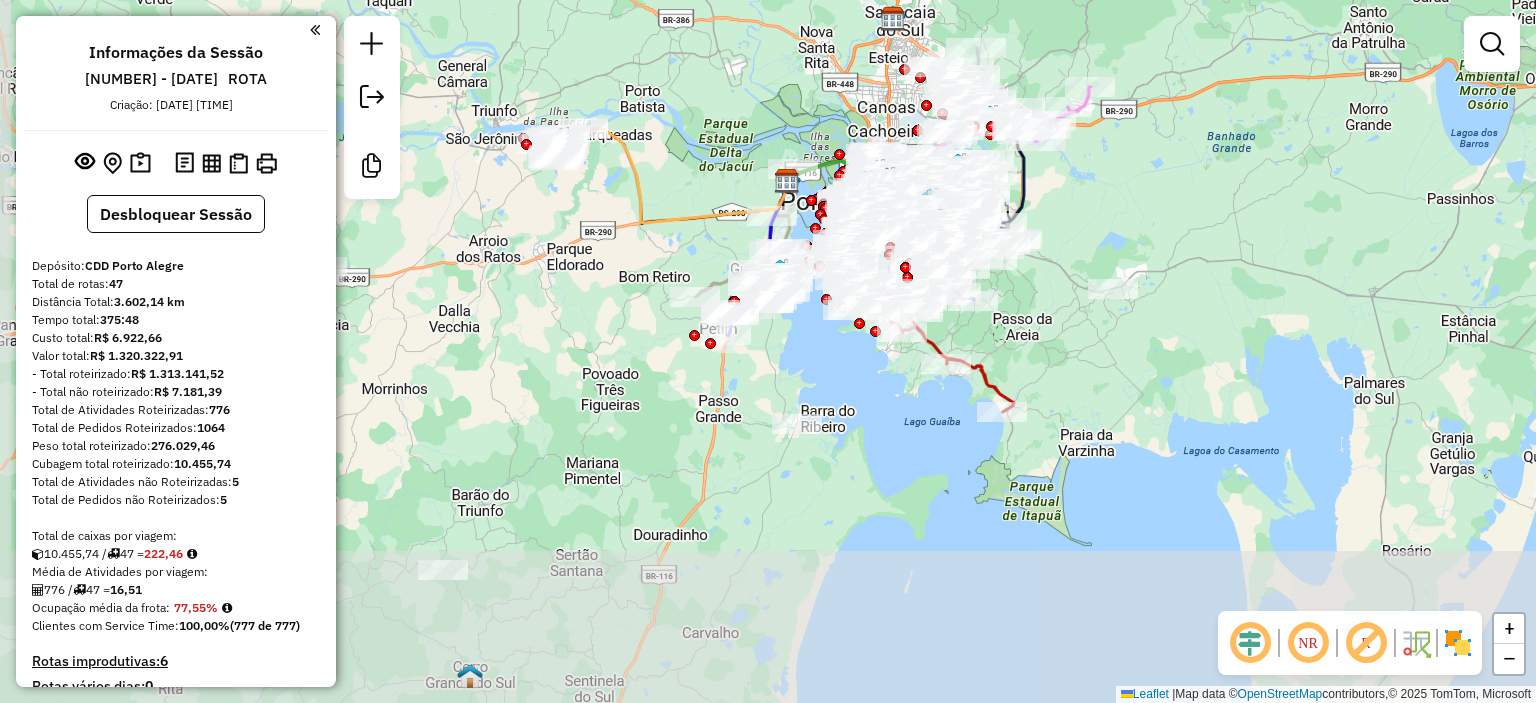 drag, startPoint x: 1231, startPoint y: 219, endPoint x: 1224, endPoint y: 153, distance: 66.37017 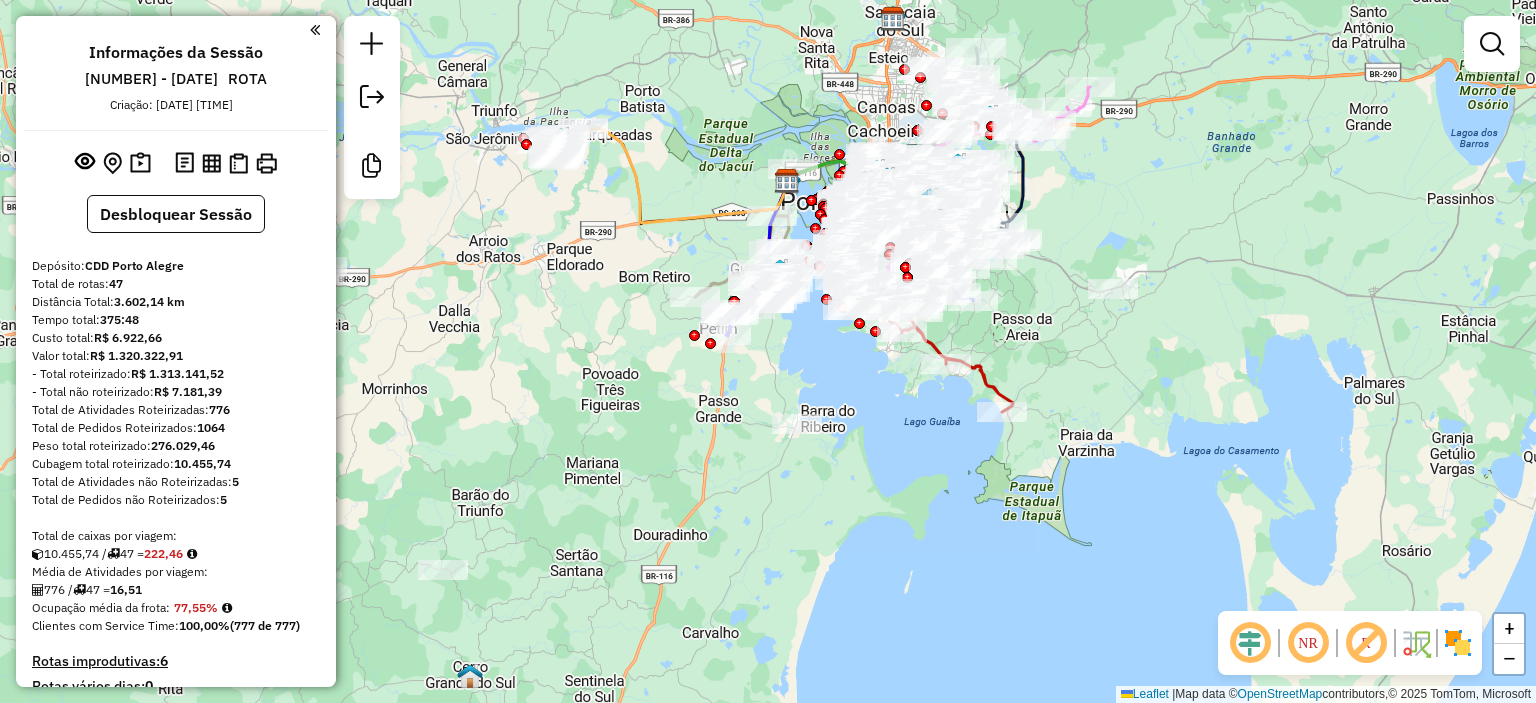 click 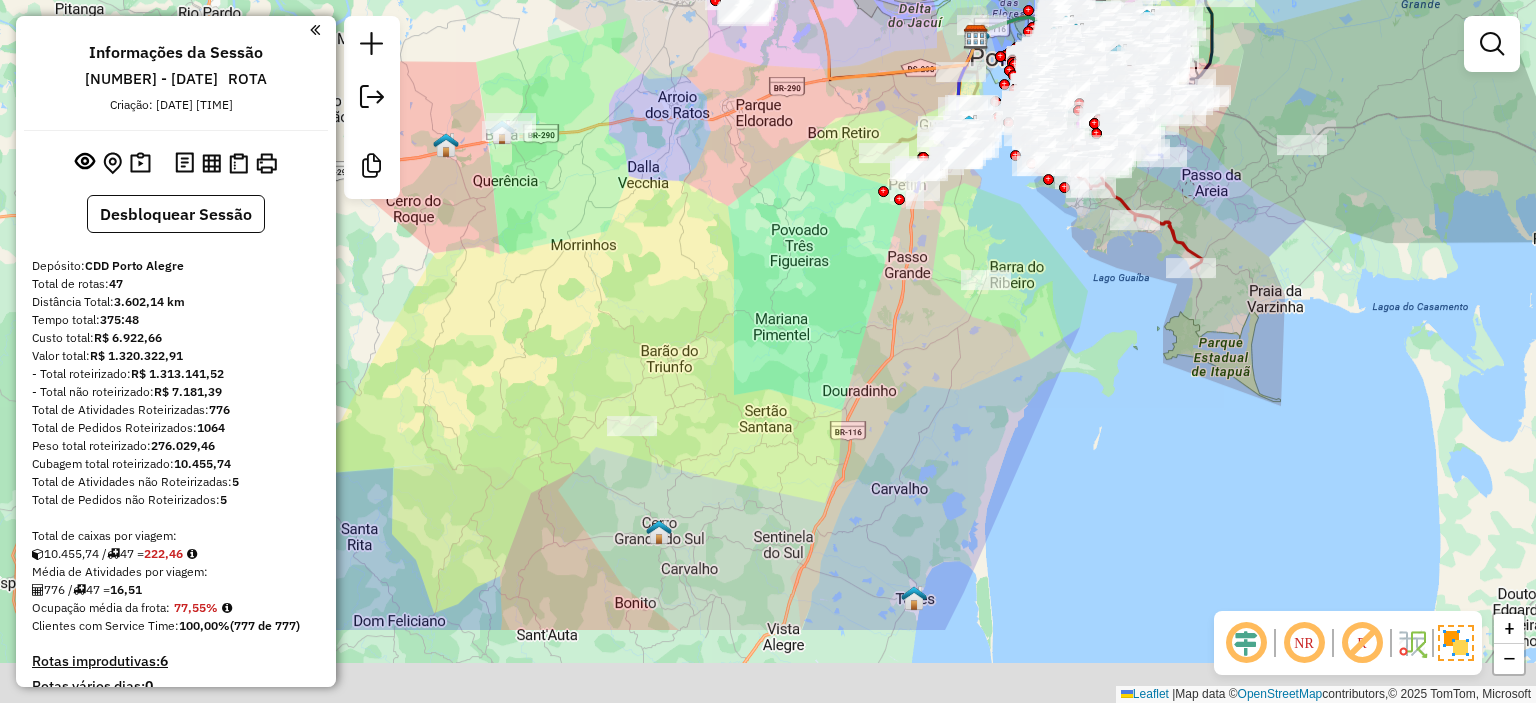 drag, startPoint x: 626, startPoint y: 522, endPoint x: 771, endPoint y: 357, distance: 219.65883 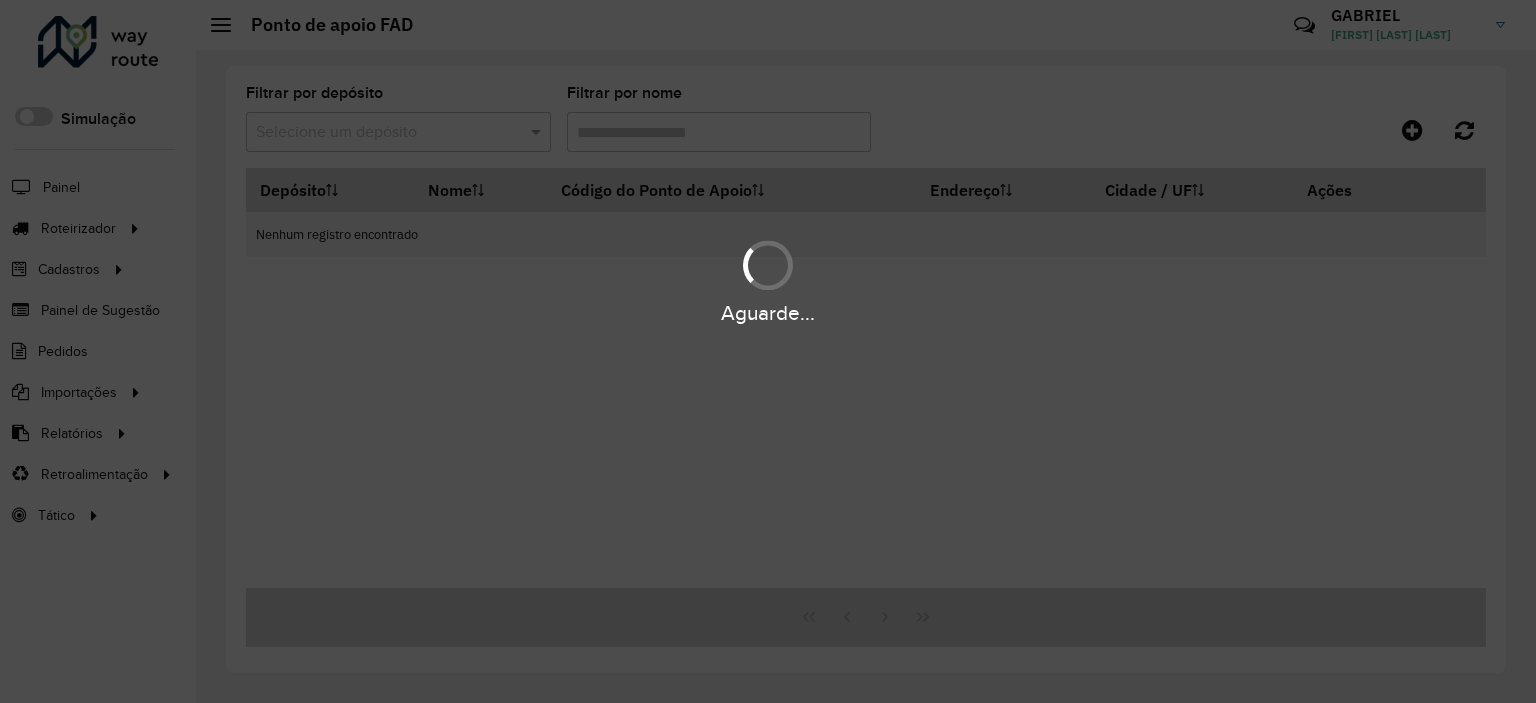 scroll, scrollTop: 0, scrollLeft: 0, axis: both 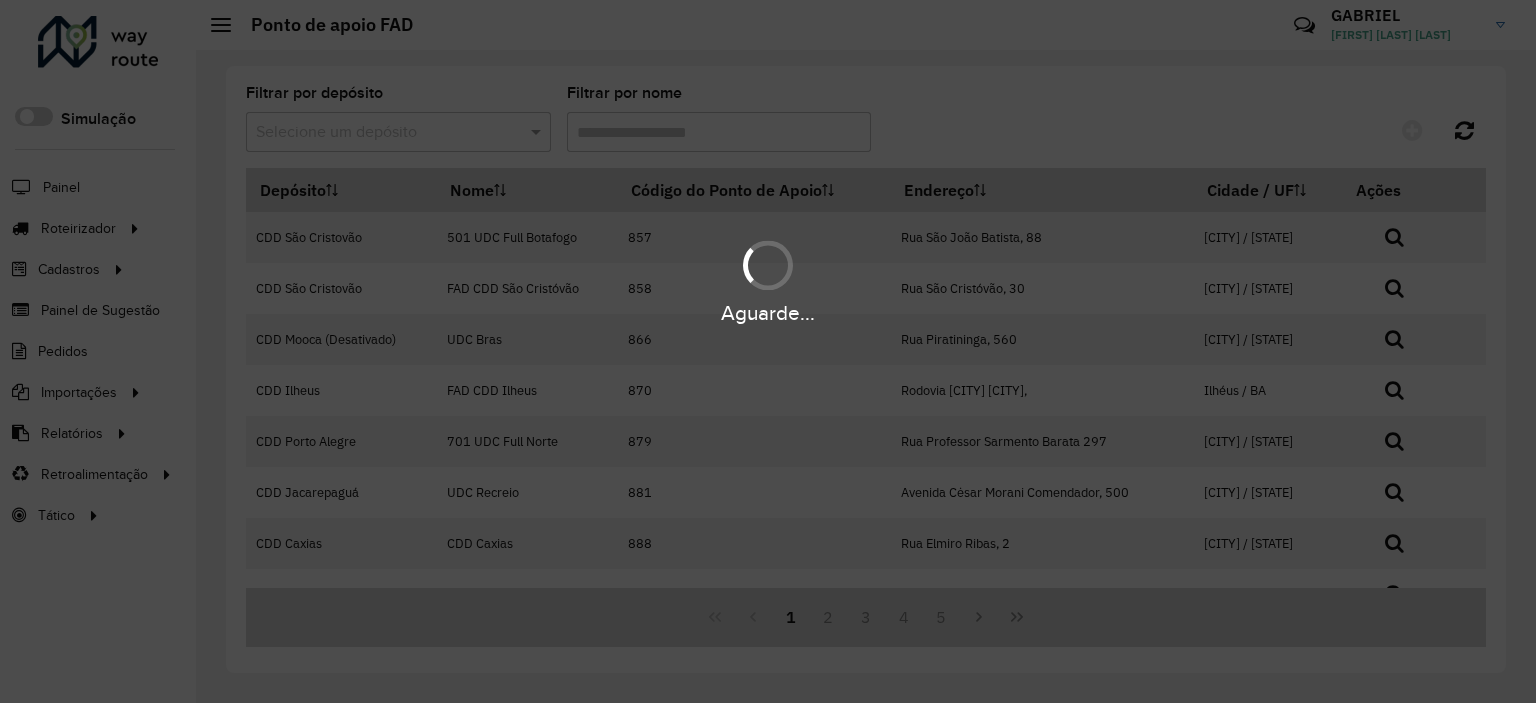 click on "Aguarde... Pop-up bloqueado! Seu navegador bloqueou automáticamente a abertura de uma nova janela. Acesse as configurações e adicione o endereço do sistema a lista de permissão. Fechar Roteirizador AmbevTech Simulação Painel Roteirizador Entregas Cadastros Checkpoint Cliente Consulta de setores Depósito Disponibilidade de veículos Fator tipo de produto Grupo Rota Fator Tipo Produto Grupo de rotas exclusiva Grupo de setores Layout integração Modelo Parada Pedágio Ponto de apoio FAD Produto Rodízio de placa Rota exclusiva FAD Rótulo Setor Tipo de cliente Tipo de veículo Transportadora Veículo Painel de Sugestão Pedidos Importações Clientes Fator tipo produto Grade de atendimento Janela de atendimento Localização Pedidos Tempo de espera Veículos Relatórios Ações da sessão Clientes Clientes fora malha Exclusão pedido Fator tipo de produto Filtros da sessão Indicadores roteirização Integração automática Pedidos agrupados Pedidos não Roteirizados Romaneio Roteirização 1" at bounding box center [768, 351] 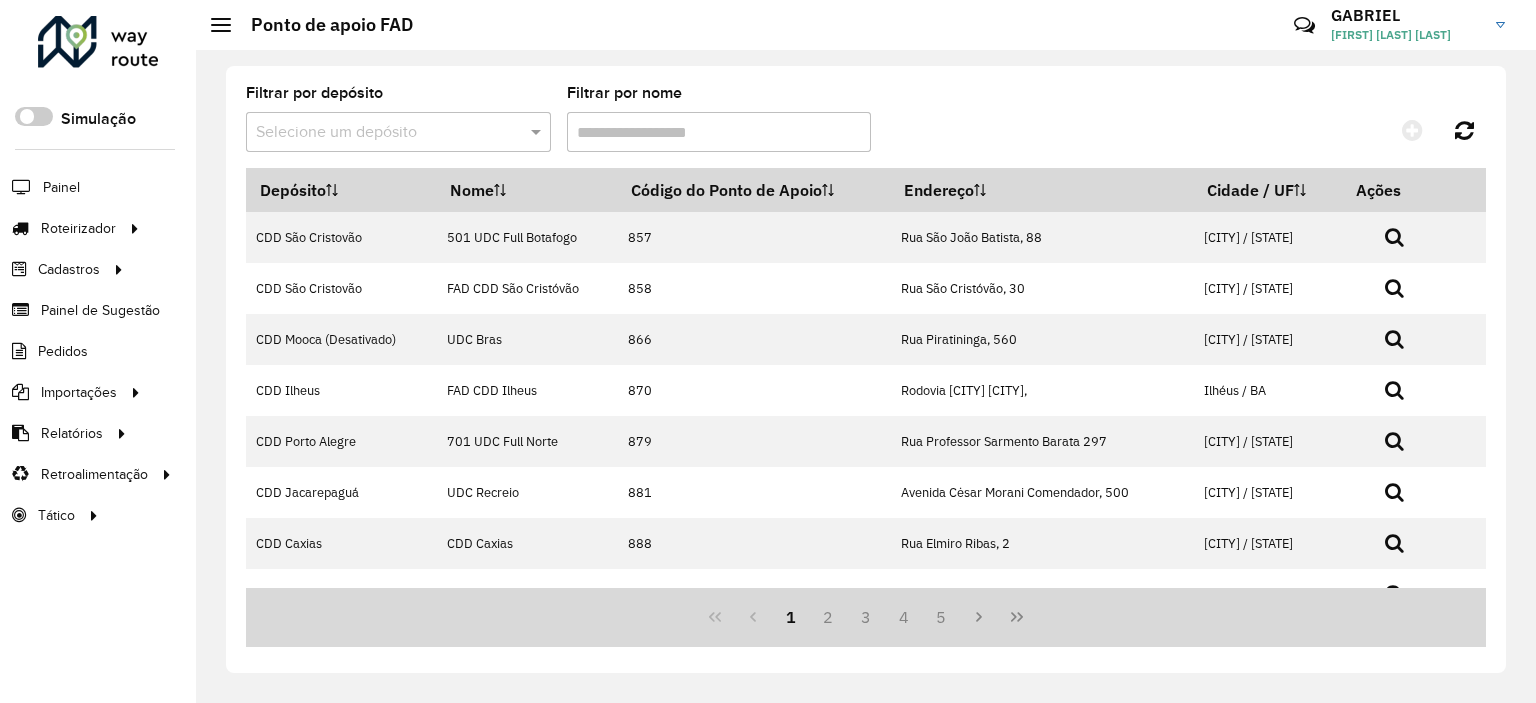 click at bounding box center (378, 133) 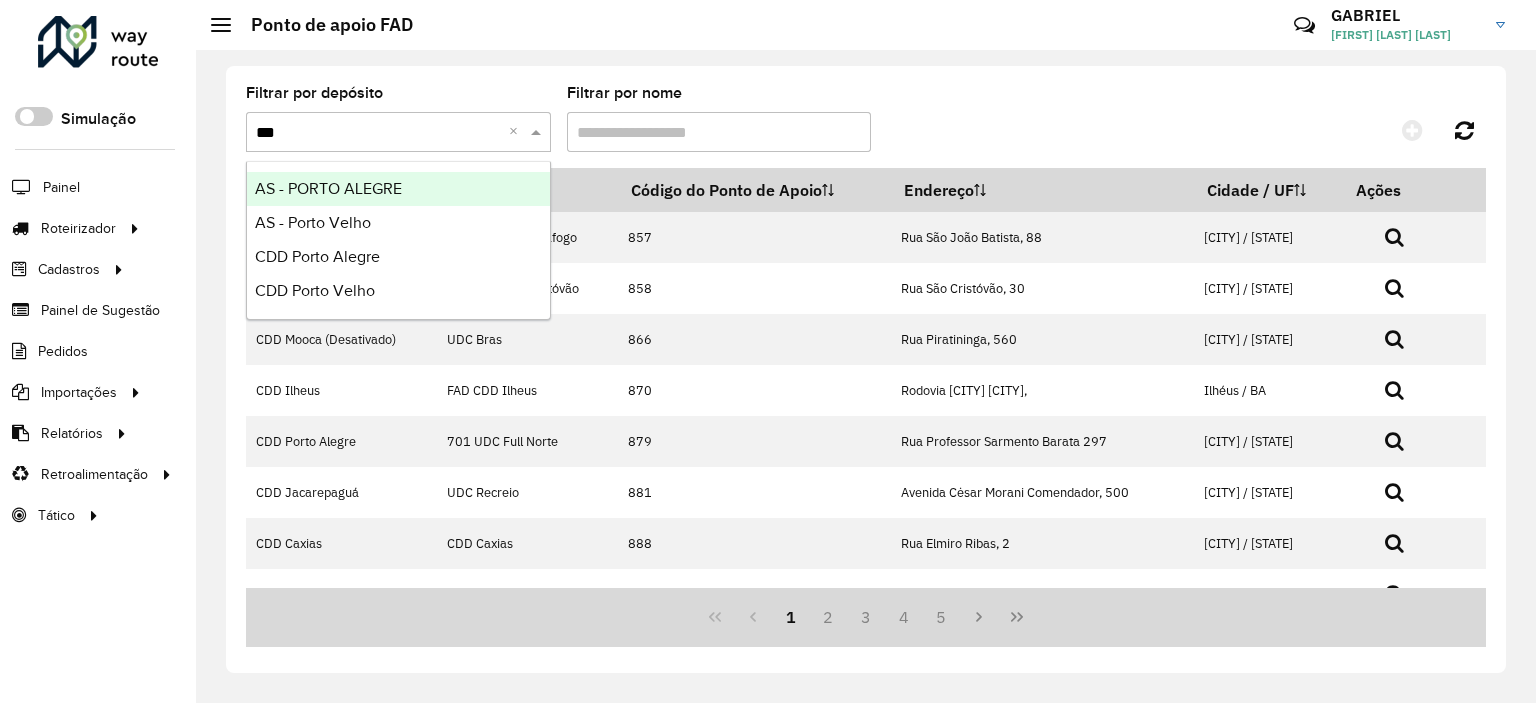 type on "****" 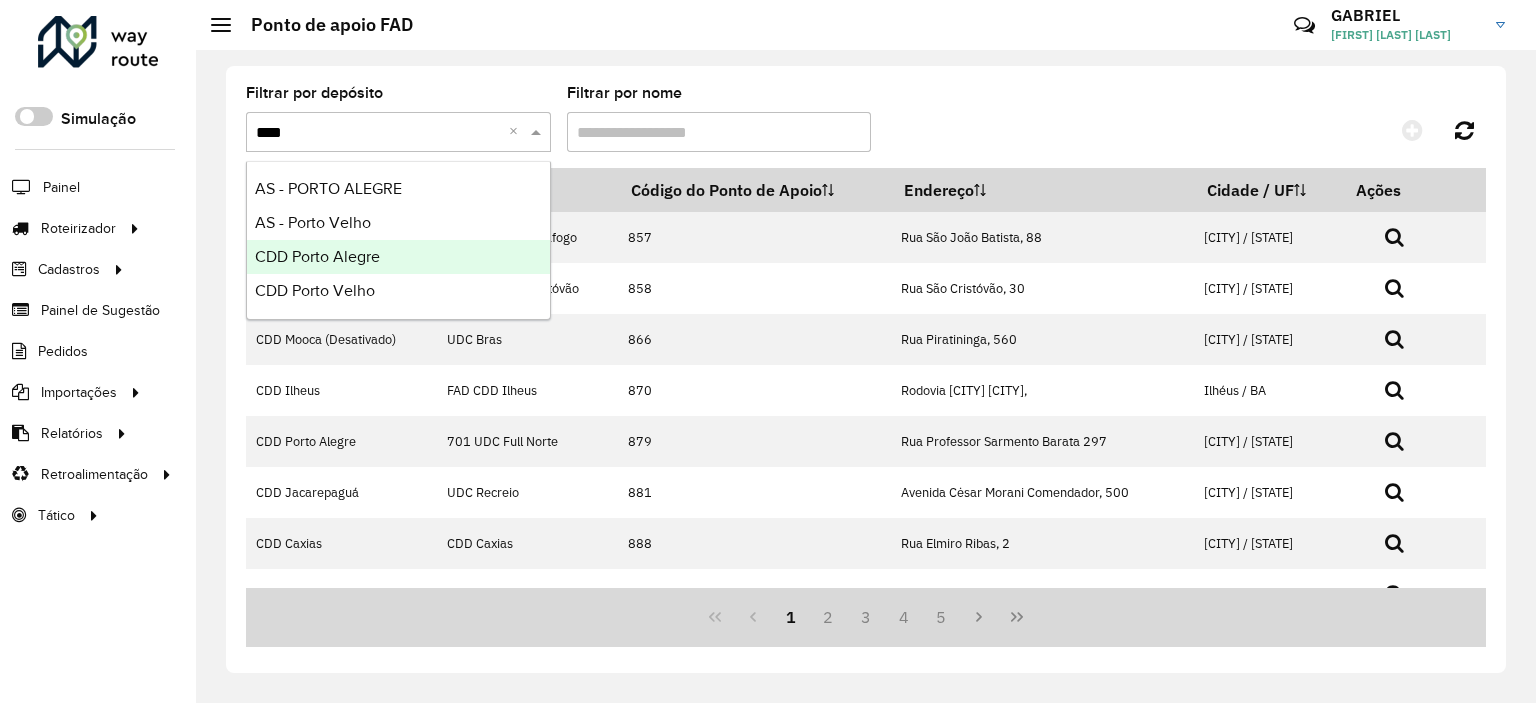 click on "CDD Porto Alegre" at bounding box center (398, 257) 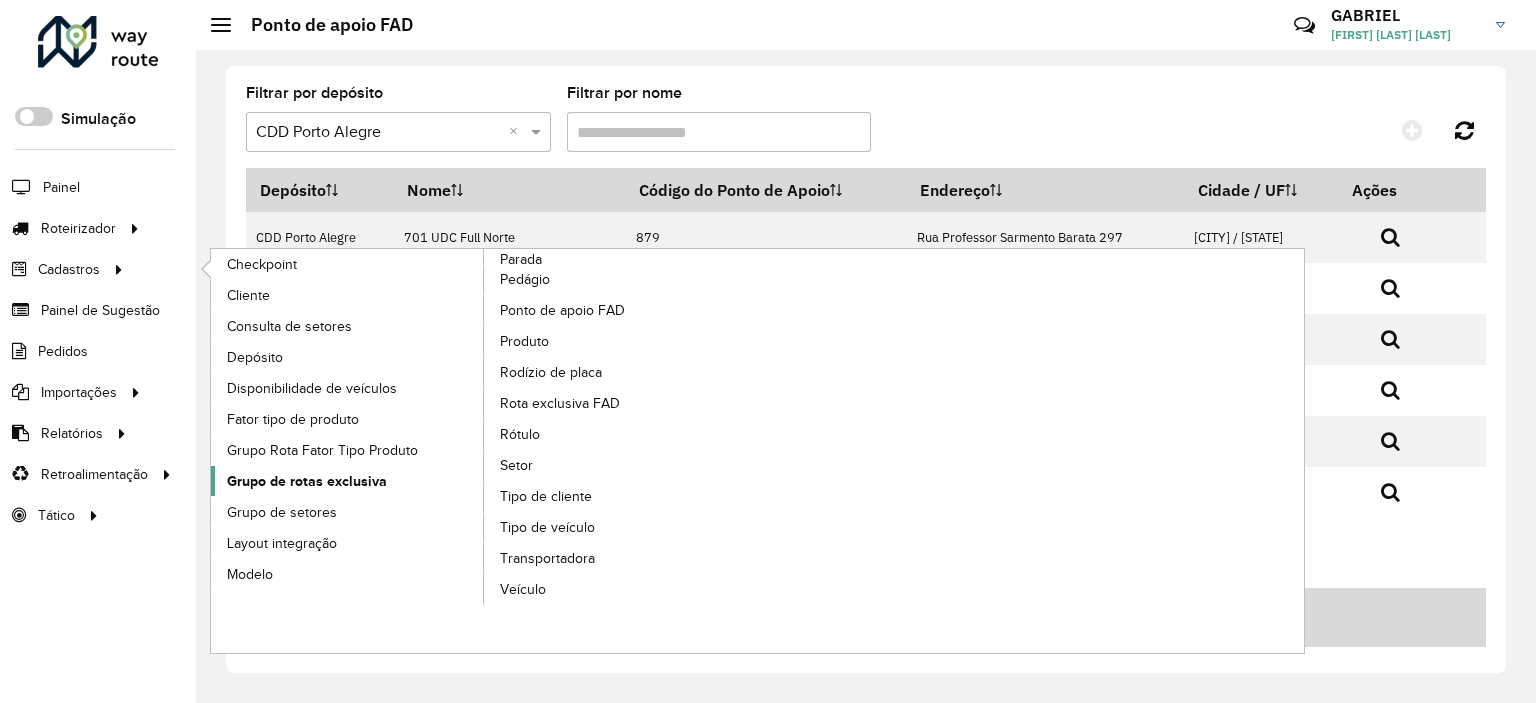 click on "Grupo de rotas exclusiva" 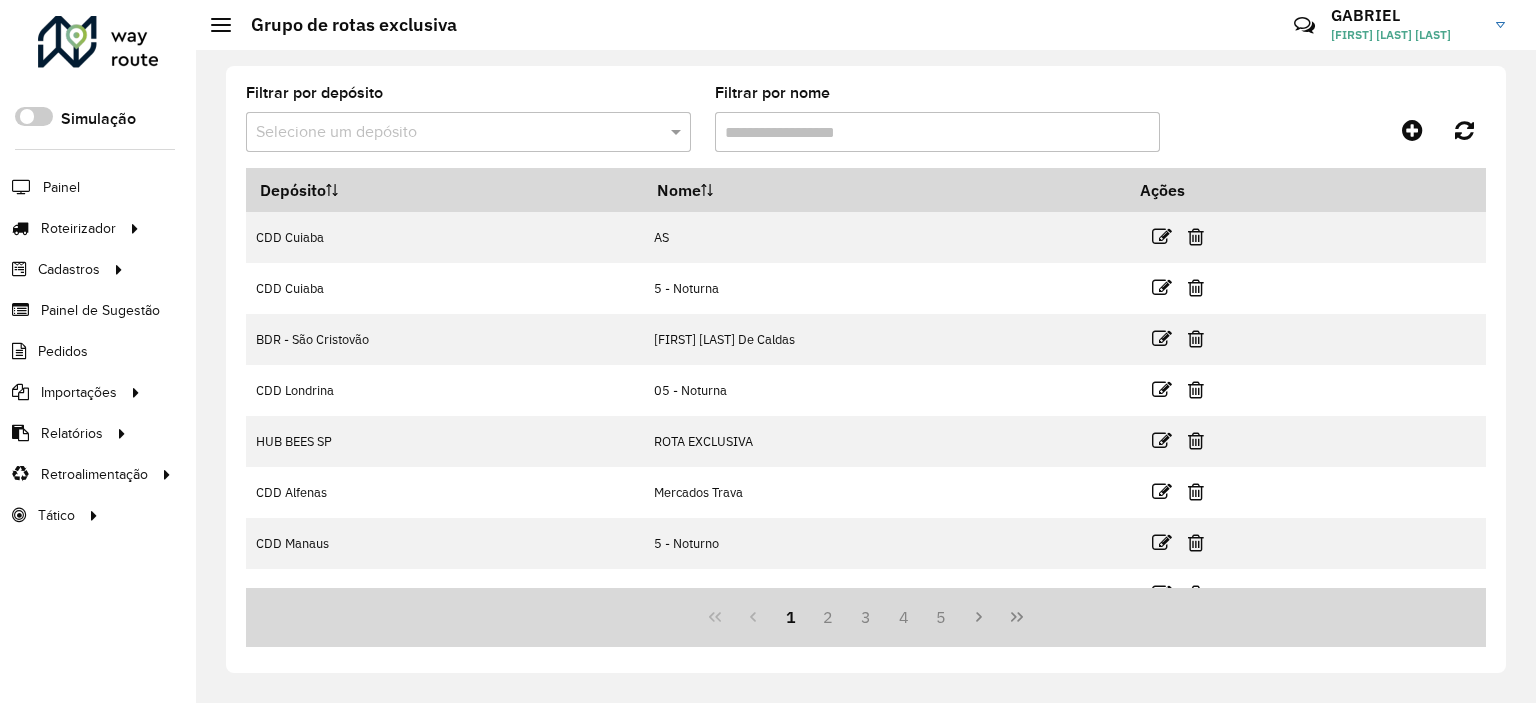 click at bounding box center (448, 133) 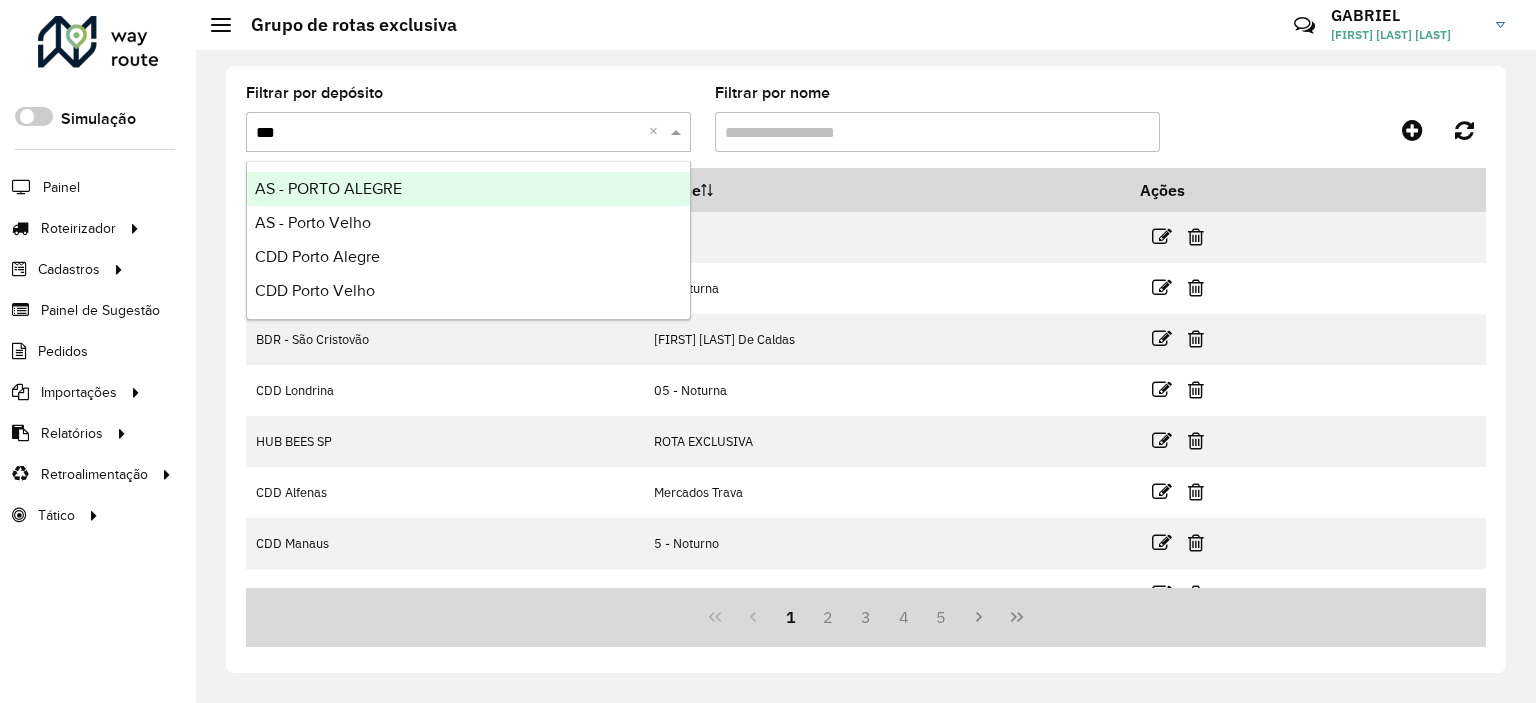 type on "****" 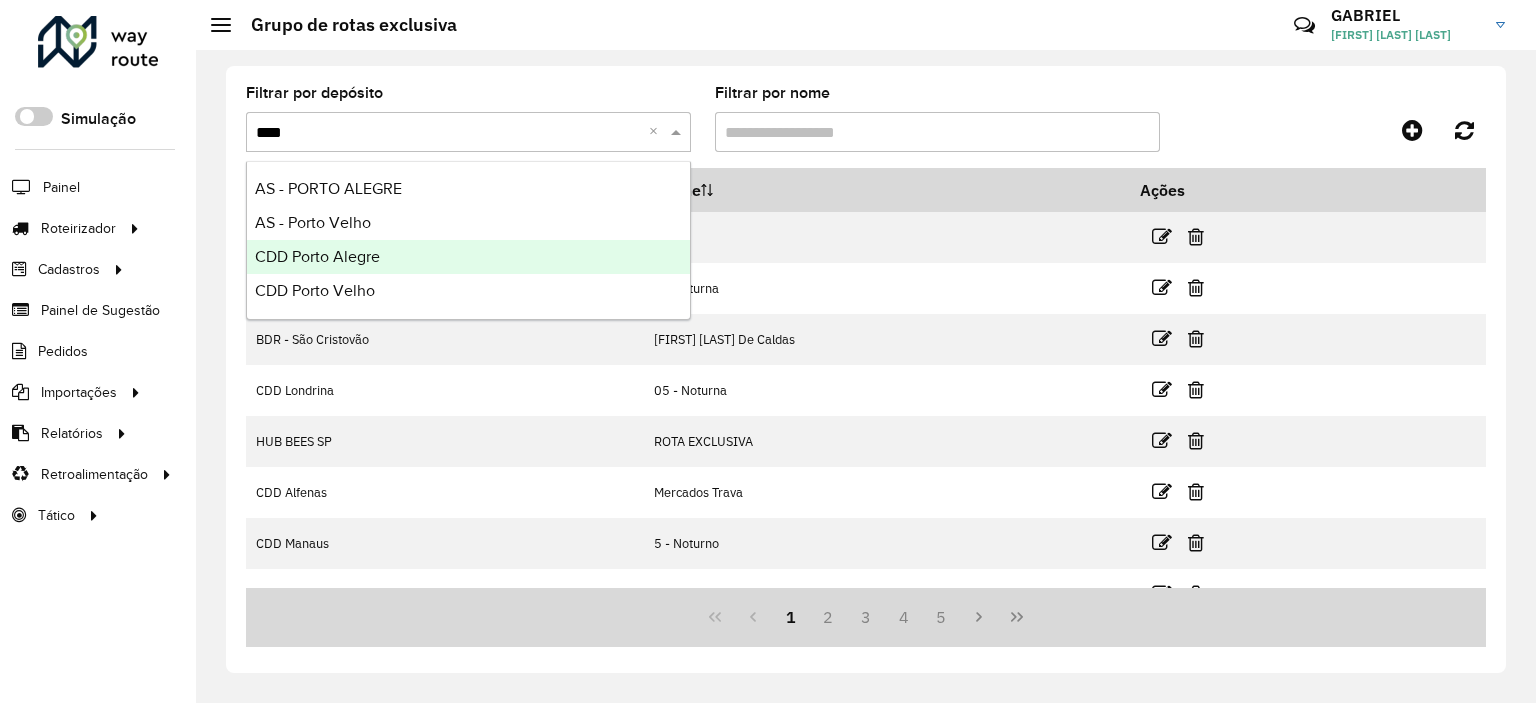 click on "CDD Porto Alegre" at bounding box center (468, 257) 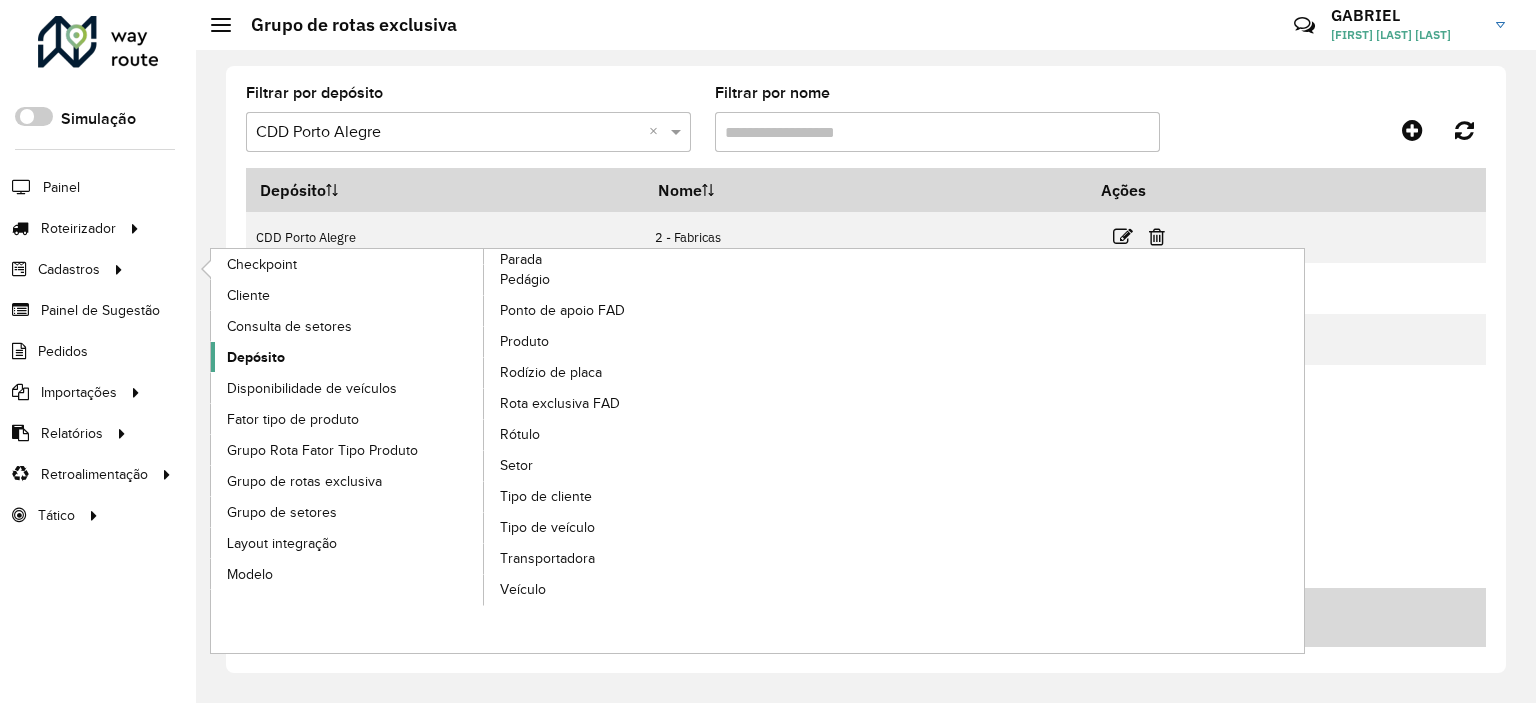 click on "Depósito" 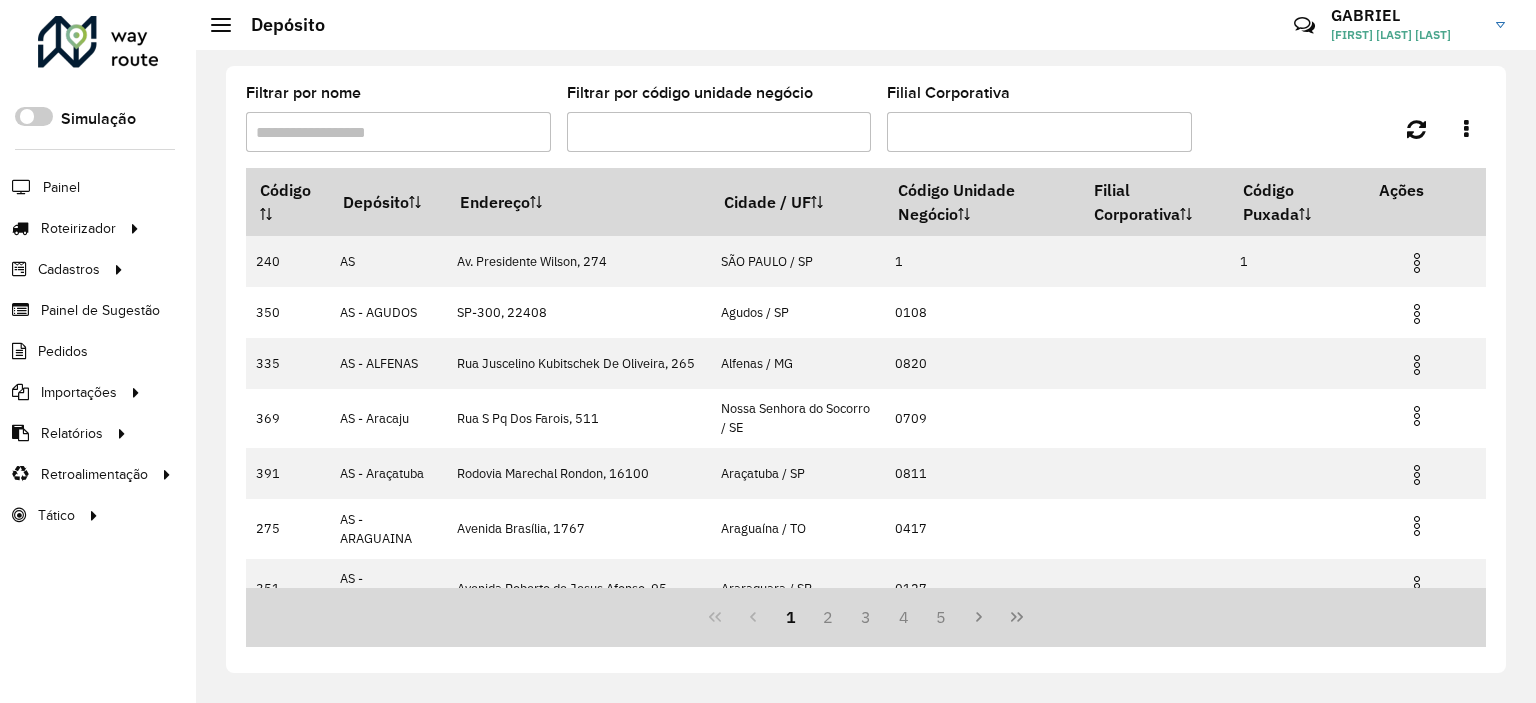 click on "Filtrar por nome" at bounding box center (398, 132) 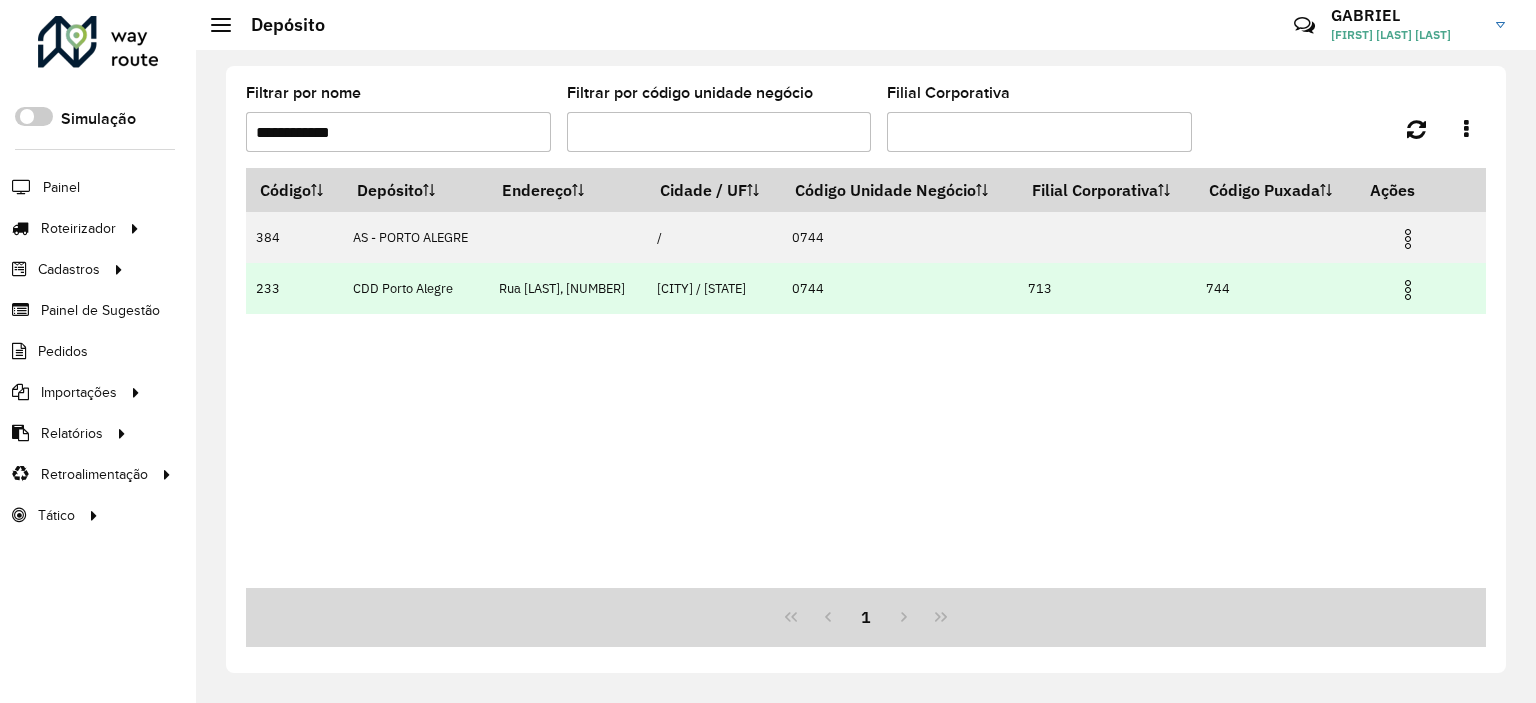 type on "**********" 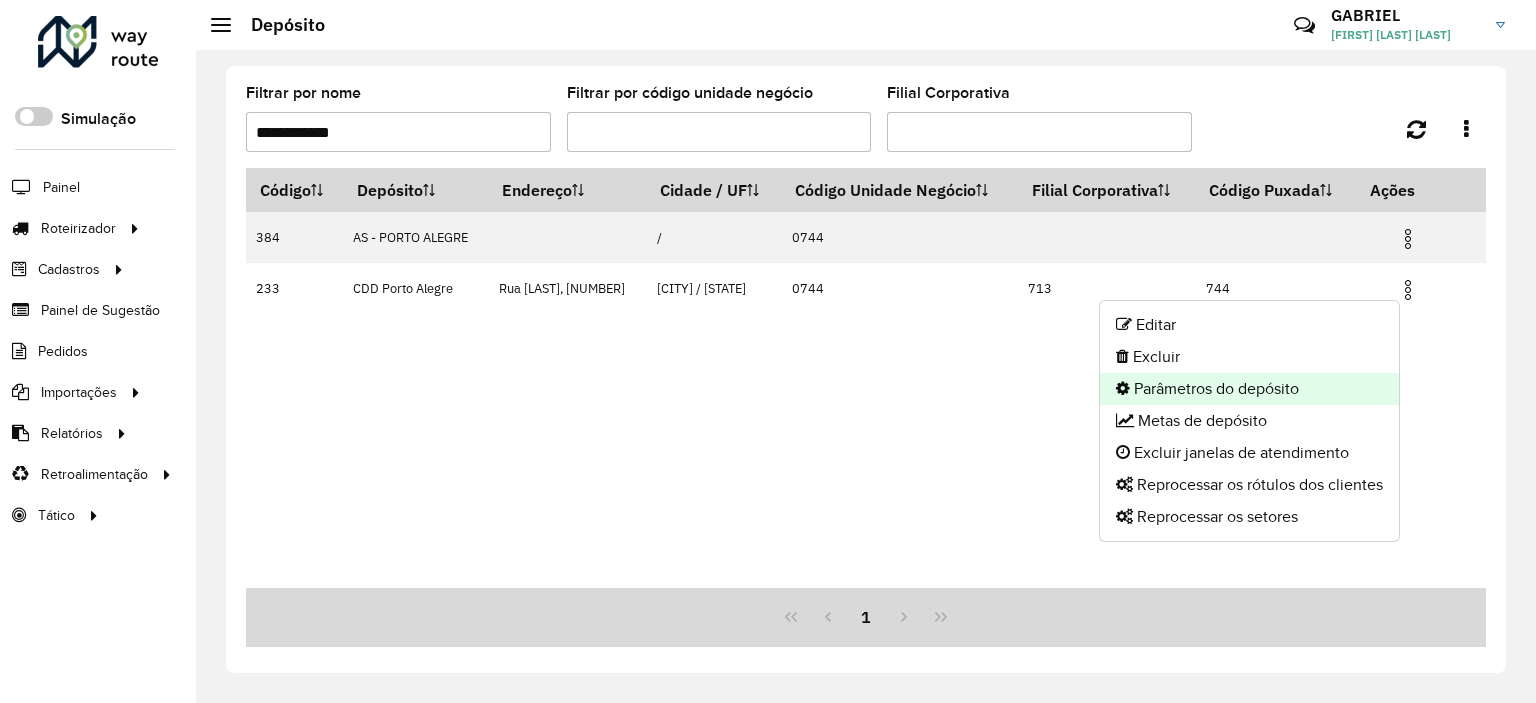 click on "Parâmetros do depósito" 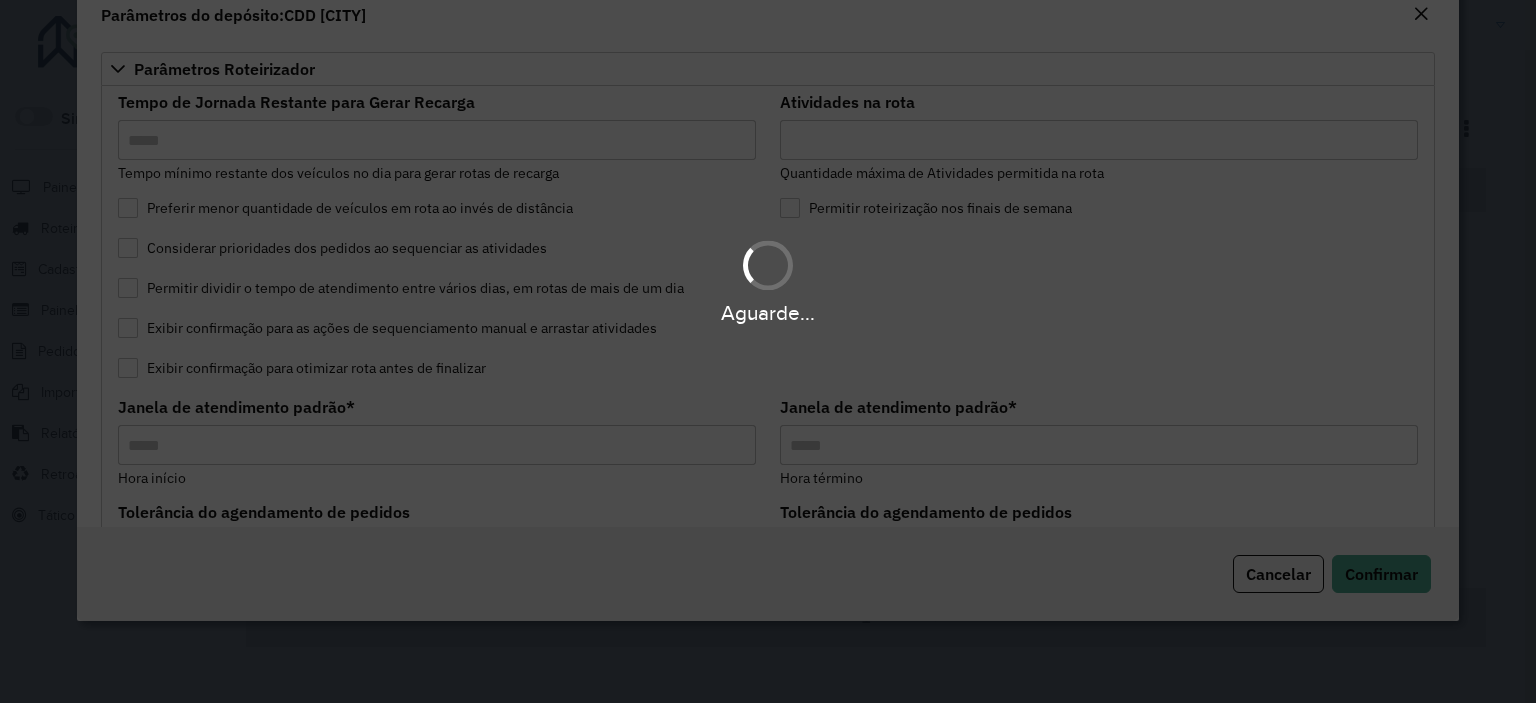 type on "*****" 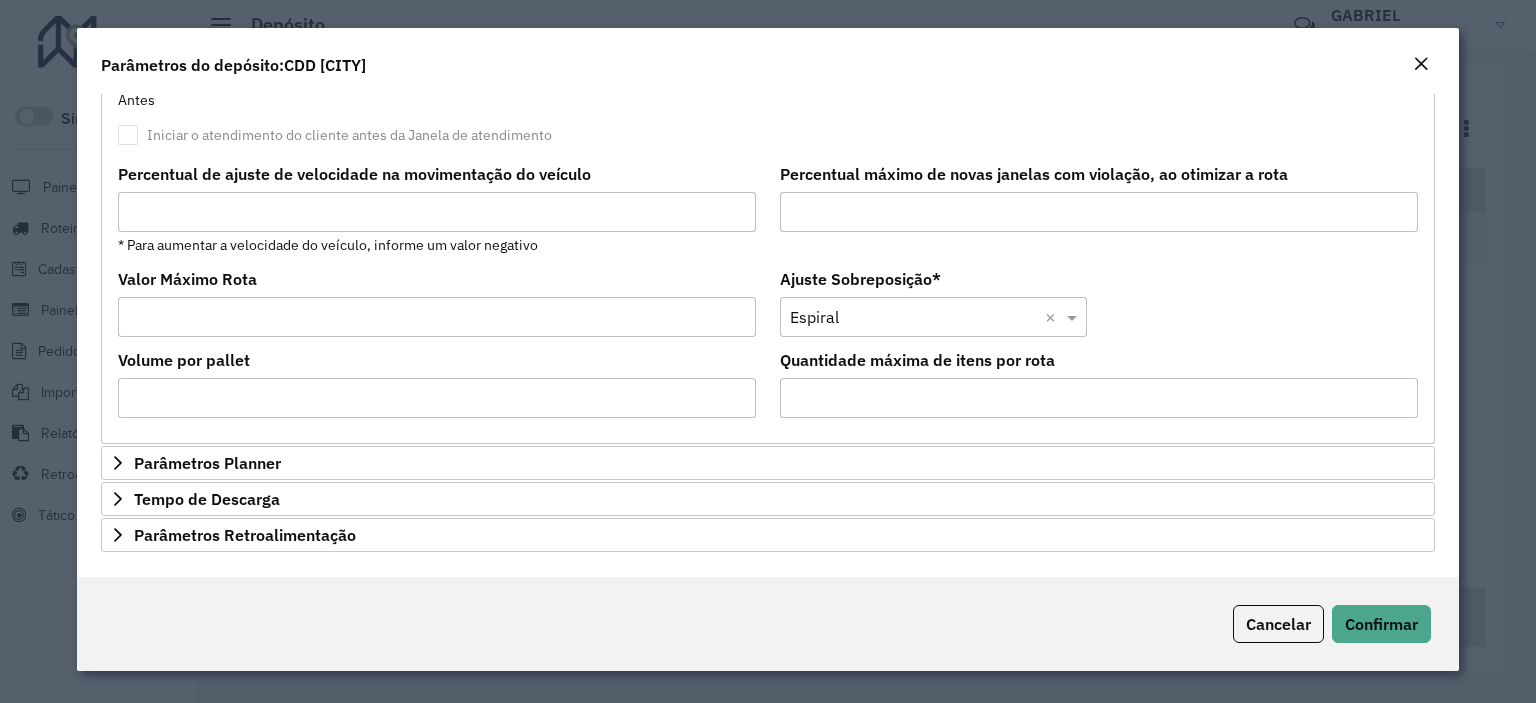 scroll, scrollTop: 640, scrollLeft: 0, axis: vertical 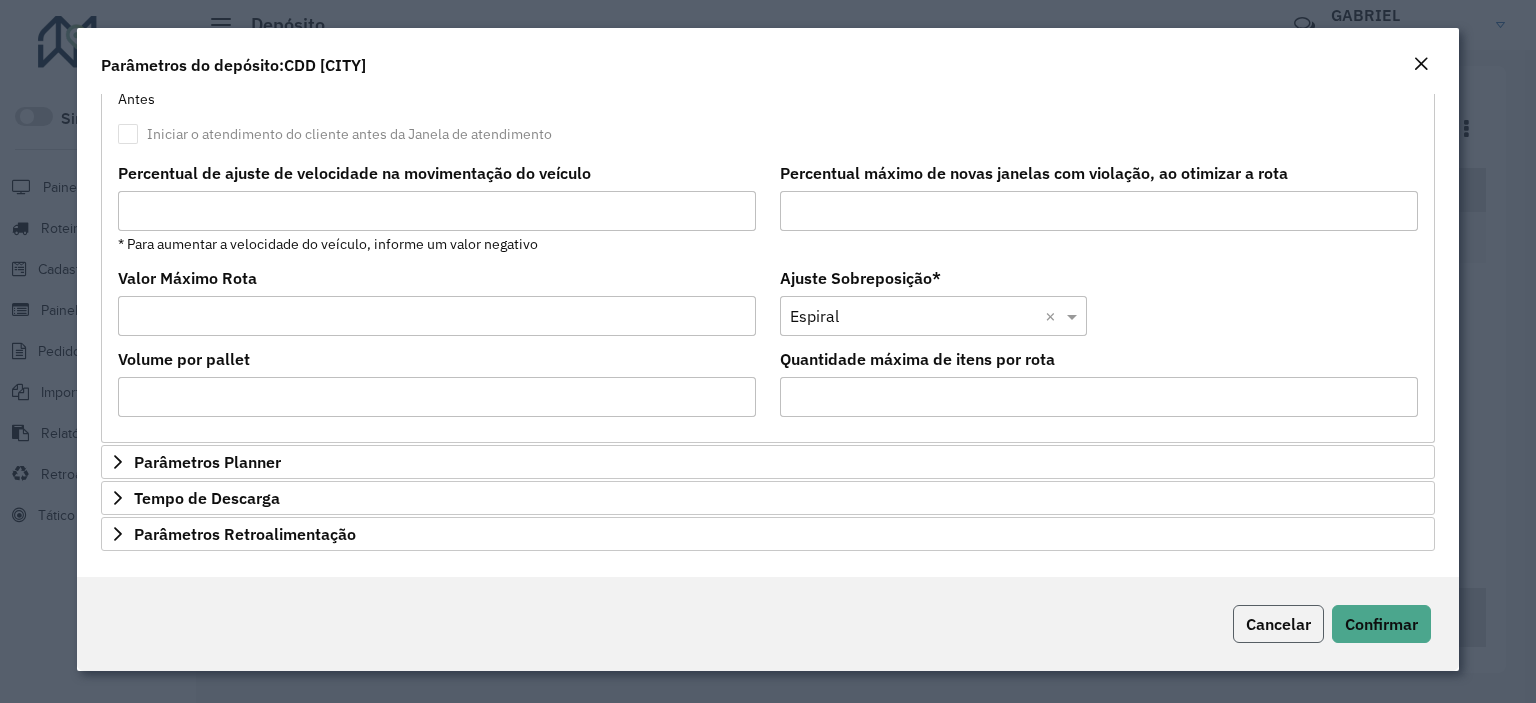 click on "Cancelar" 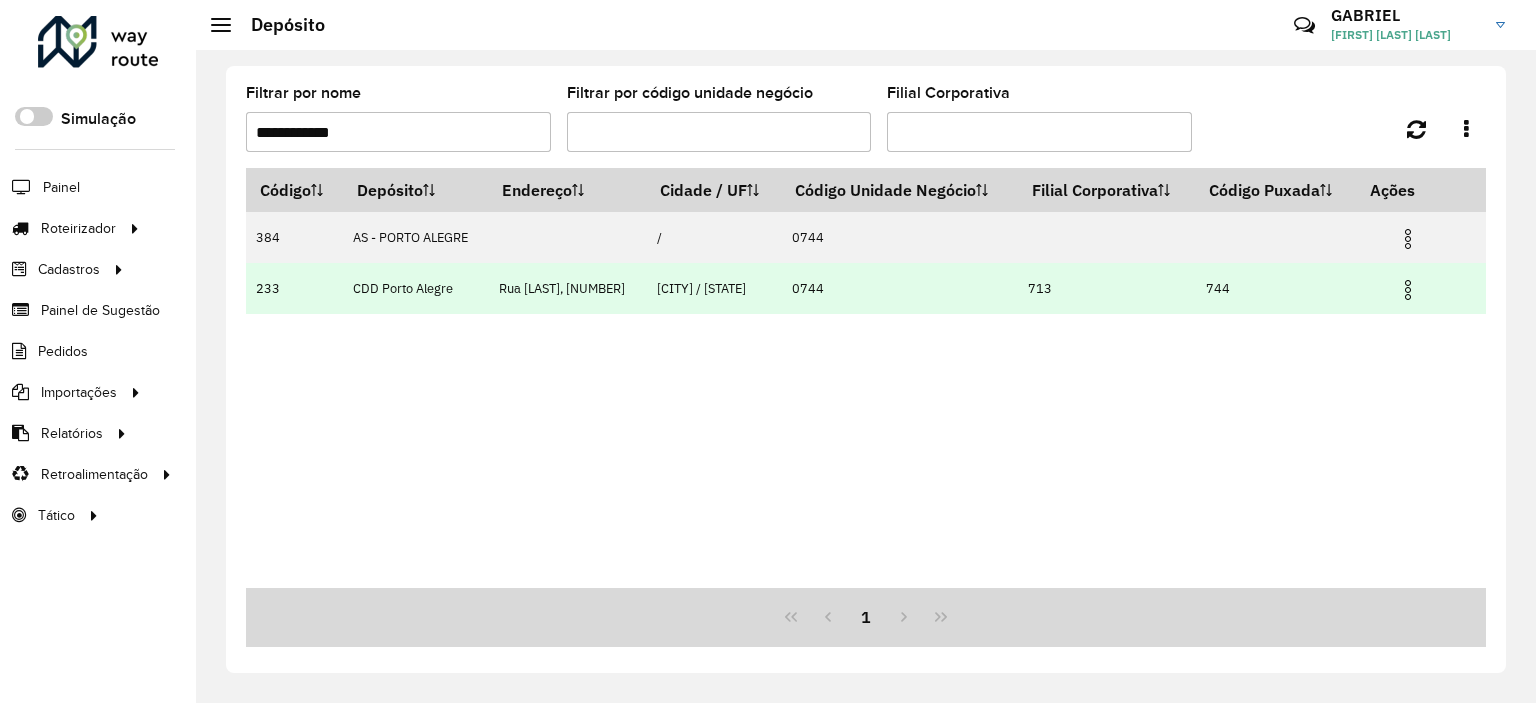 click at bounding box center [1408, 290] 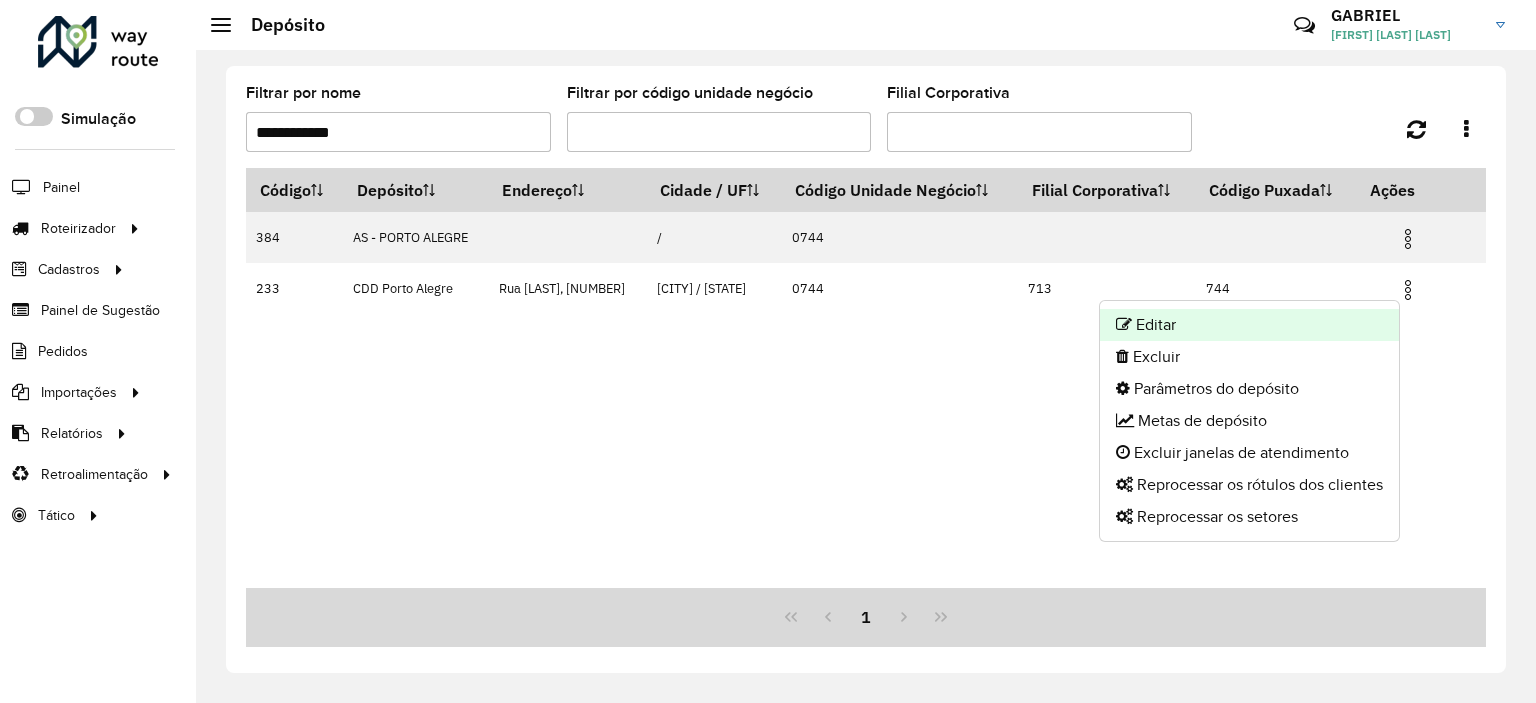 click on "Editar" 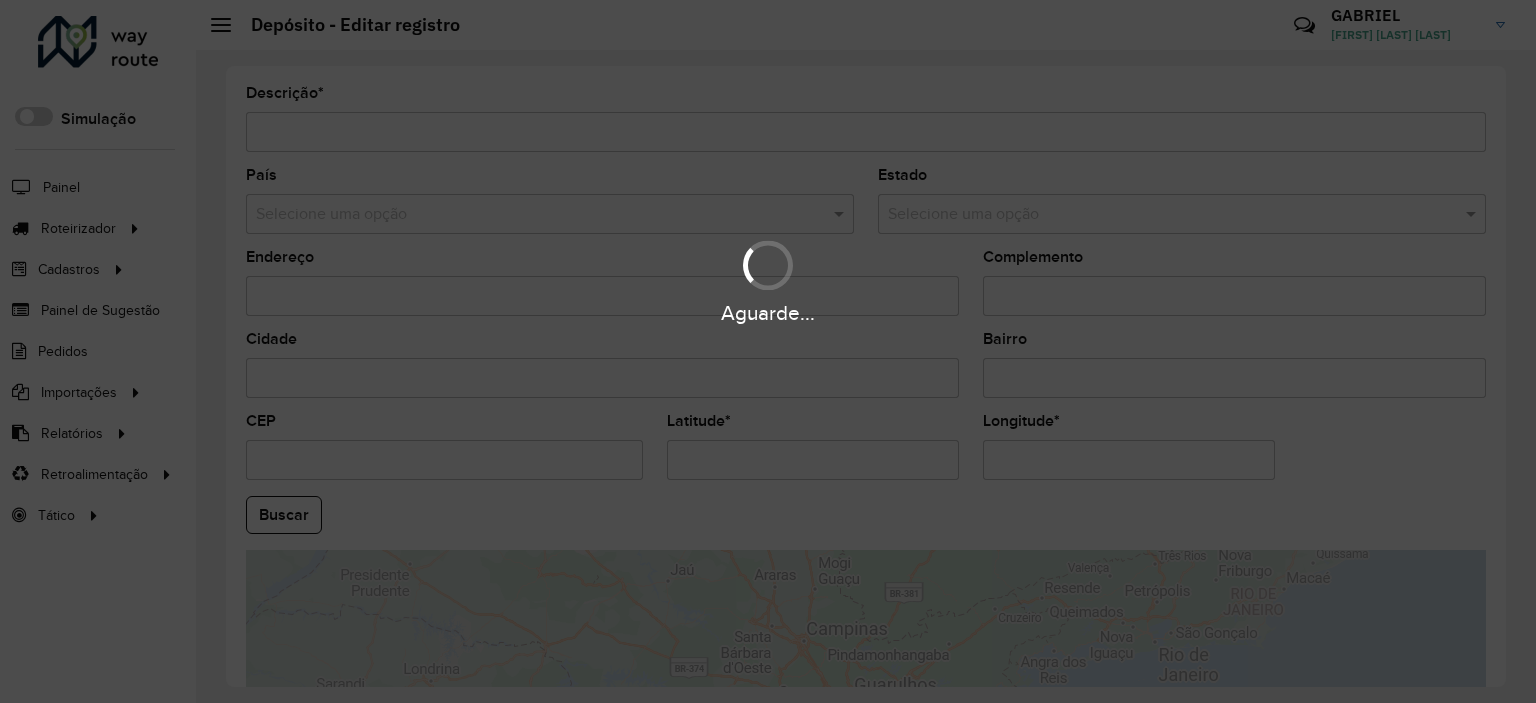 type on "**********" 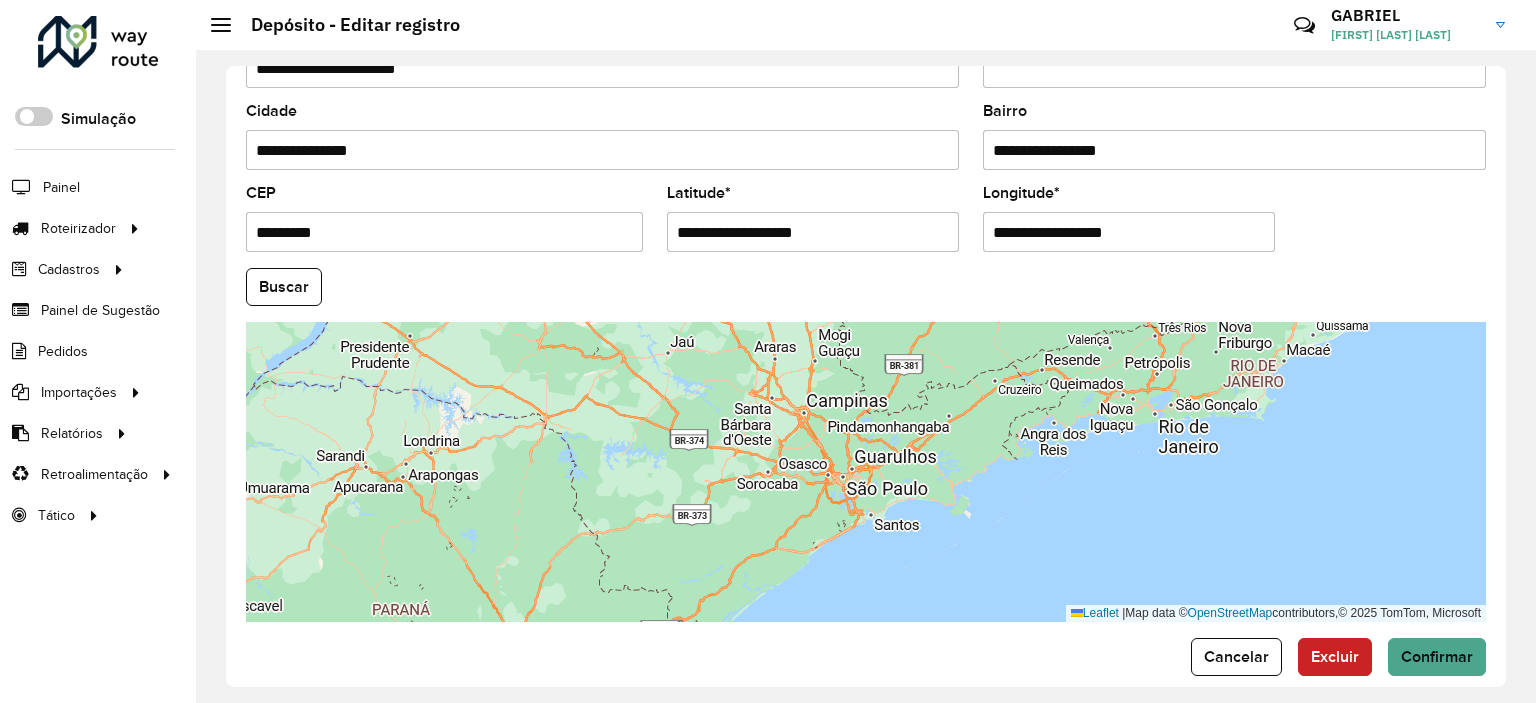 scroll, scrollTop: 248, scrollLeft: 0, axis: vertical 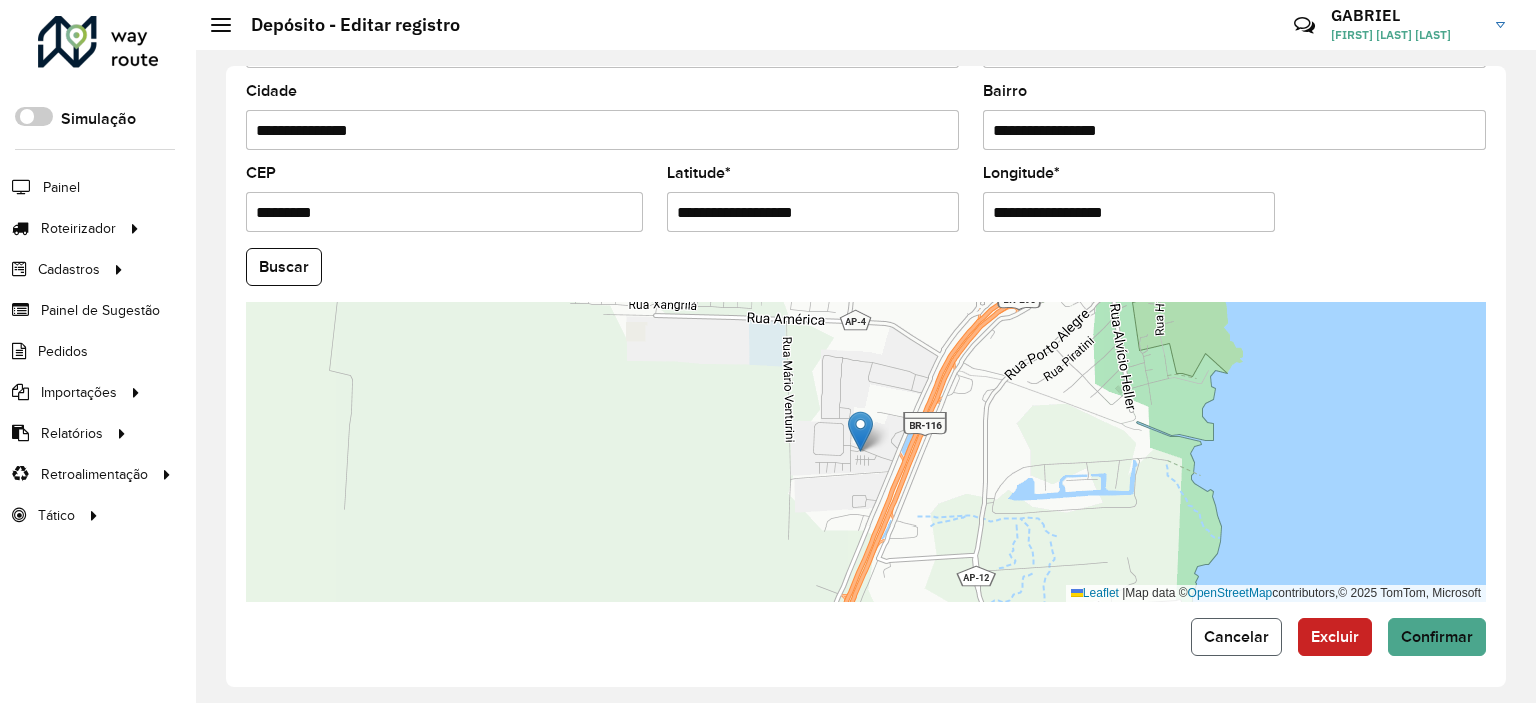 click on "Cancelar" 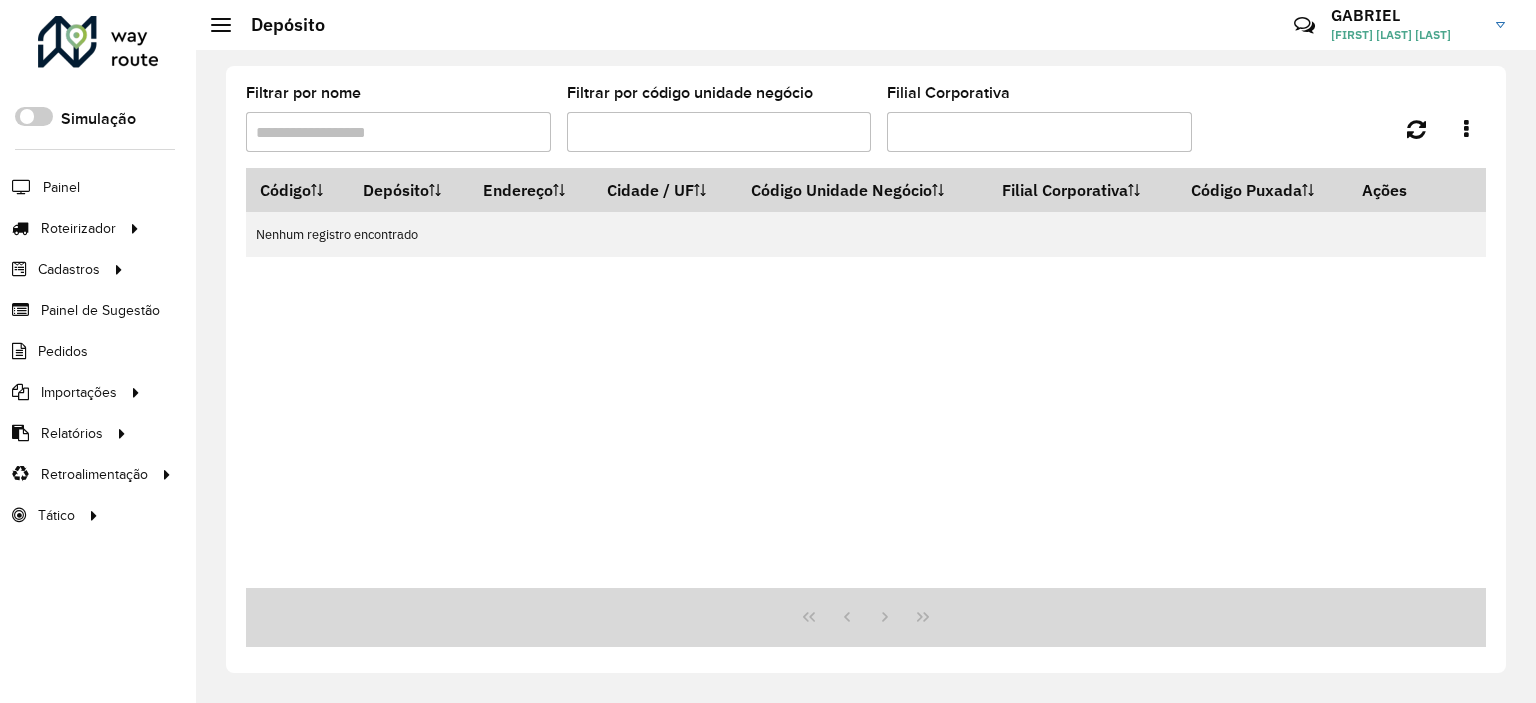 type on "**********" 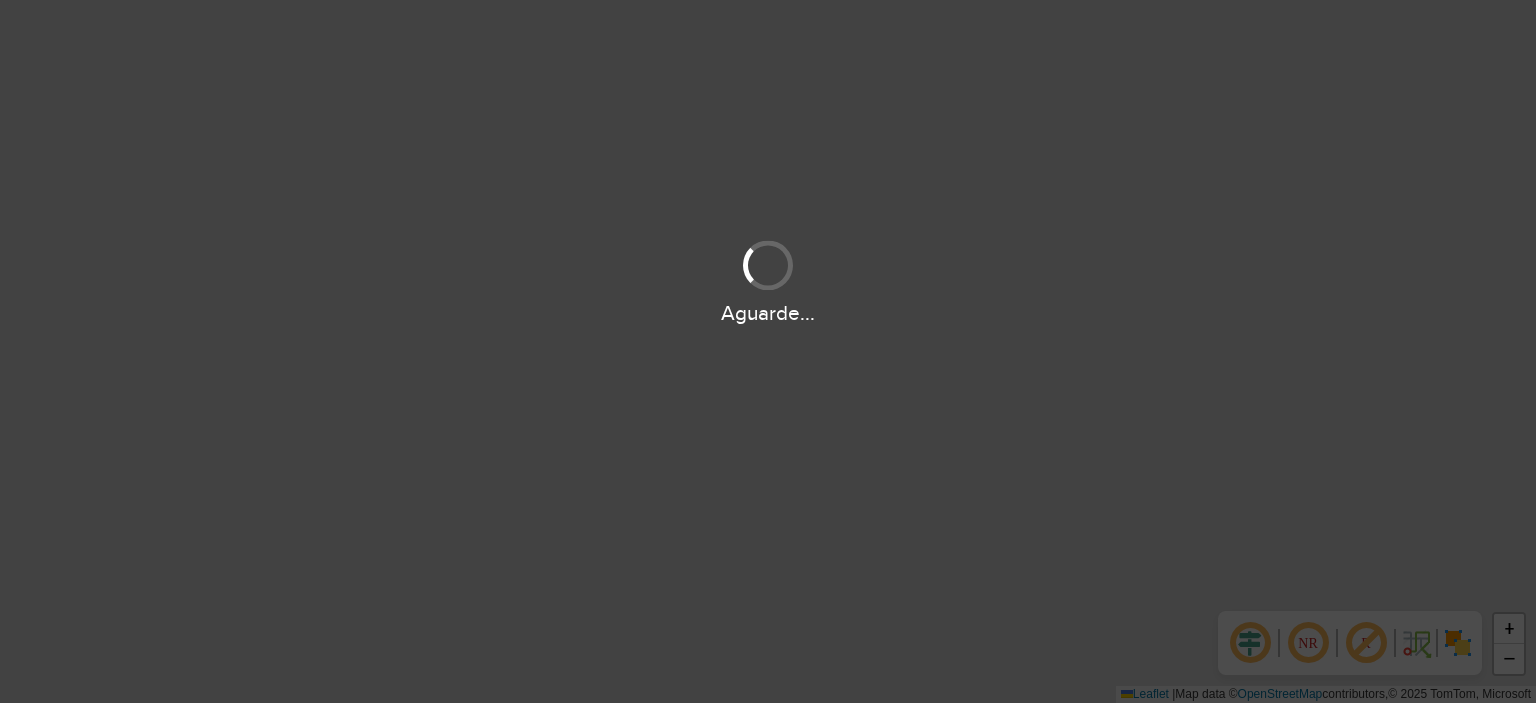scroll, scrollTop: 0, scrollLeft: 0, axis: both 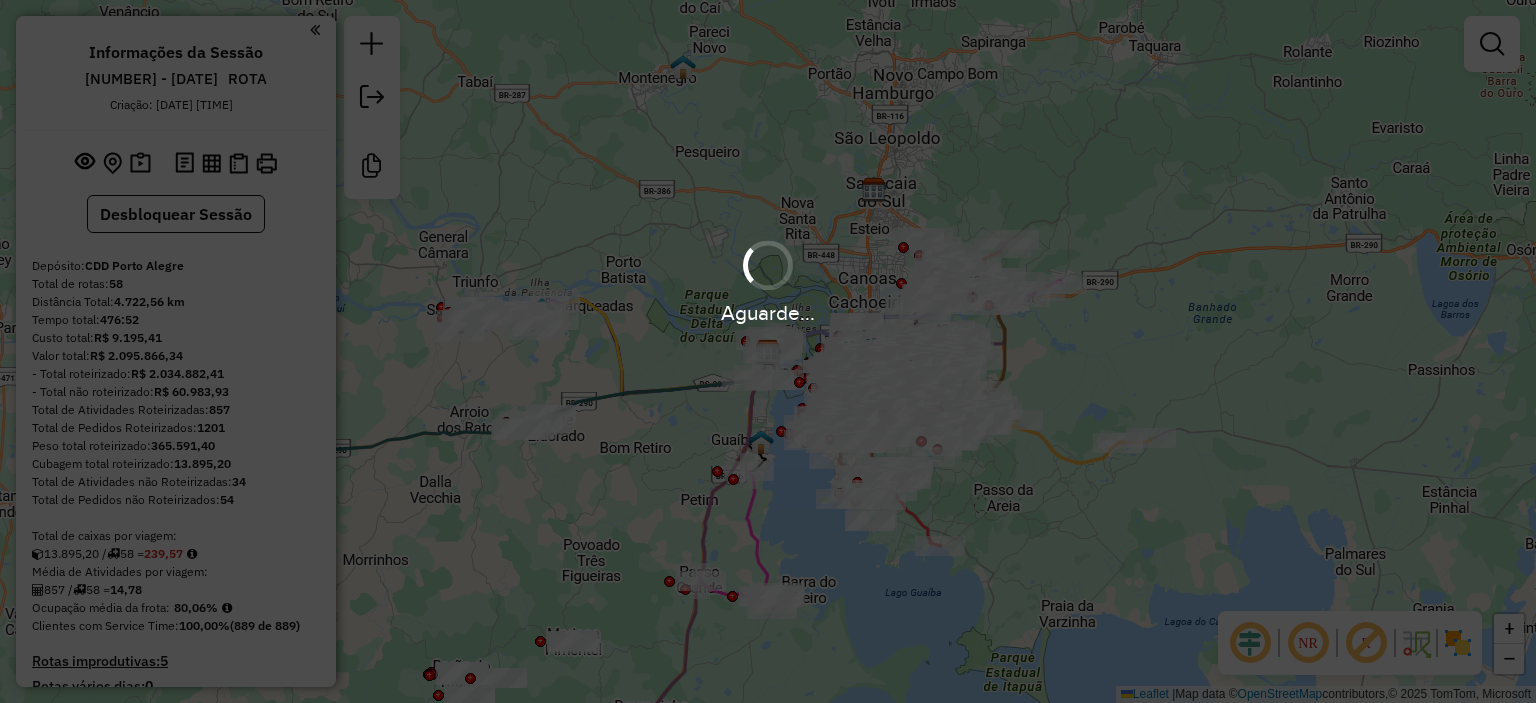 click on "Janela de atendimento Grade de atendimento Capacidade Transportadoras Veículos Cliente Pedidos  Rotas Selecione os dias de semana para filtrar as janelas de atendimento  Seg   Ter   Qua   Qui   Sex   Sáb   Dom  Informe o período da janela de atendimento: De: Até:  Filtrar exatamente a janela do cliente  Considerar janela de atendimento padrão  Selecione os dias de semana para filtrar as grades de atendimento  Seg   Ter   Qua   Qui   Sex   Sáb   Dom   Considerar clientes sem dia de atendimento cadastrado  Clientes fora do dia de atendimento selecionado Filtrar as atividades entre os valores definidos abaixo:  Peso mínimo:   Peso máximo:   Cubagem mínima:   Cubagem máxima:   De:   Até:  Filtrar as atividades entre o tempo de atendimento definido abaixo:  De:   Até:   Considerar capacidade total dos clientes não roteirizados Transportadora: Selecione um ou mais itens Tipo de veículo: Selecione um ou mais itens Veículo: Selecione um ou mais itens Motorista: Selecione um ou mais itens Nome: Rótulo:" 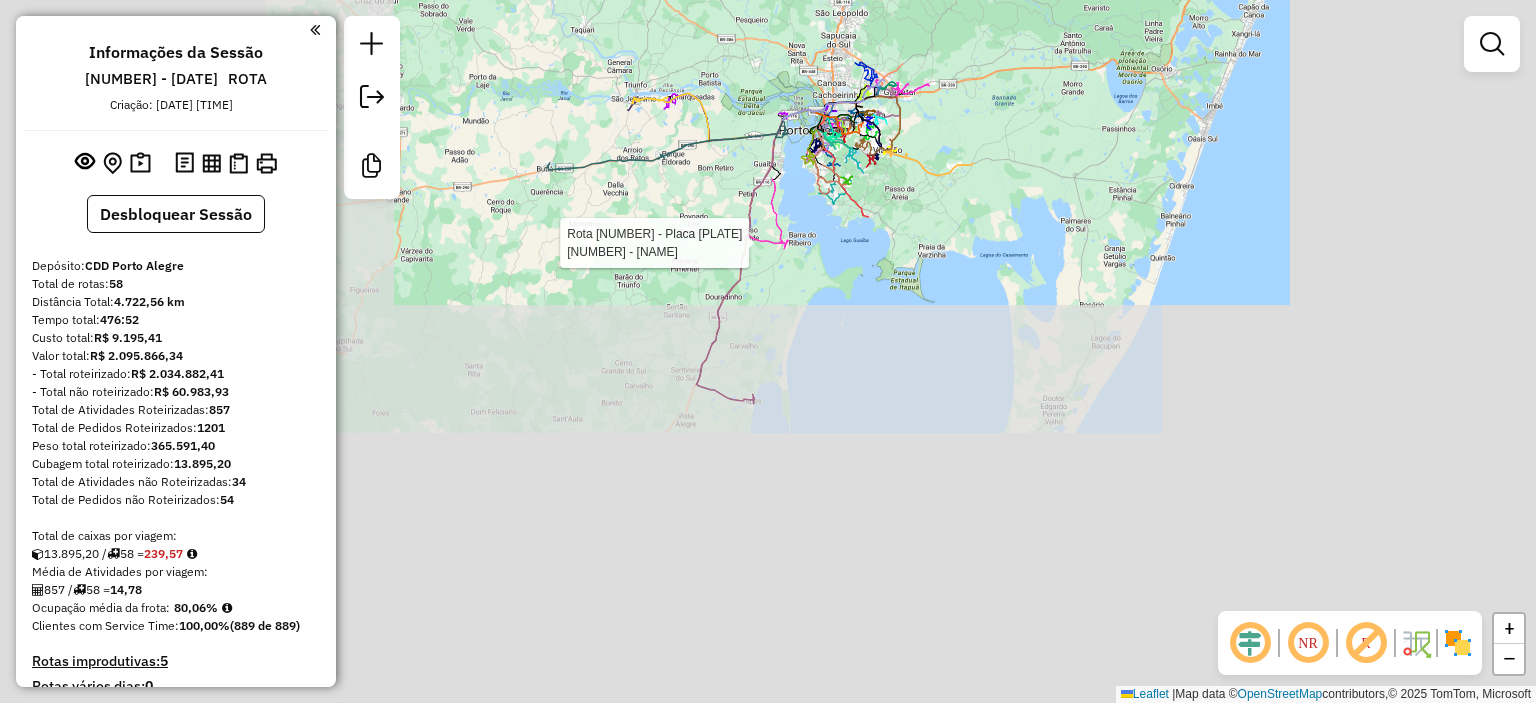 click 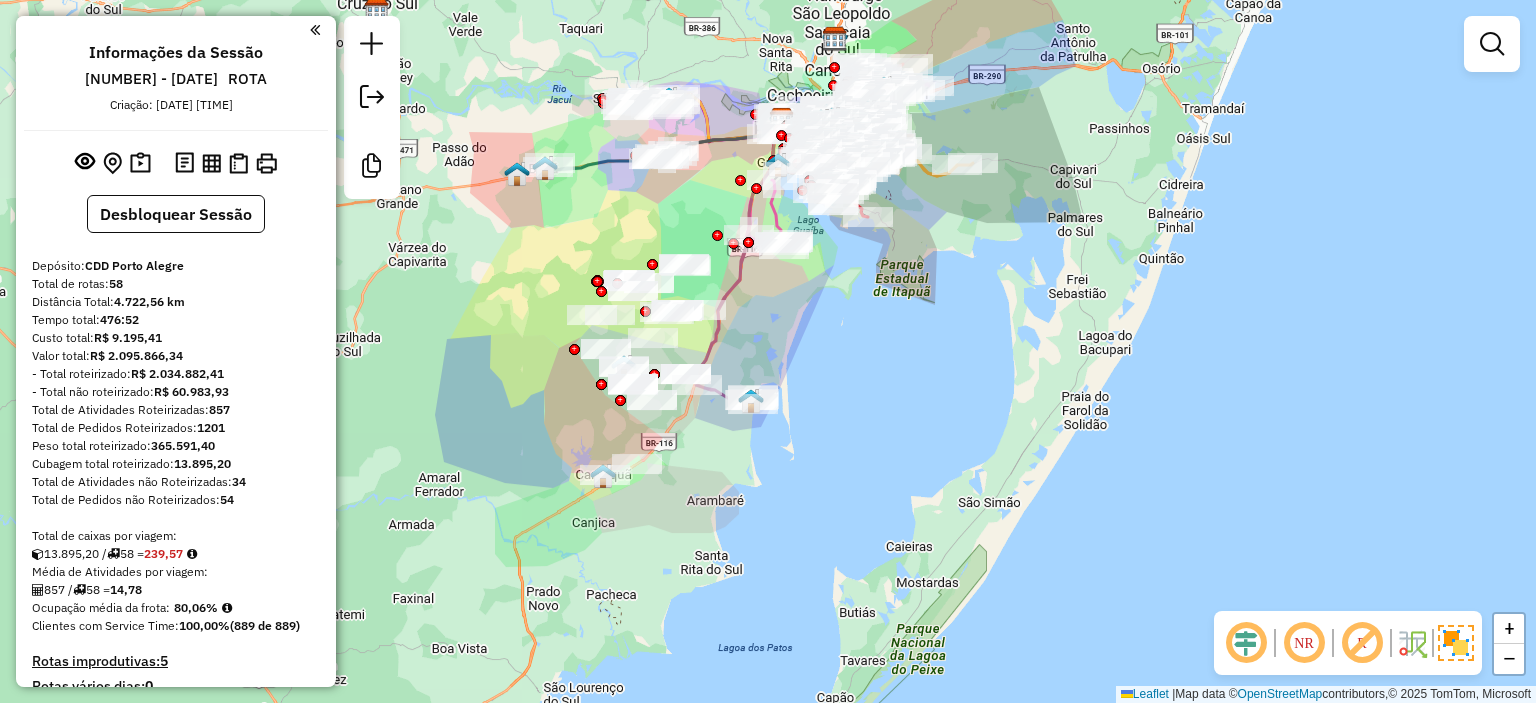 click on "NR R" 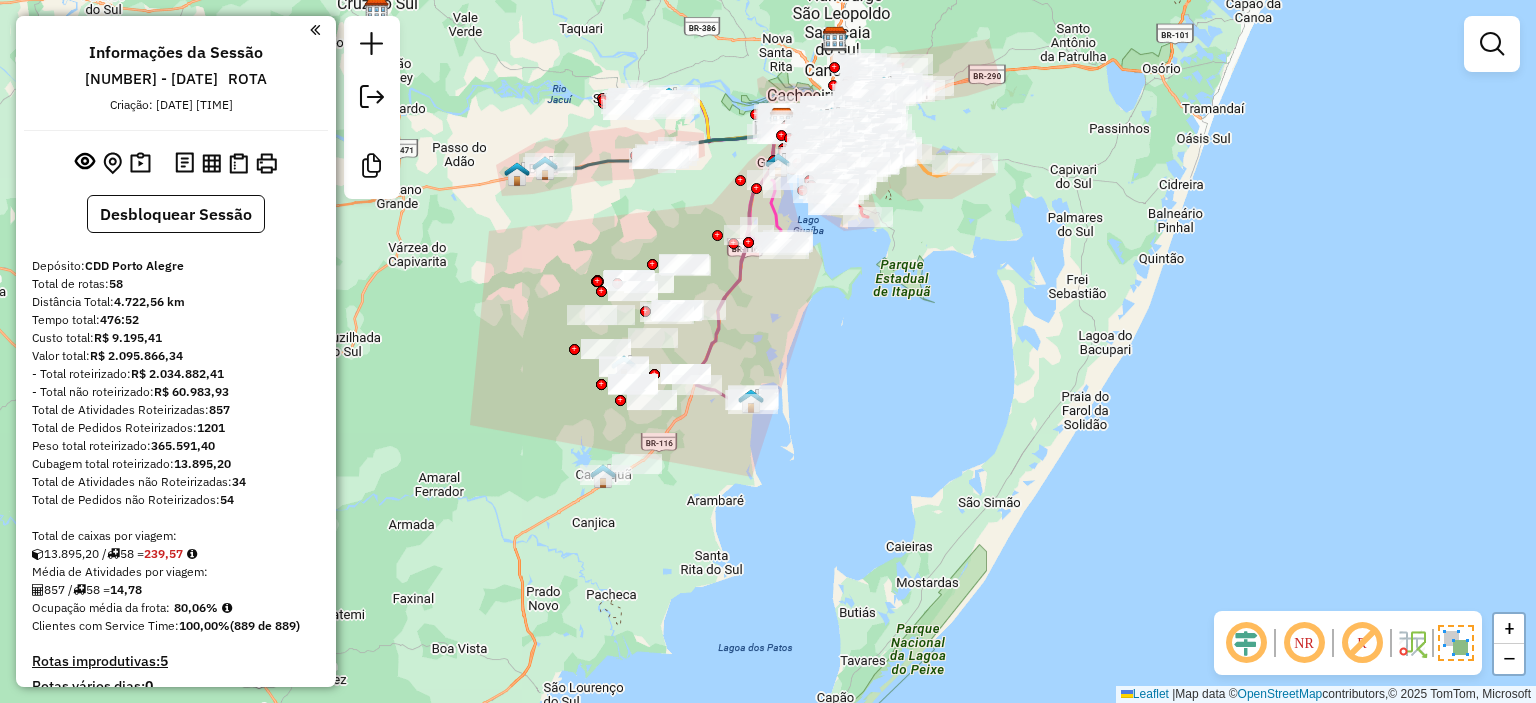 click 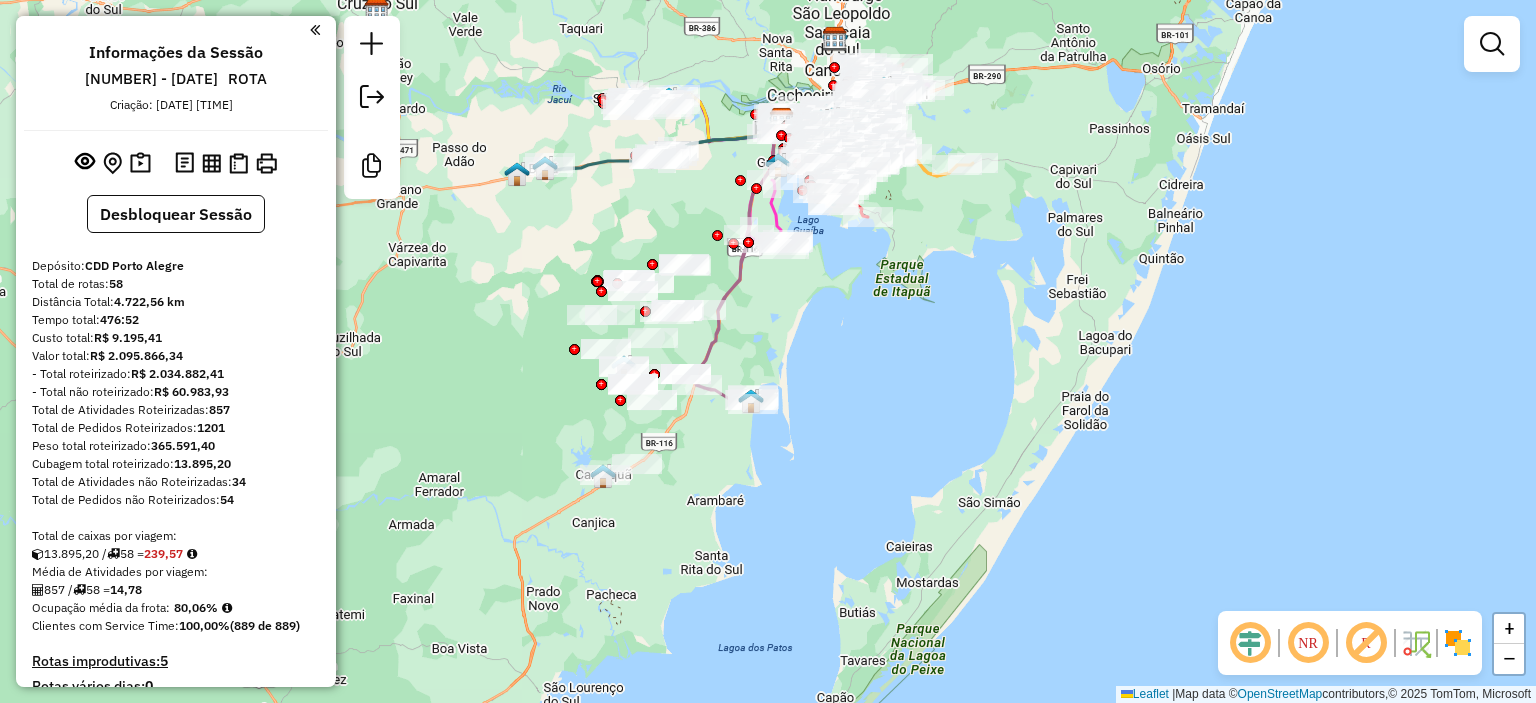 click 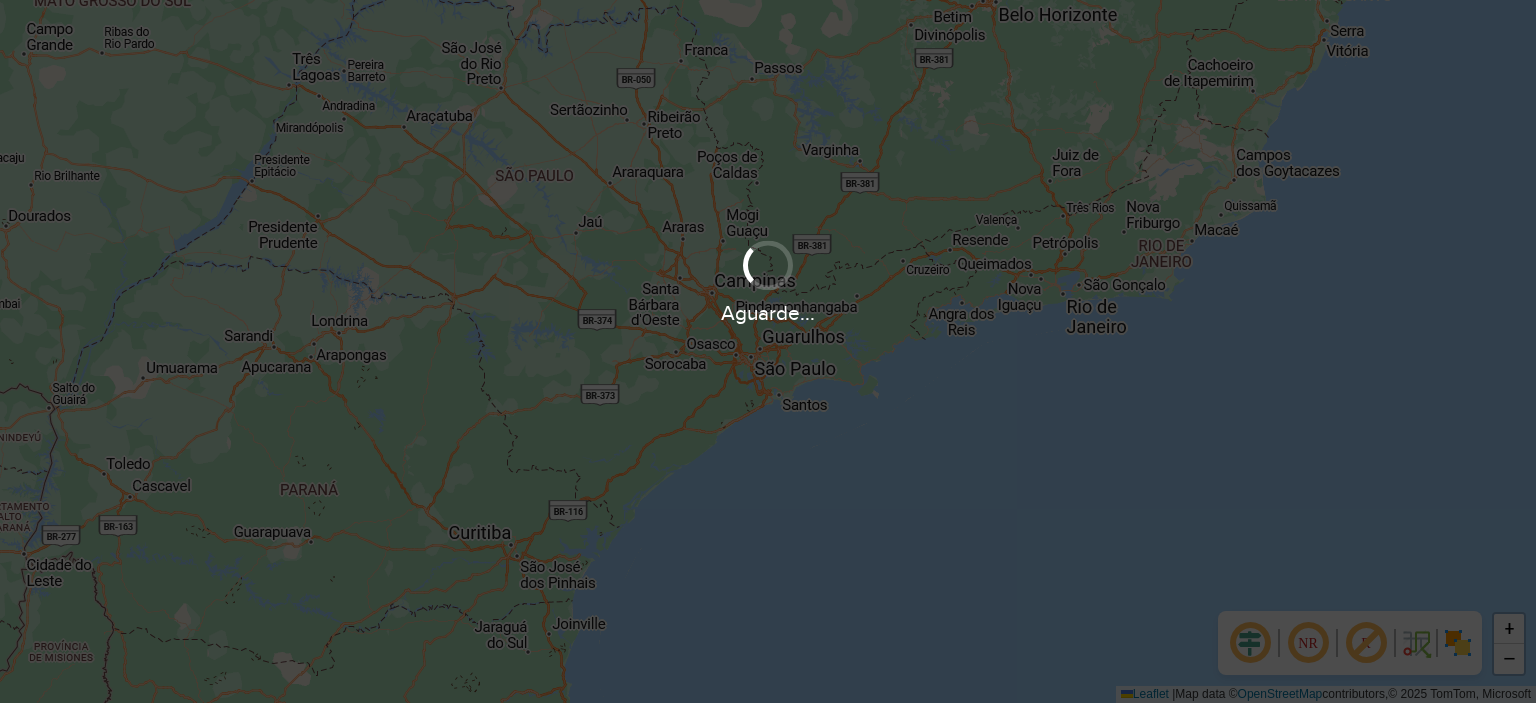 scroll, scrollTop: 0, scrollLeft: 0, axis: both 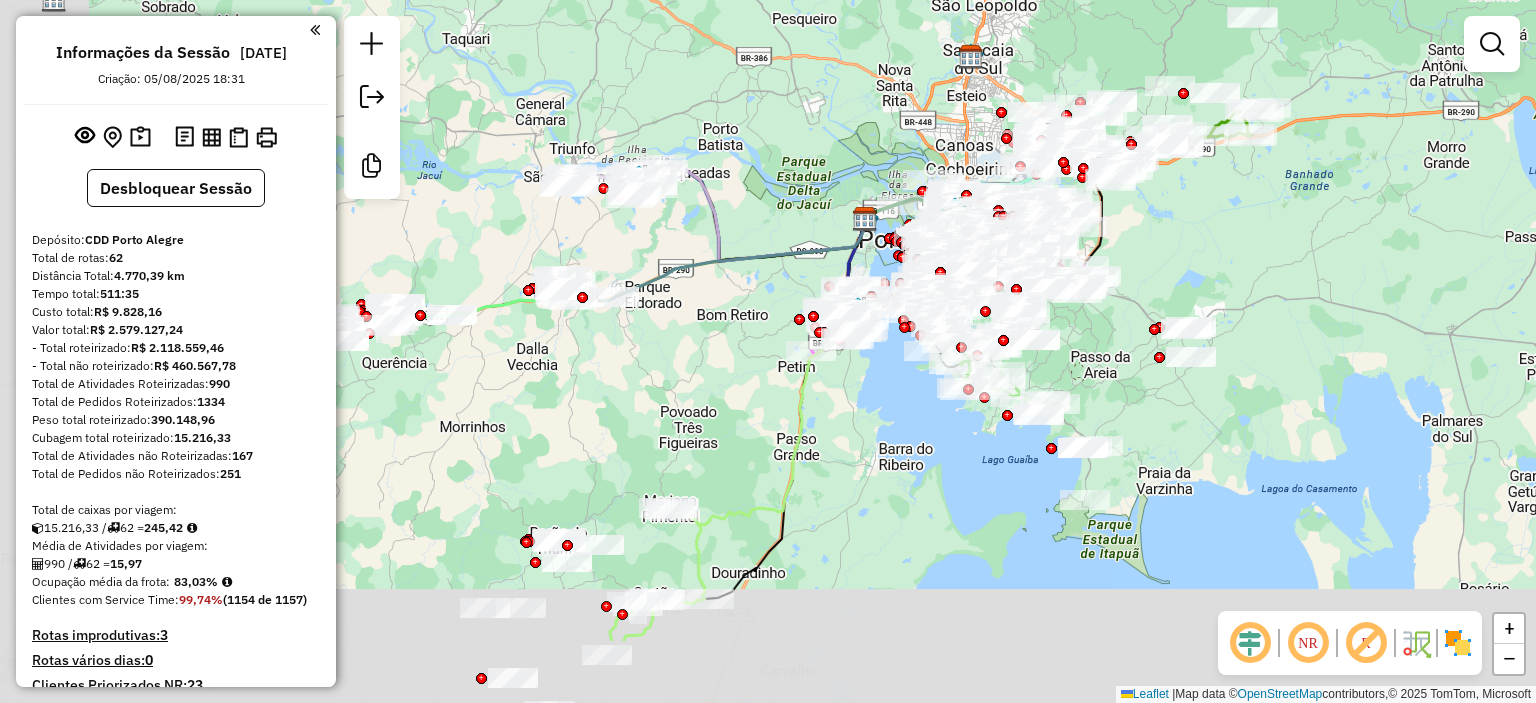 drag, startPoint x: 1293, startPoint y: 374, endPoint x: 1399, endPoint y: 143, distance: 254.1594 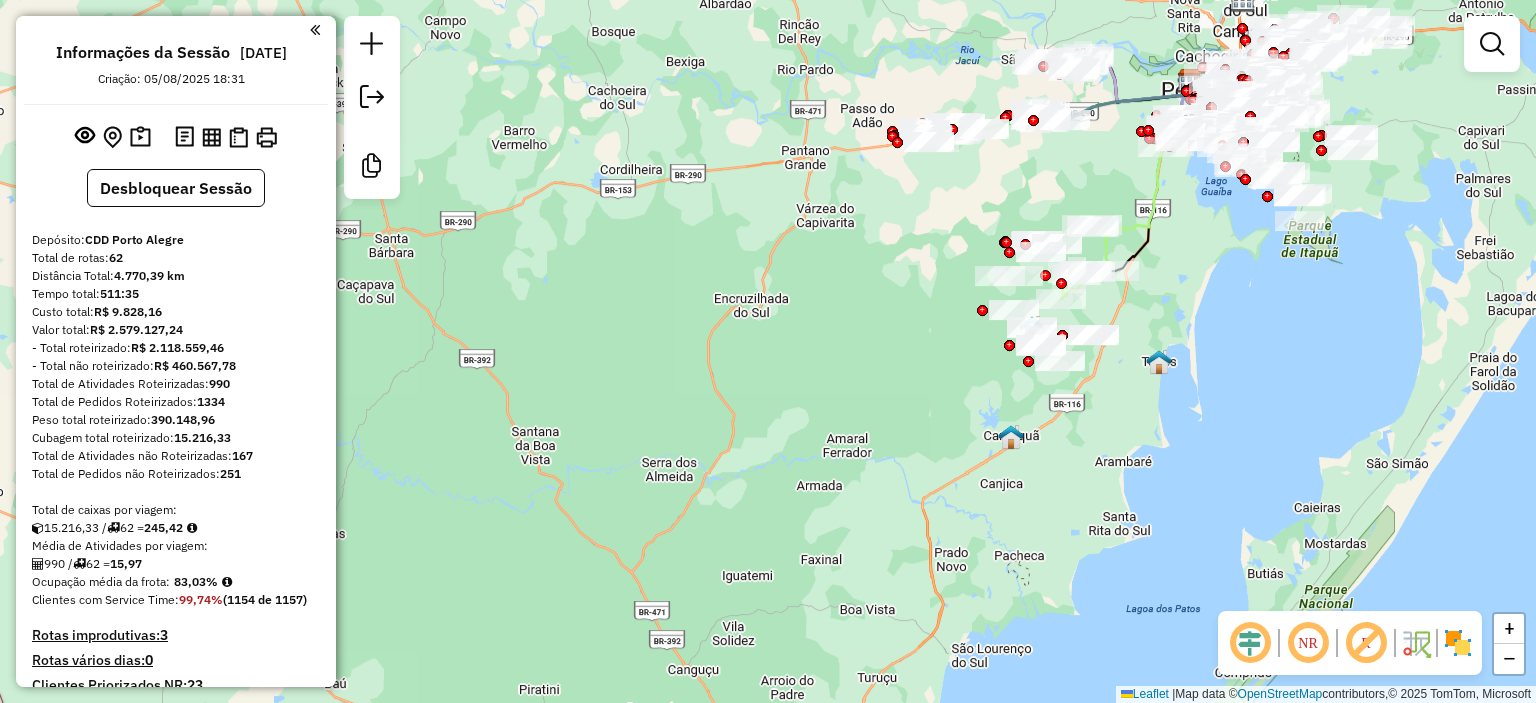 click 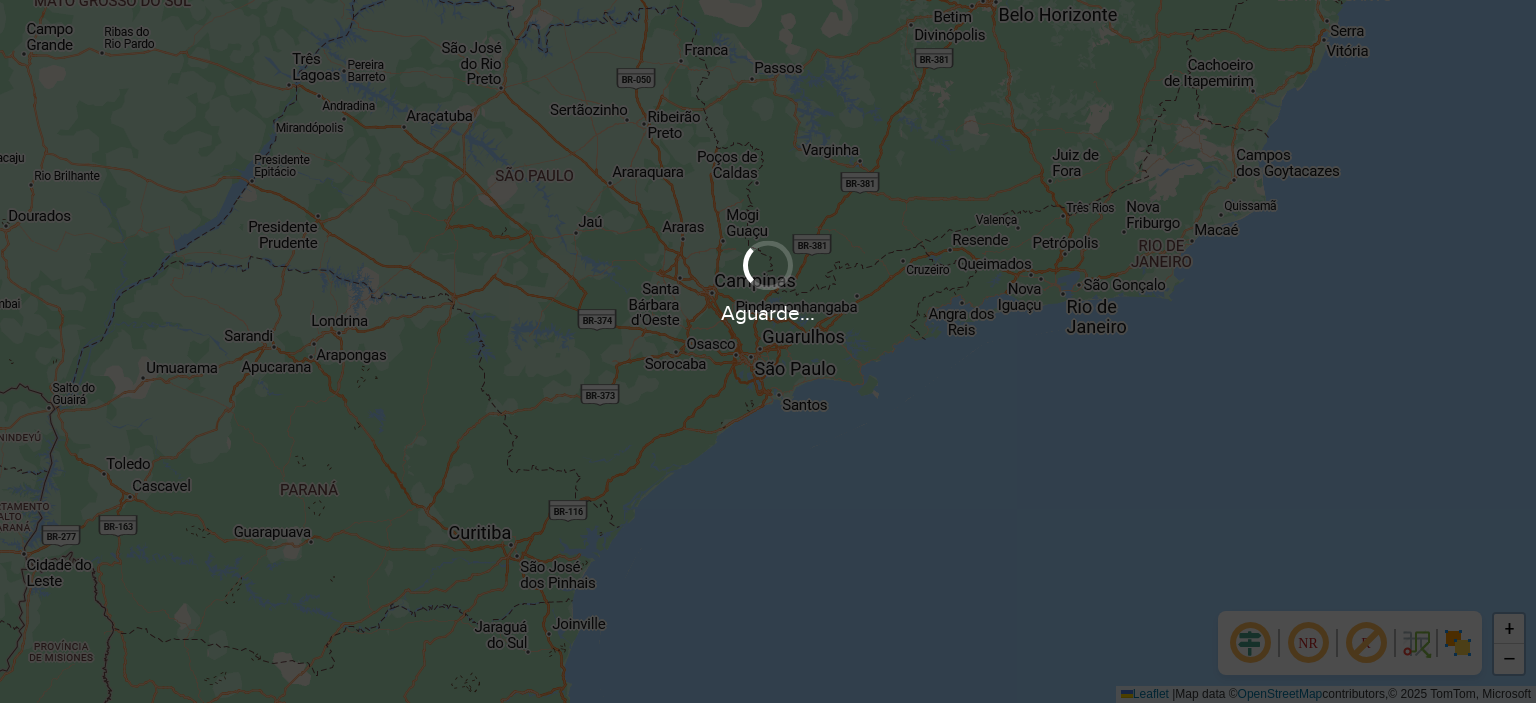 scroll, scrollTop: 0, scrollLeft: 0, axis: both 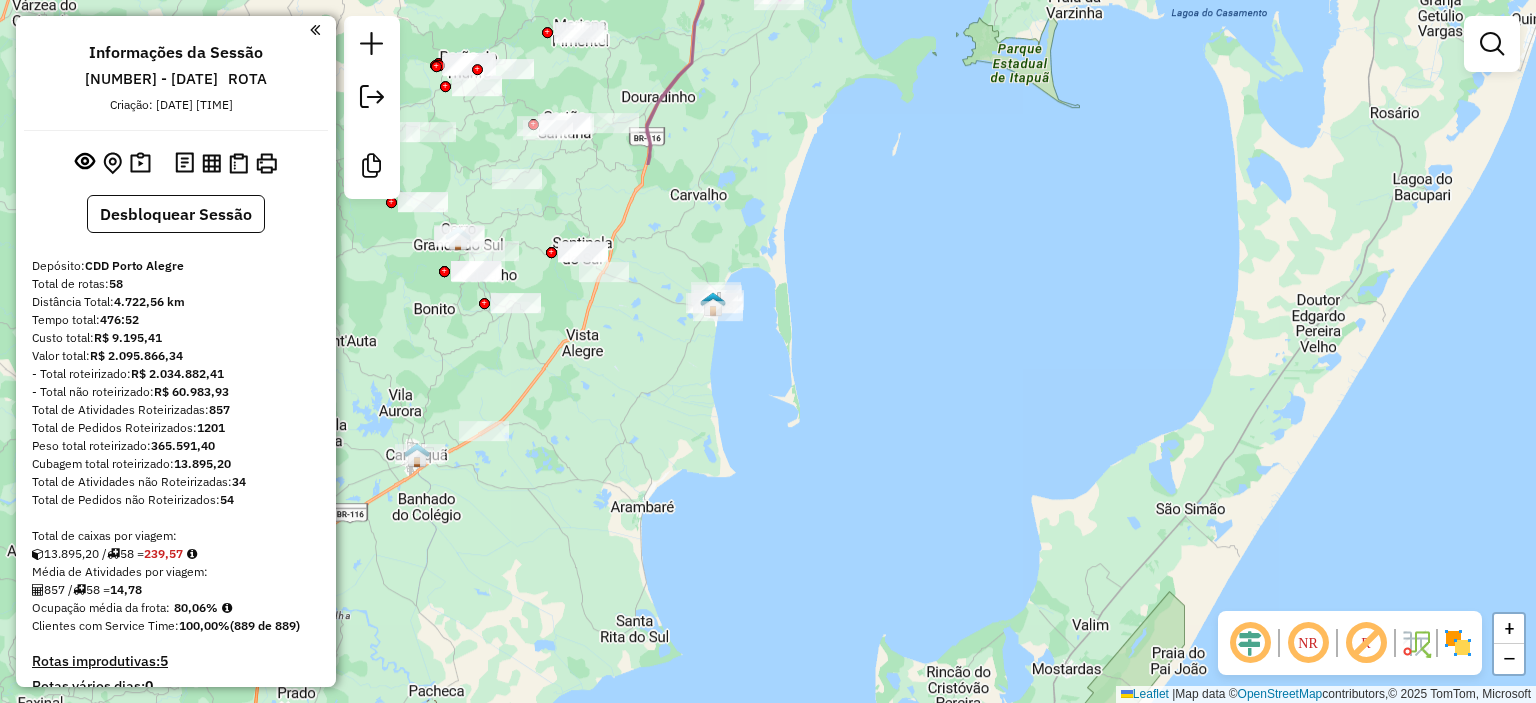 drag, startPoint x: 929, startPoint y: 678, endPoint x: 936, endPoint y: 69, distance: 609.0402 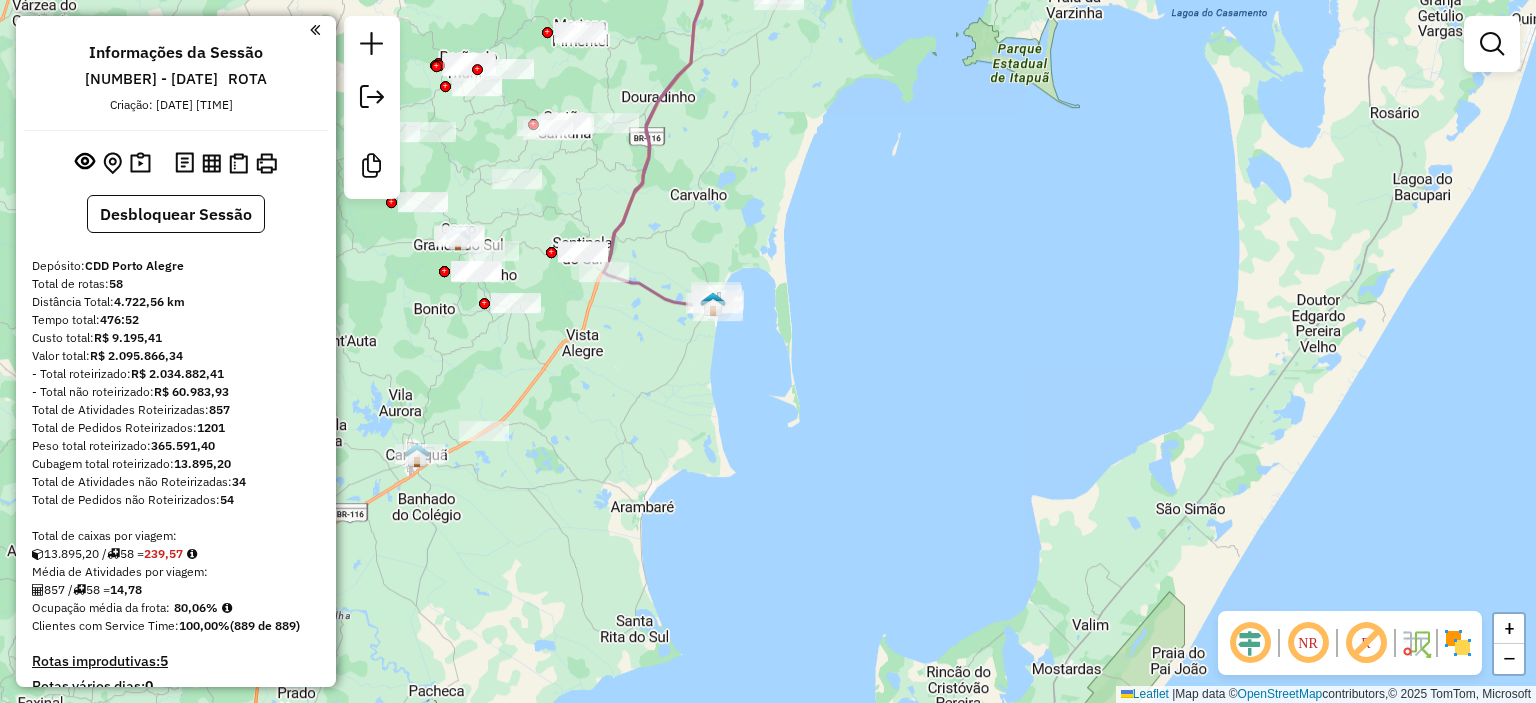 click 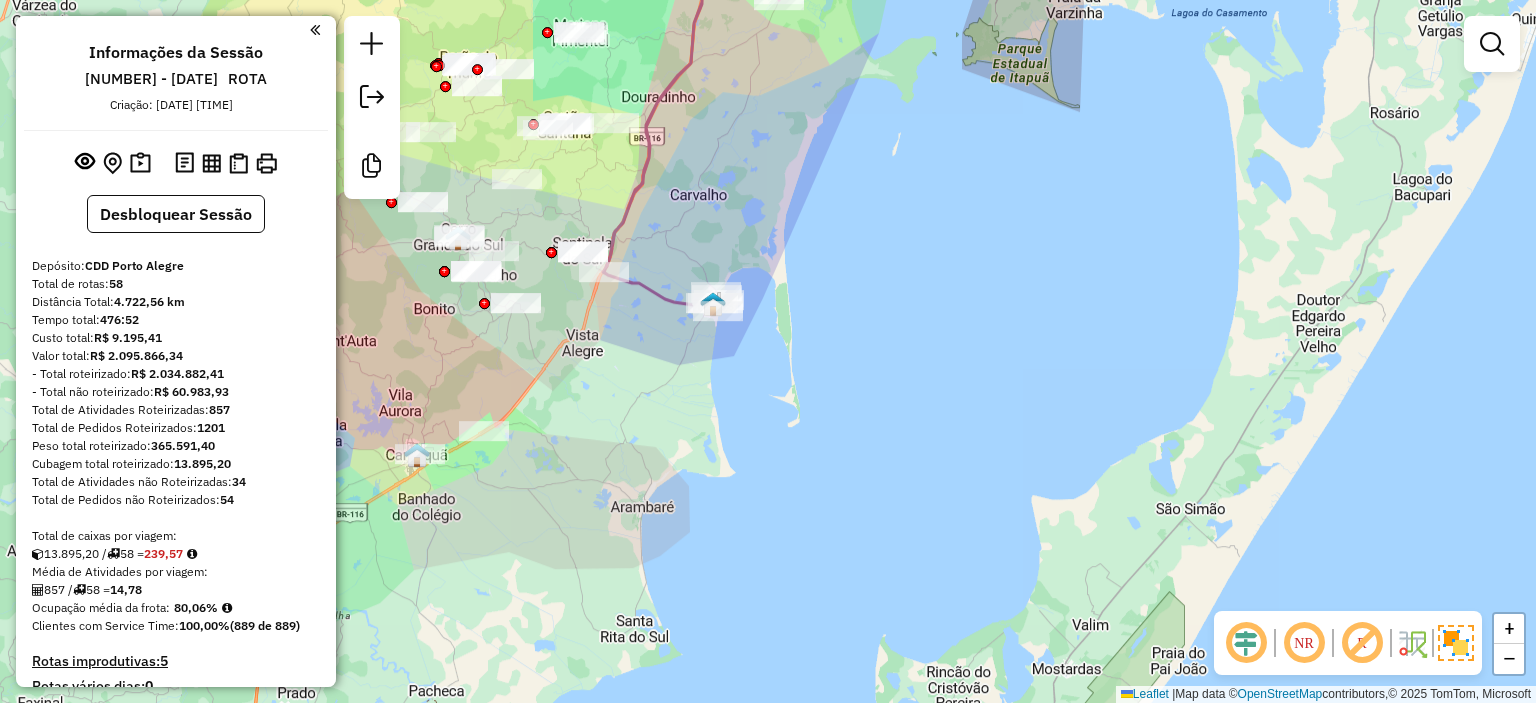 drag, startPoint x: 811, startPoint y: 250, endPoint x: 1084, endPoint y: 419, distance: 321.07632 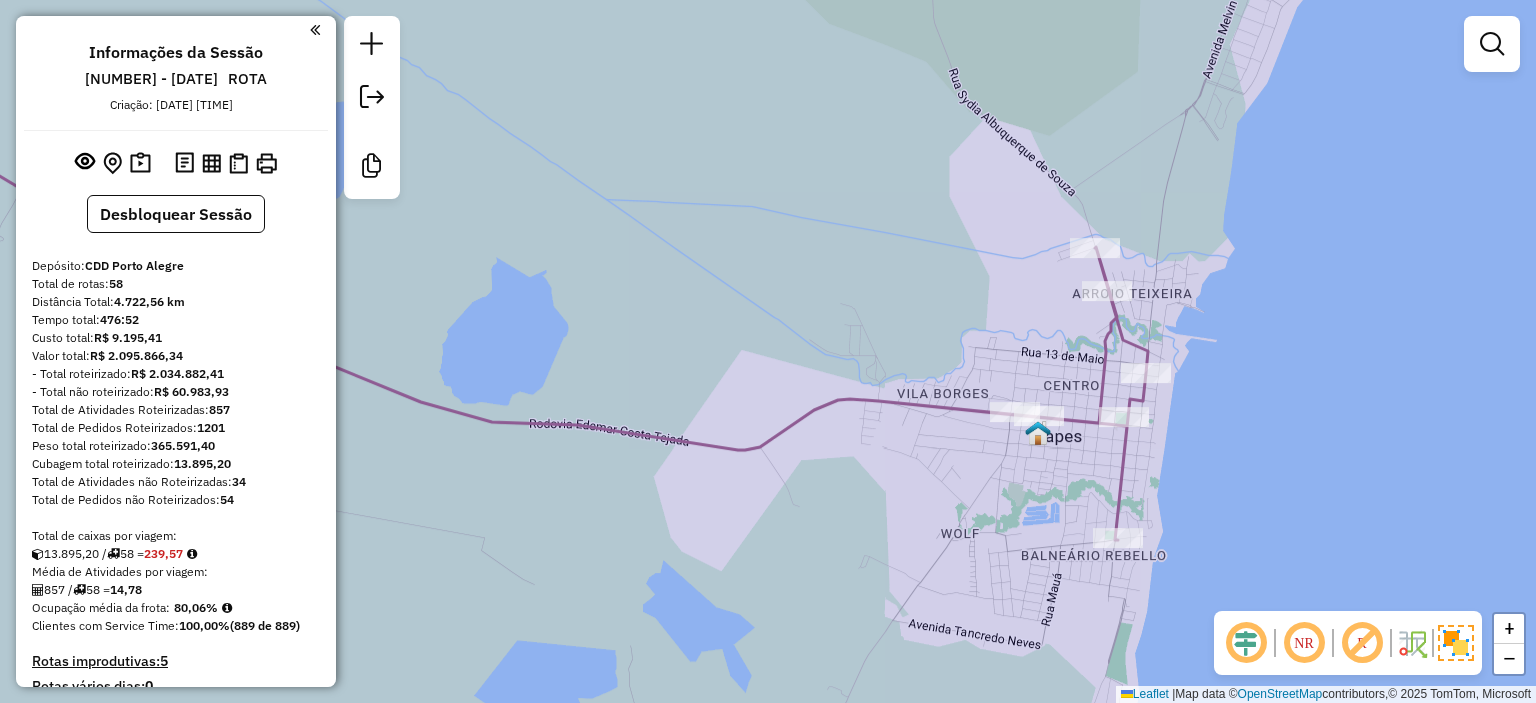 click 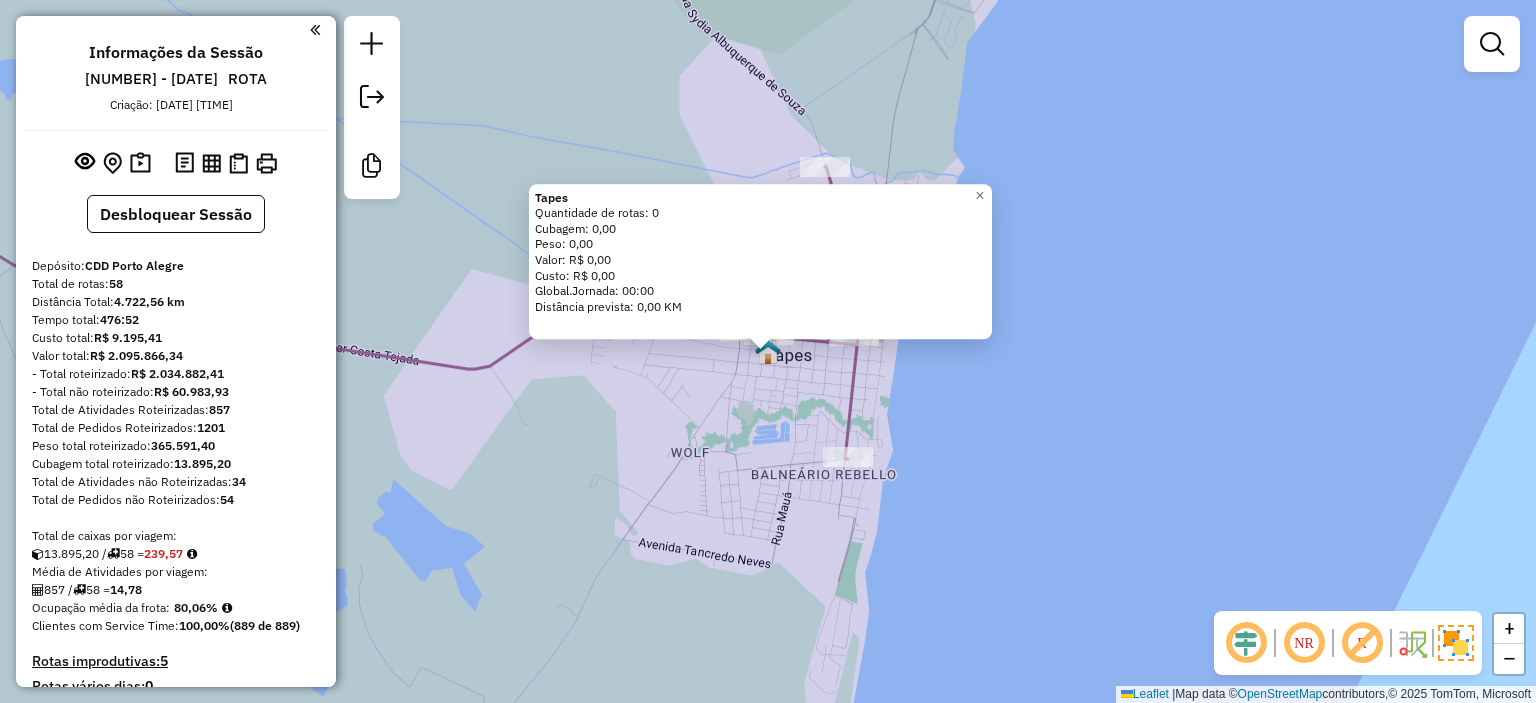 click on "Tapes  Quantidade de rotas: 0   Cubagem: 0,00  Peso: 0,00  Valor: R$ 0,00   Custo: R$ 0,00  Global.Jornada: 00:00  Distância prevista: 0,00 KM  × Janela de atendimento Grade de atendimento Capacidade Transportadoras Veículos Cliente Pedidos  Rotas Selecione os dias de semana para filtrar as janelas de atendimento  Seg   Ter   Qua   Qui   Sex   Sáb   Dom  Informe o período da janela de atendimento: De: Até:  Filtrar exatamente a janela do cliente  Considerar janela de atendimento padrão  Selecione os dias de semana para filtrar as grades de atendimento  Seg   Ter   Qua   Qui   Sex   Sáb   Dom   Considerar clientes sem dia de atendimento cadastrado  Clientes fora do dia de atendimento selecionado Filtrar as atividades entre os valores definidos abaixo:  Peso mínimo:   Peso máximo:   Cubagem mínima:   Cubagem máxima:   De:   Até:  Filtrar as atividades entre o tempo de atendimento definido abaixo:  De:   Até:   Considerar capacidade total dos clientes não roteirizados Transportadora: Veículo: De:" 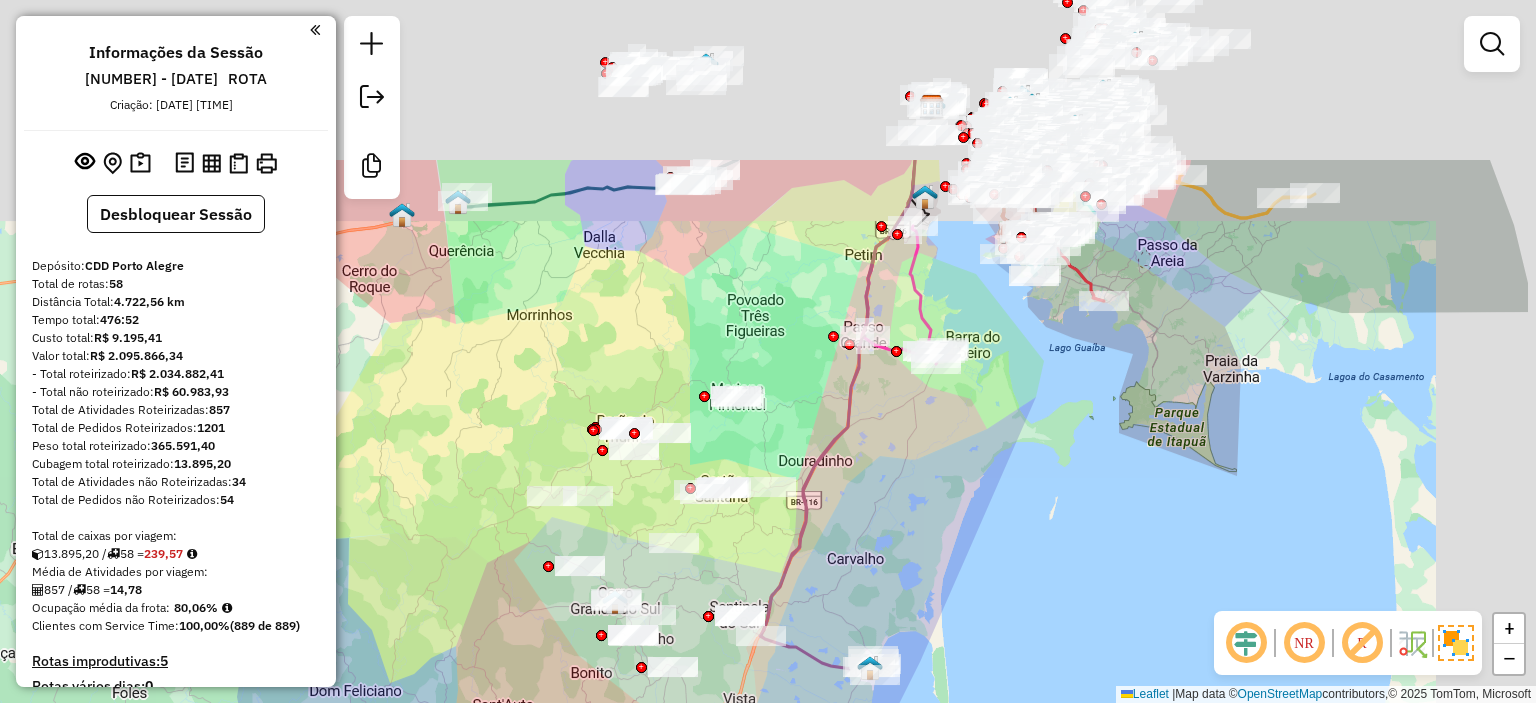 drag, startPoint x: 1173, startPoint y: 181, endPoint x: 1008, endPoint y: 418, distance: 288.78018 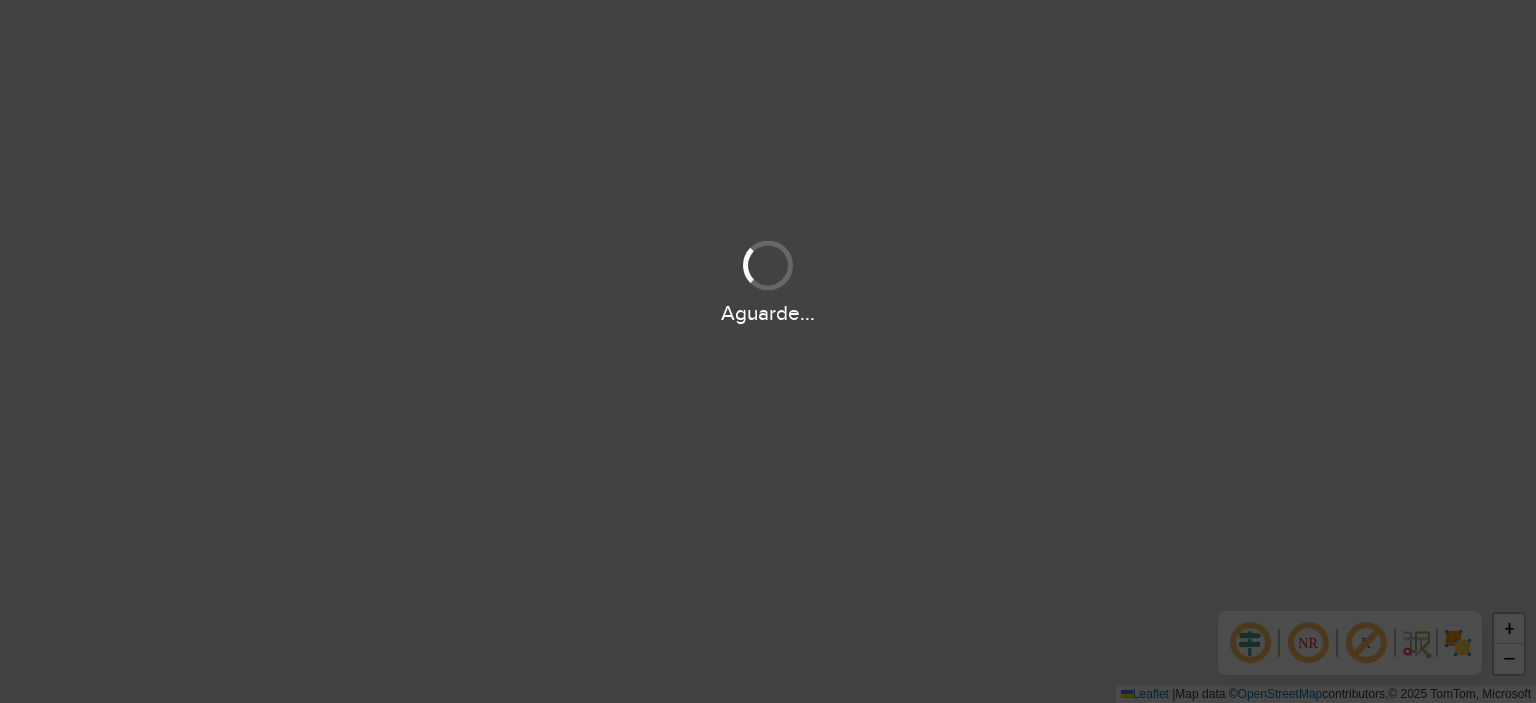 scroll, scrollTop: 0, scrollLeft: 0, axis: both 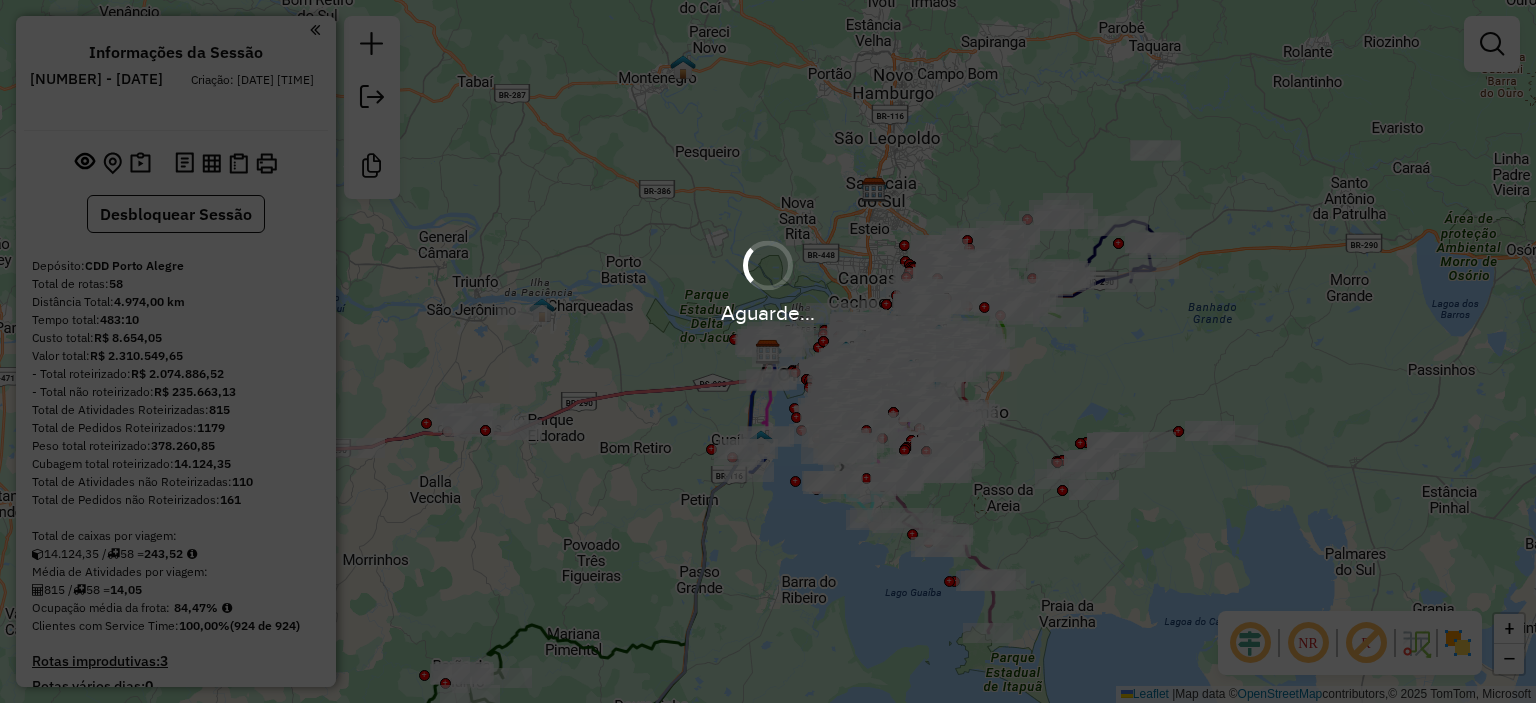 drag, startPoint x: 1170, startPoint y: 562, endPoint x: 1408, endPoint y: 615, distance: 243.82986 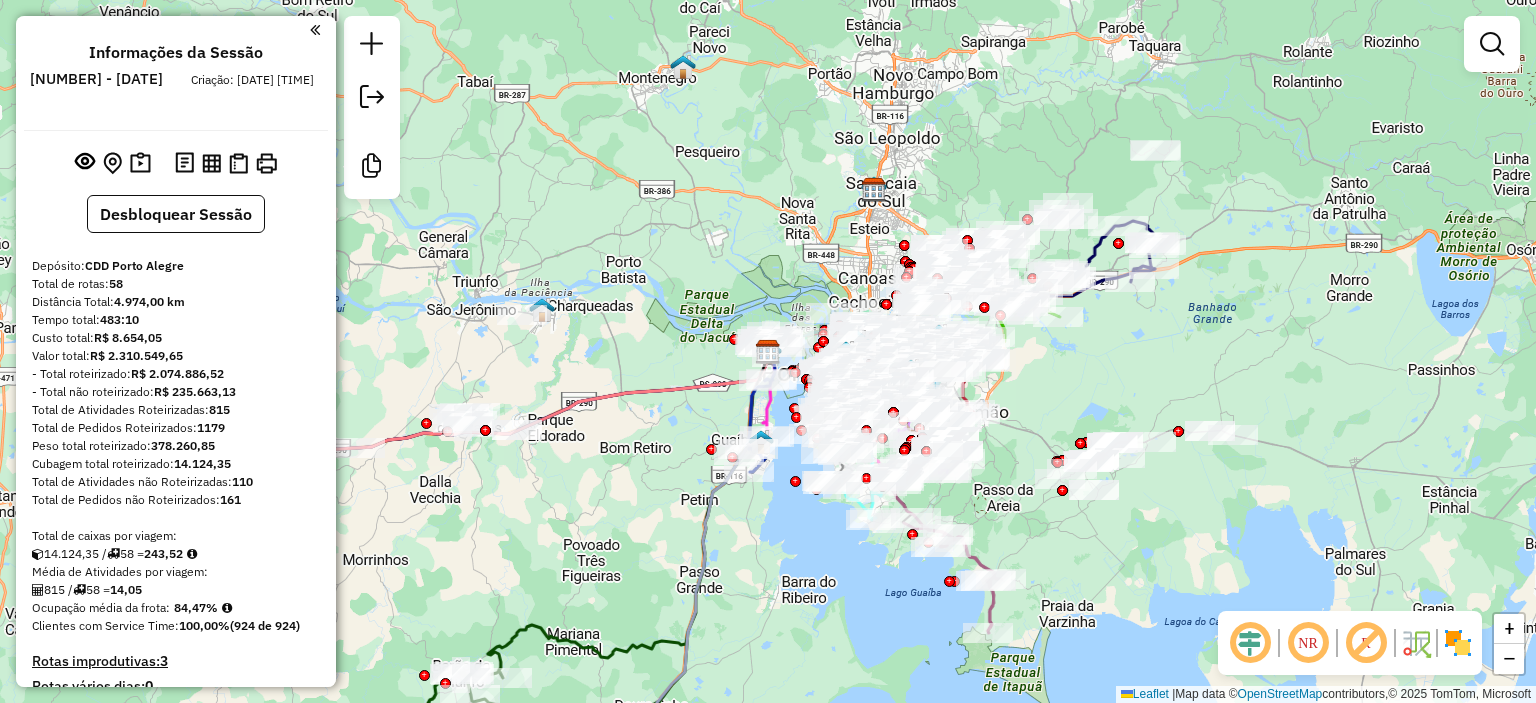 click 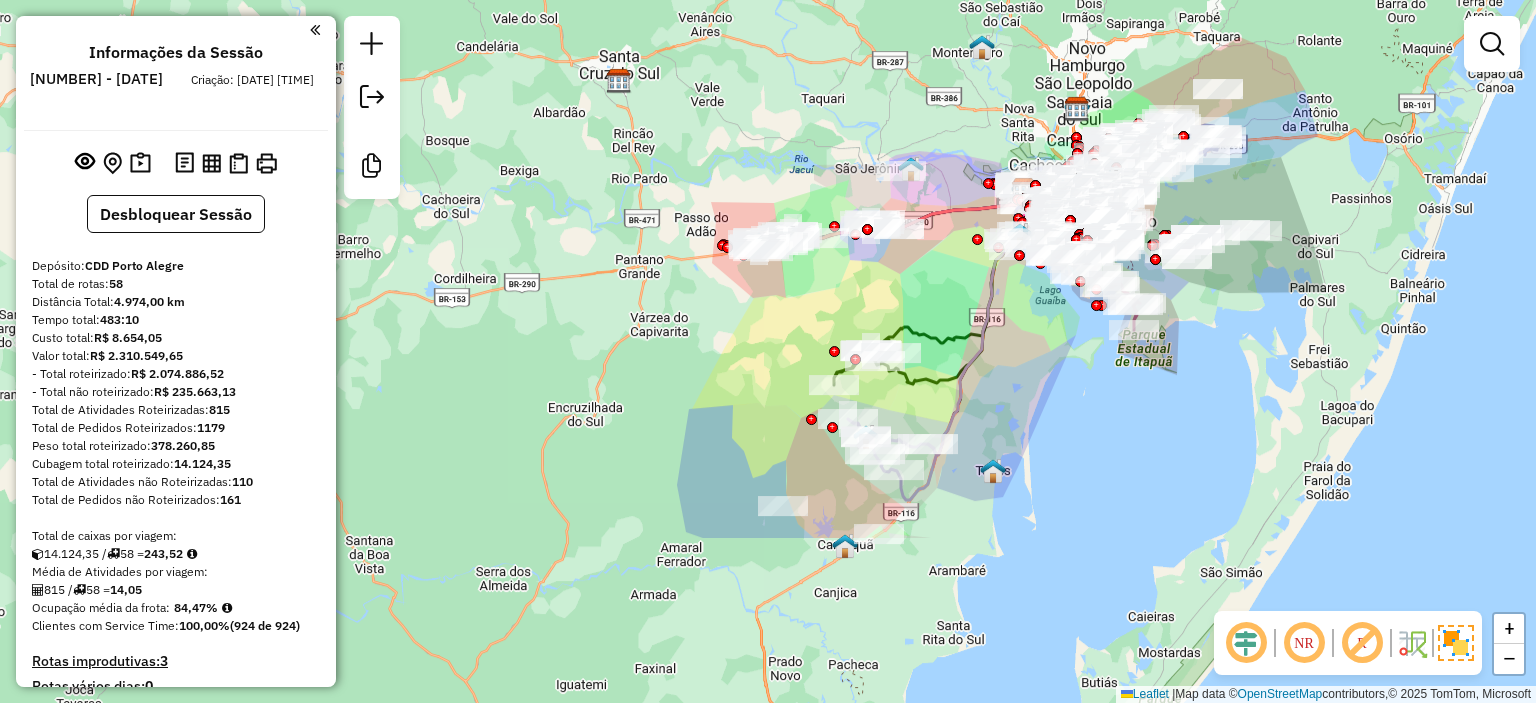 drag, startPoint x: 1339, startPoint y: 483, endPoint x: 1345, endPoint y: 247, distance: 236.07626 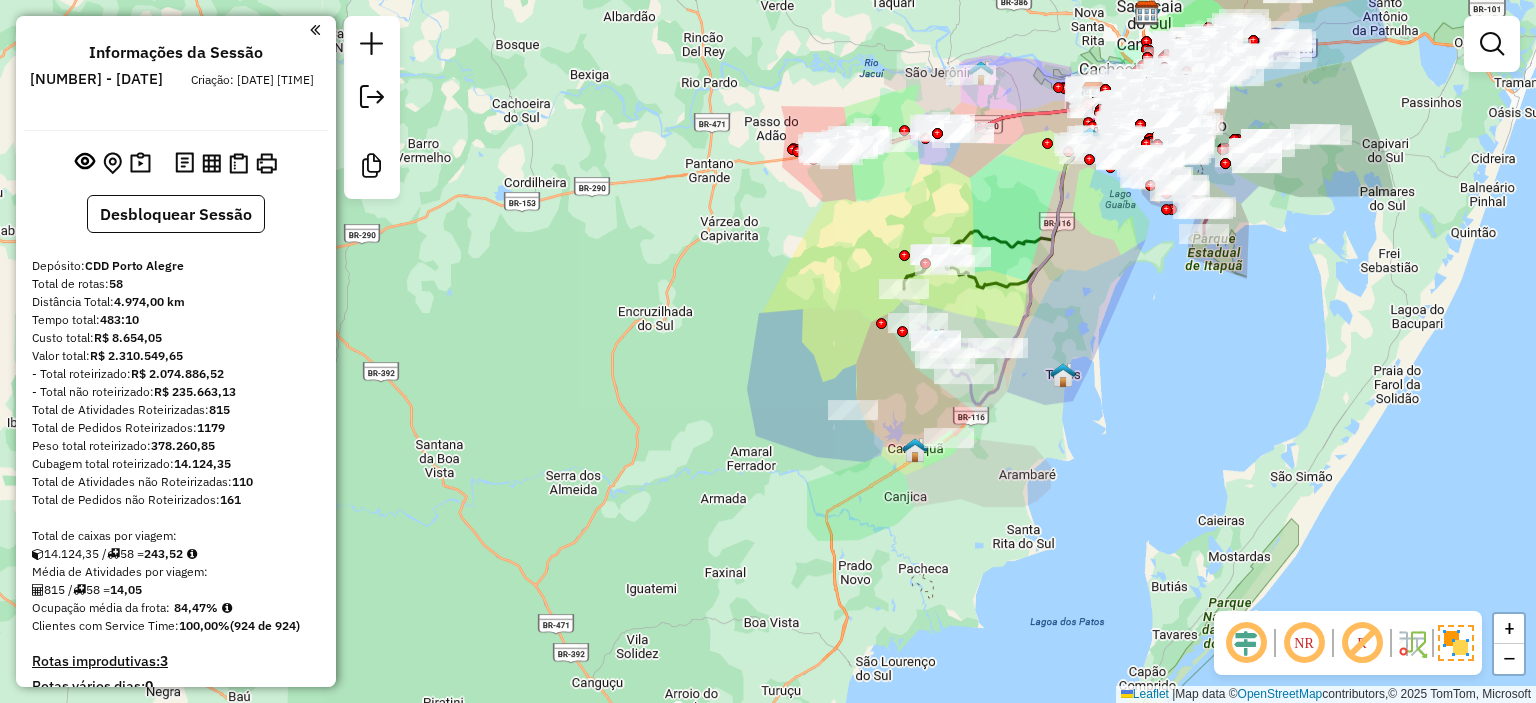 drag, startPoint x: 1036, startPoint y: 471, endPoint x: 1106, endPoint y: 375, distance: 118.810776 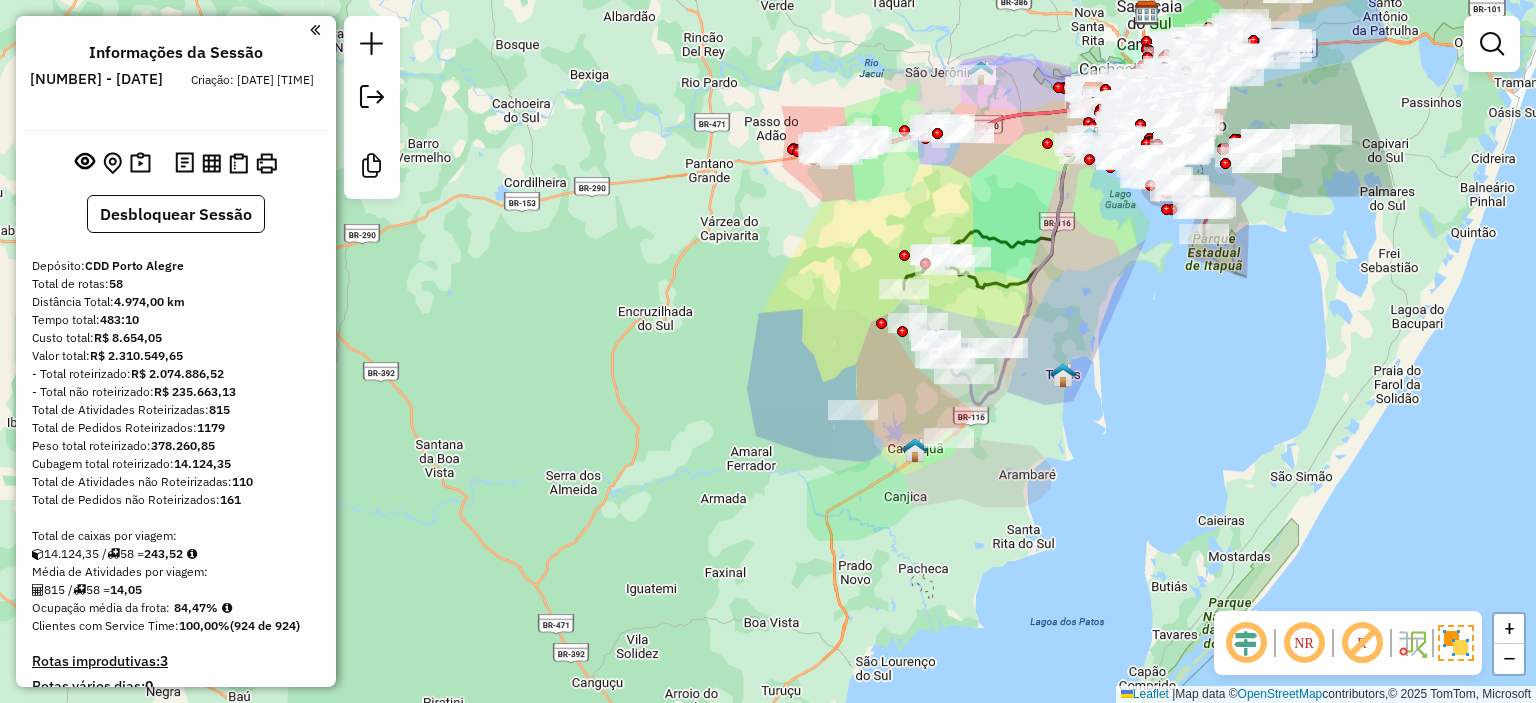 click 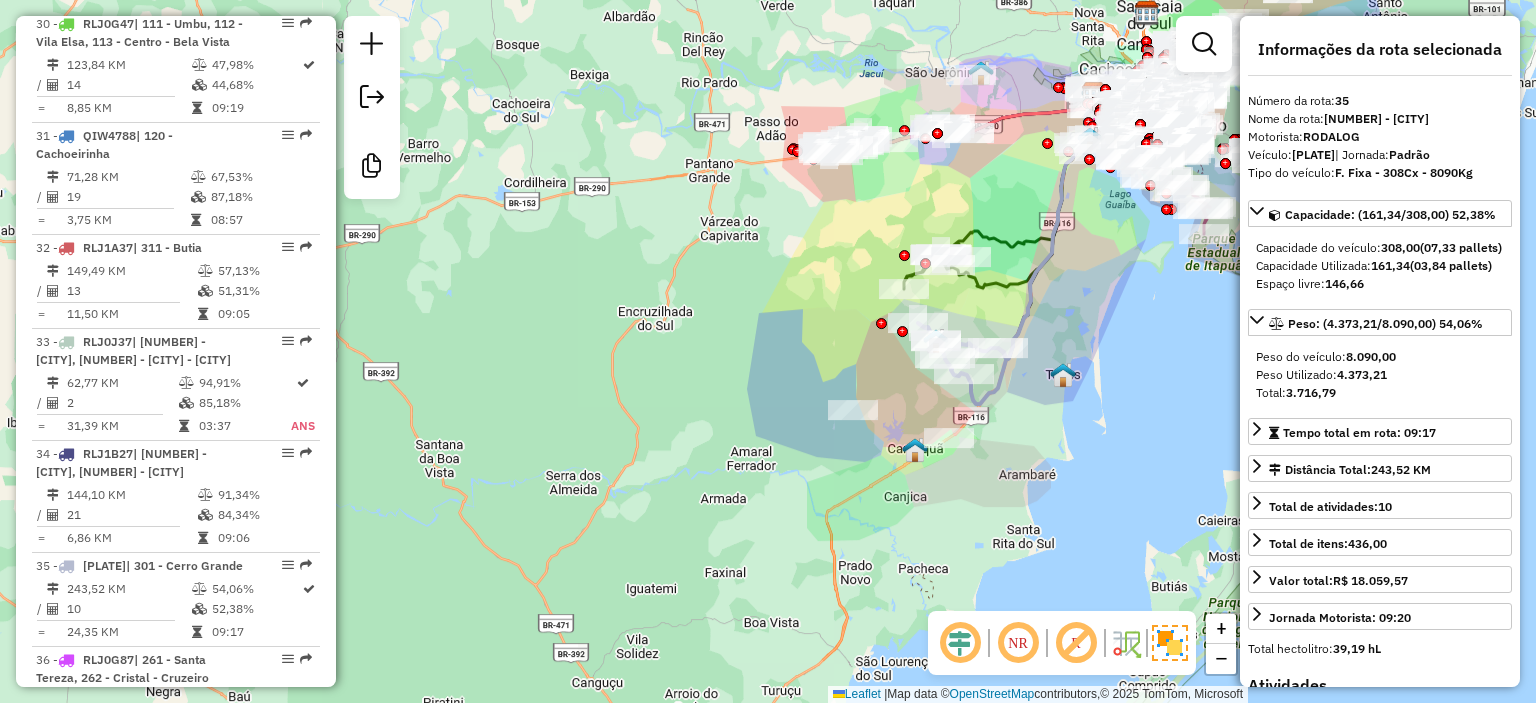 scroll, scrollTop: 4938, scrollLeft: 0, axis: vertical 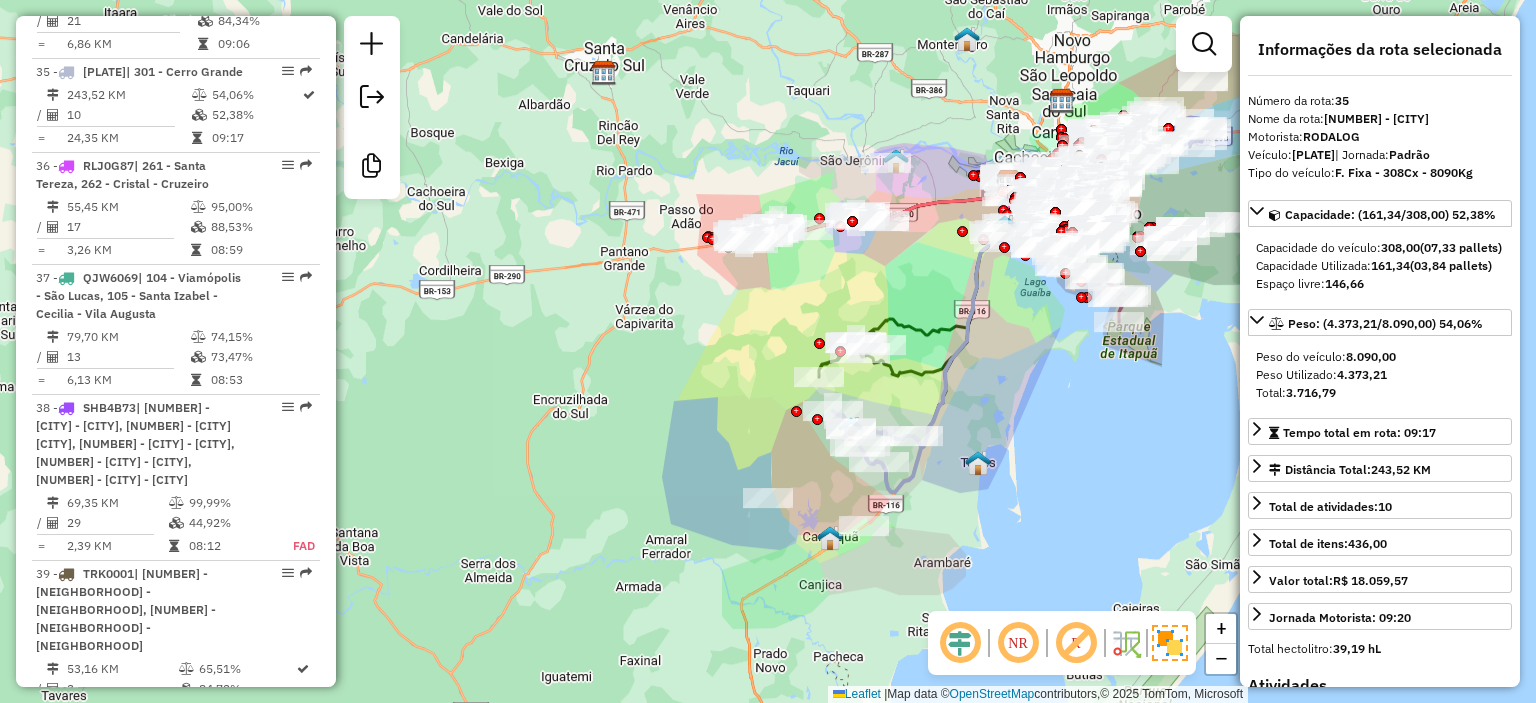 drag, startPoint x: 994, startPoint y: 398, endPoint x: 919, endPoint y: 495, distance: 122.61321 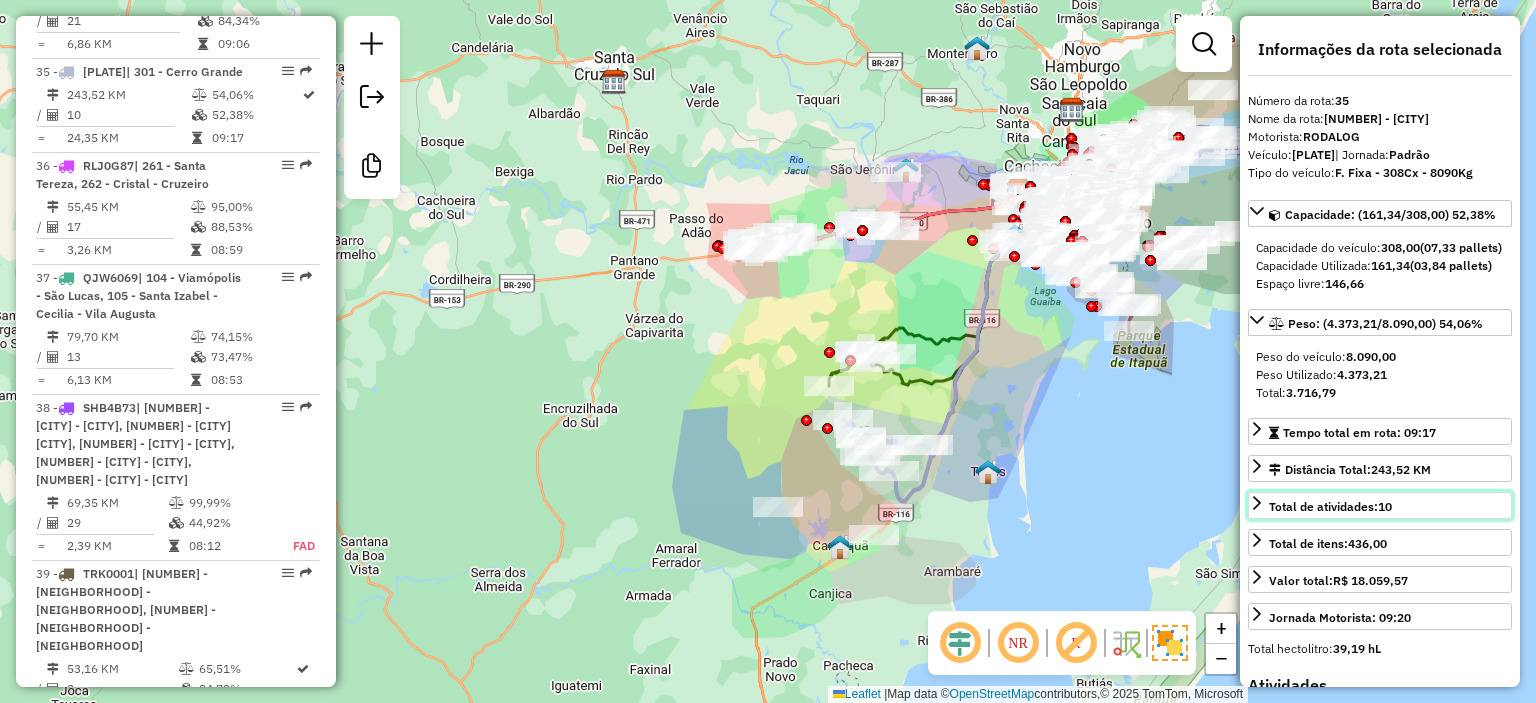 click on "Total de atividades:  10" at bounding box center (1380, 505) 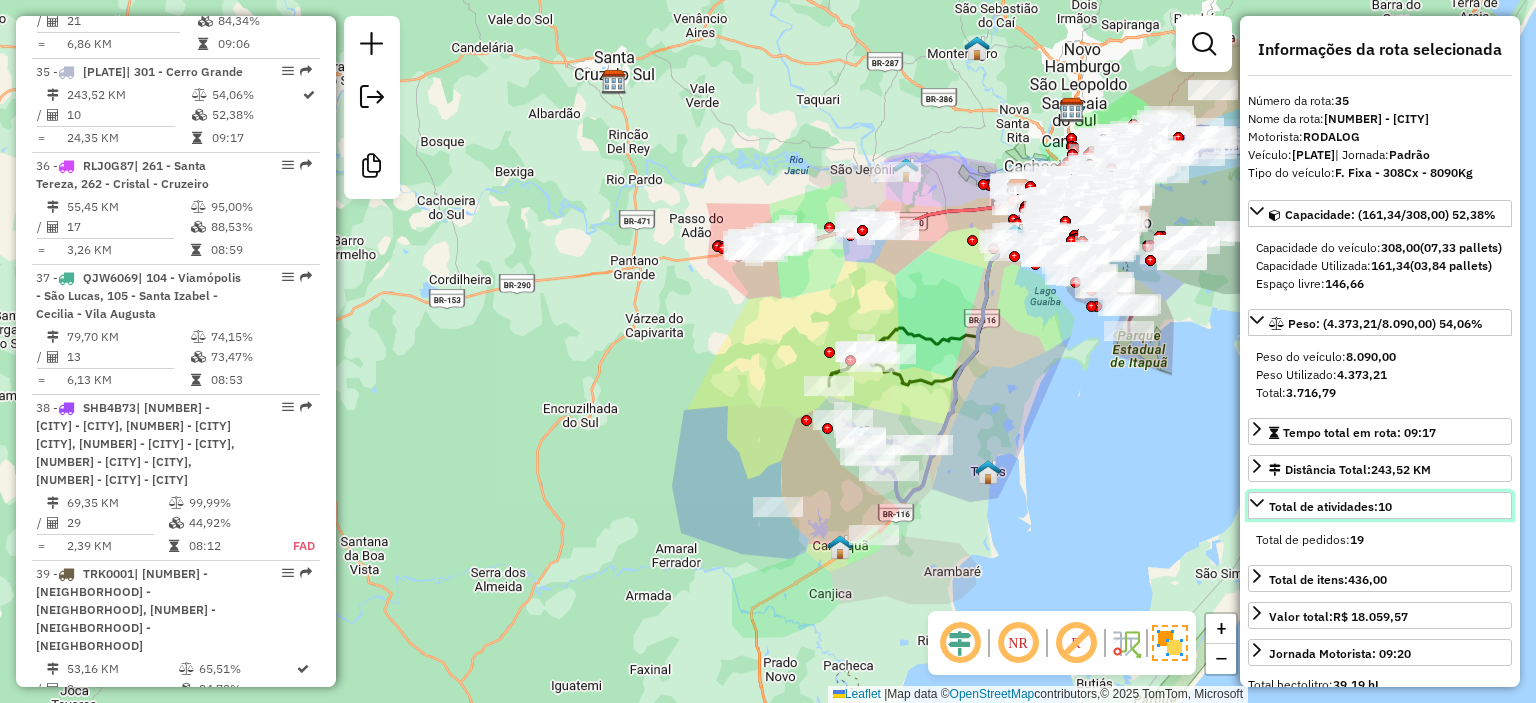 click on "Total de atividades:  10" at bounding box center (1330, 506) 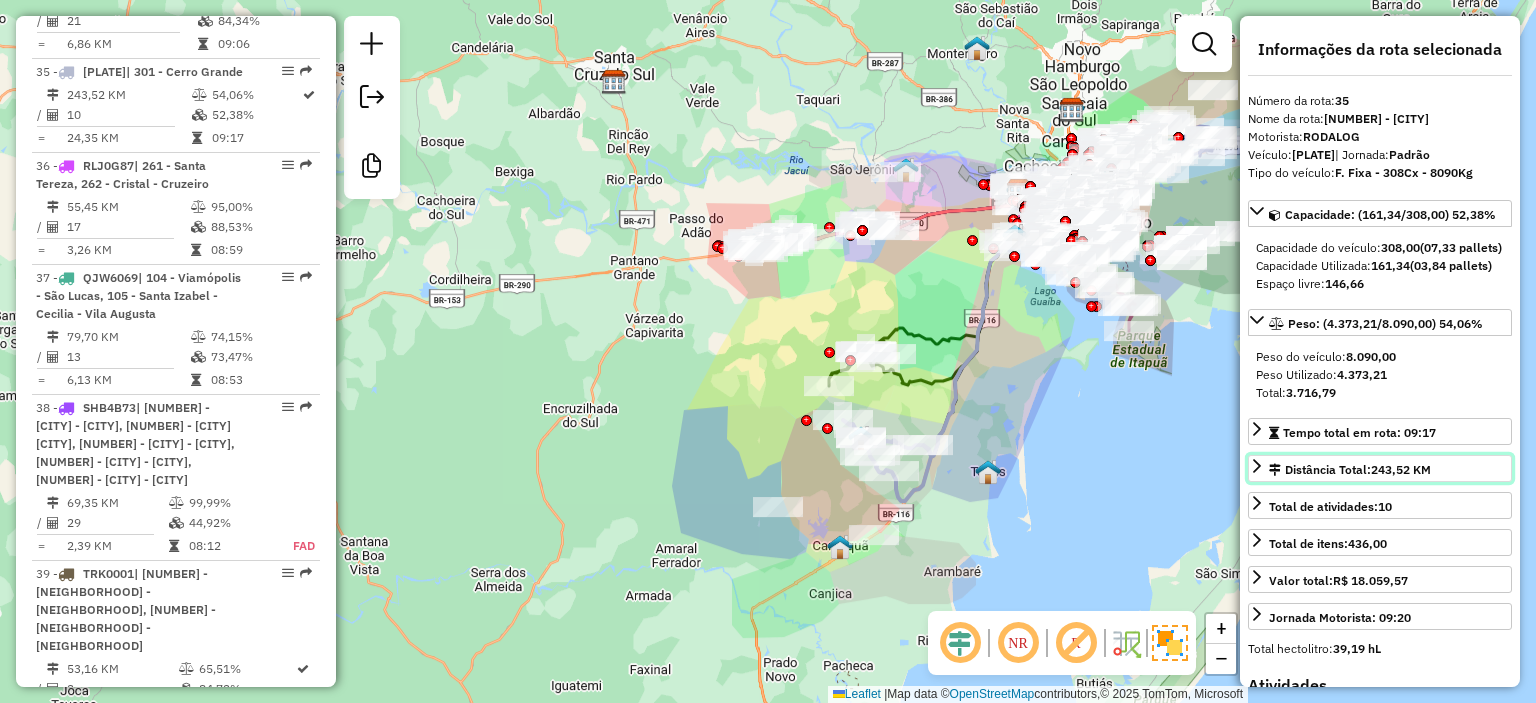 click 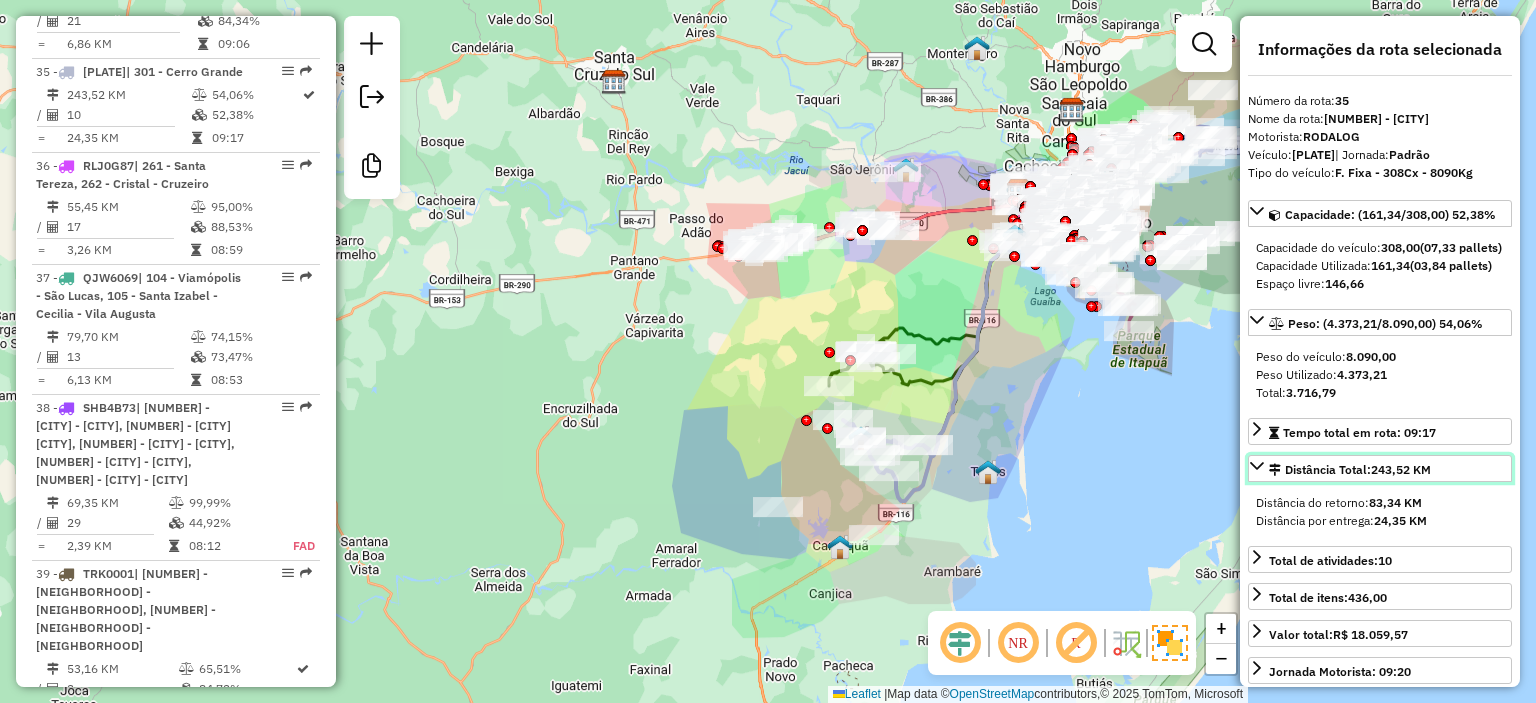 click 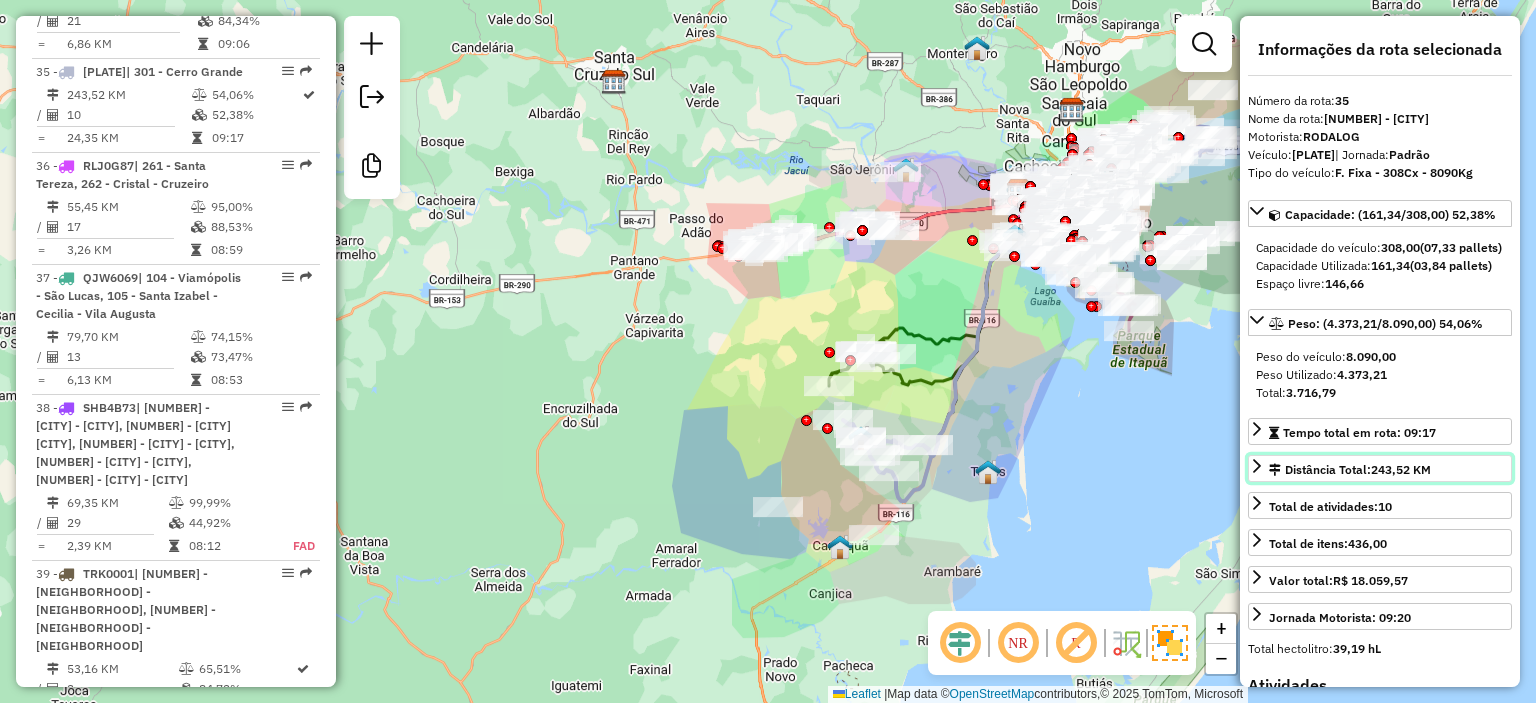 click 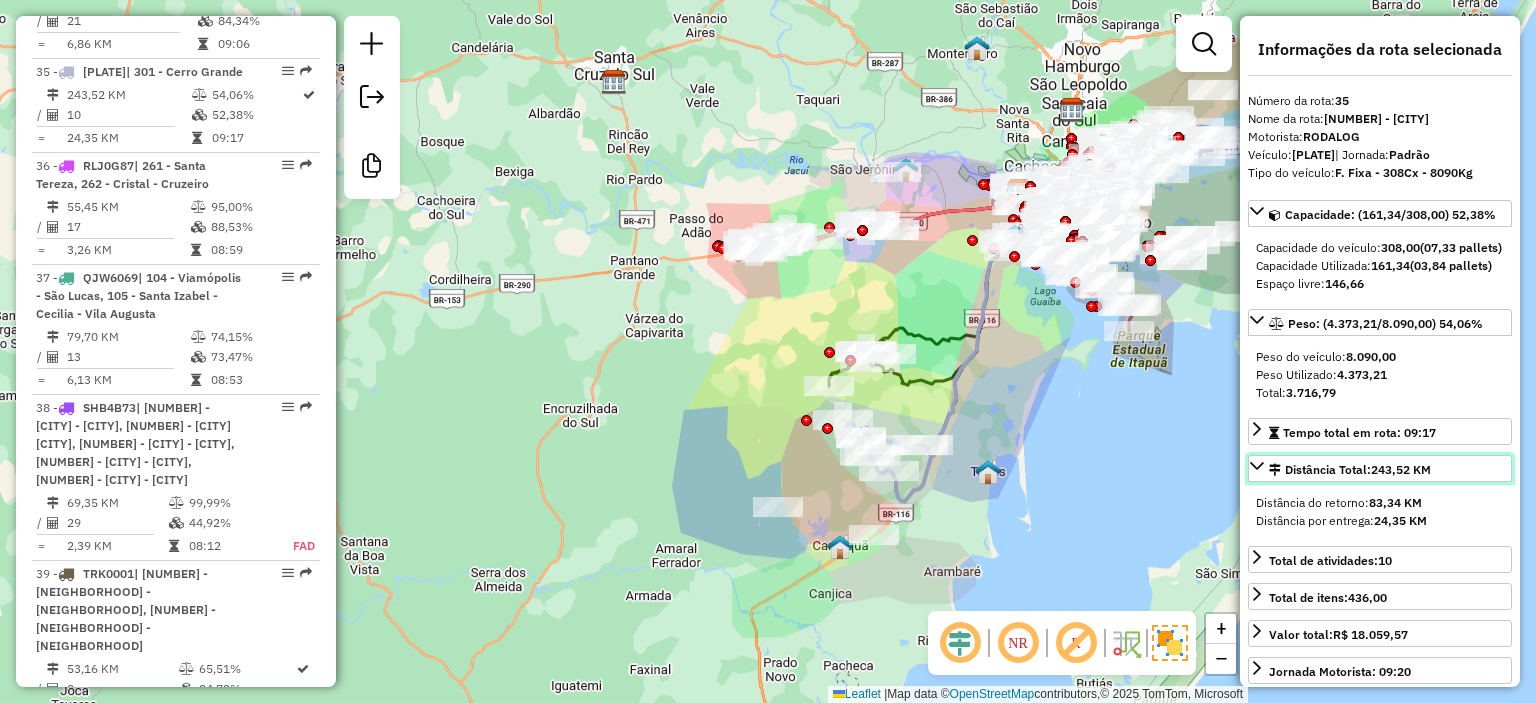 click 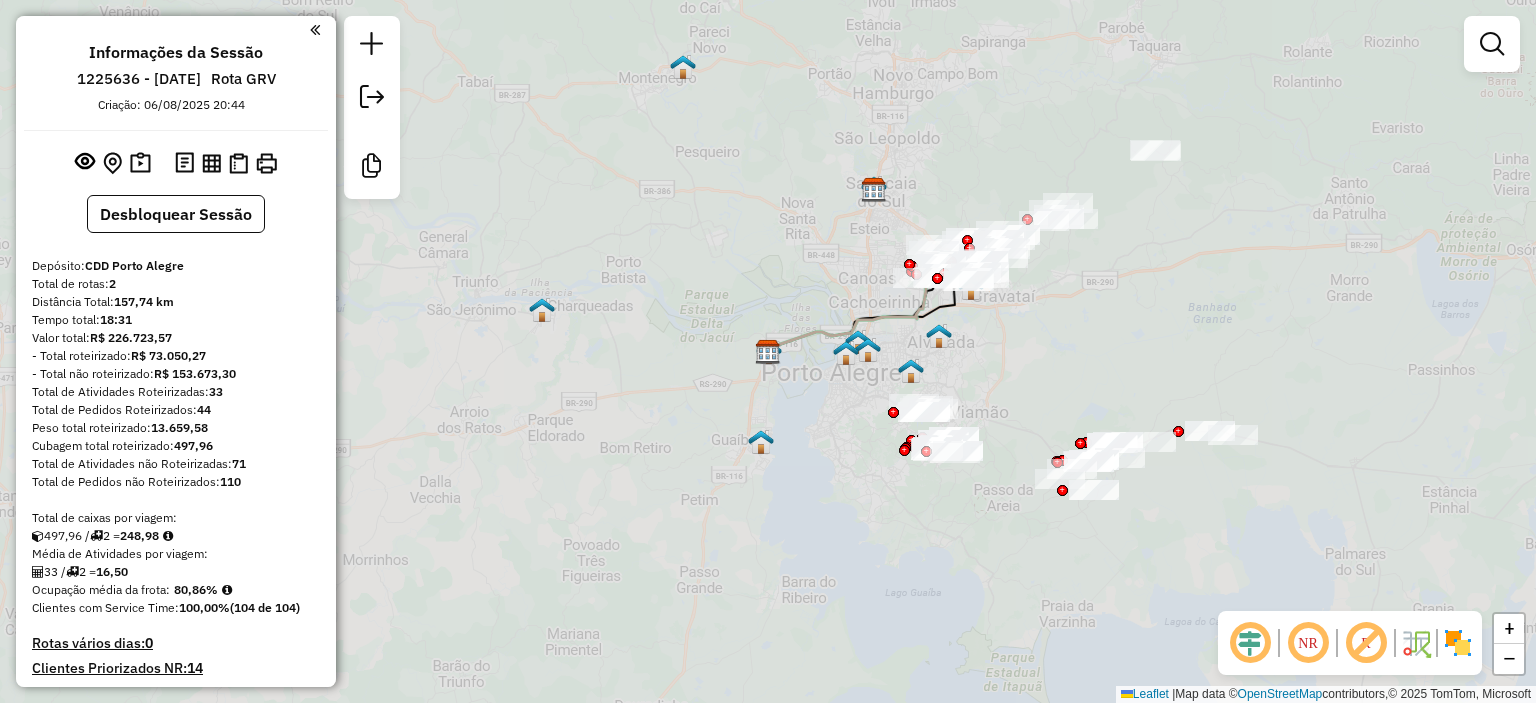 scroll, scrollTop: 0, scrollLeft: 0, axis: both 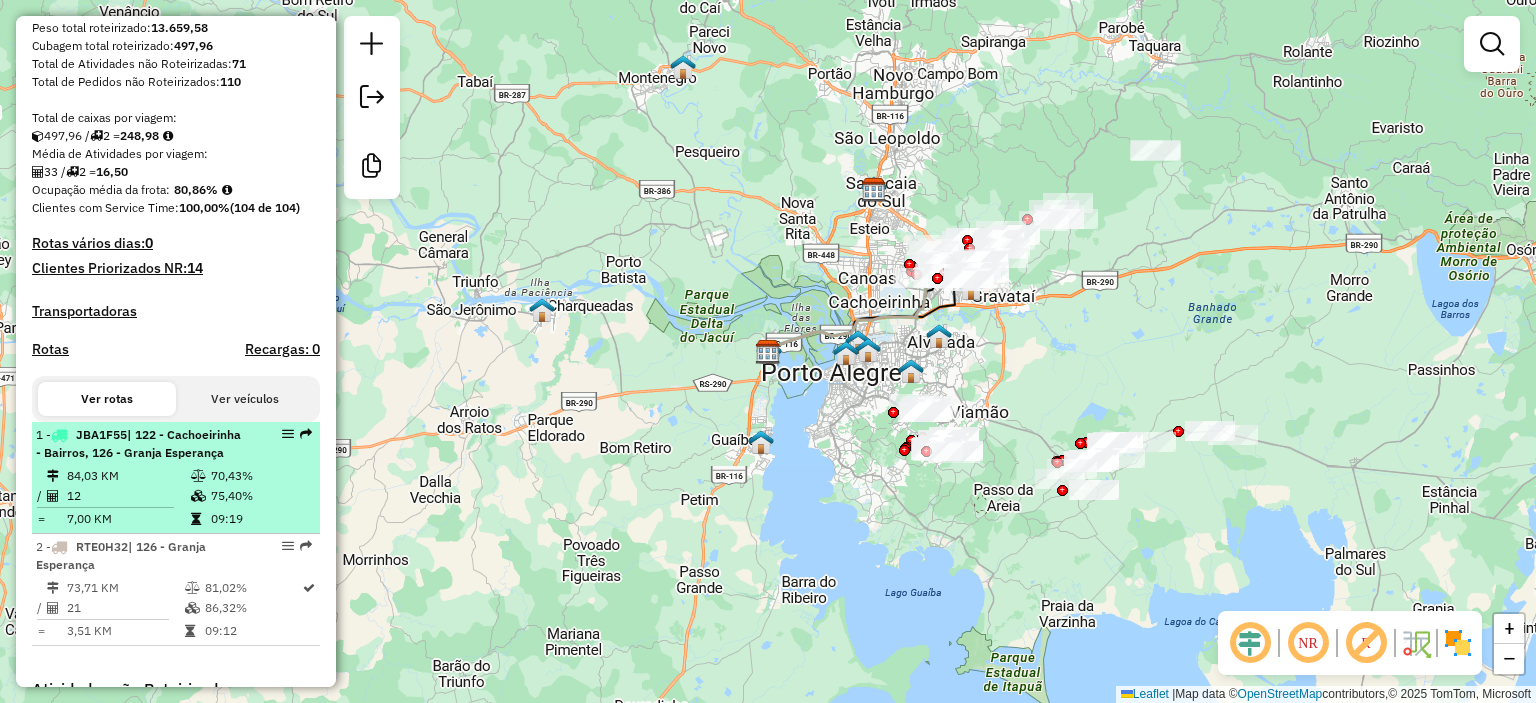 click on "7,00 KM" at bounding box center (128, 519) 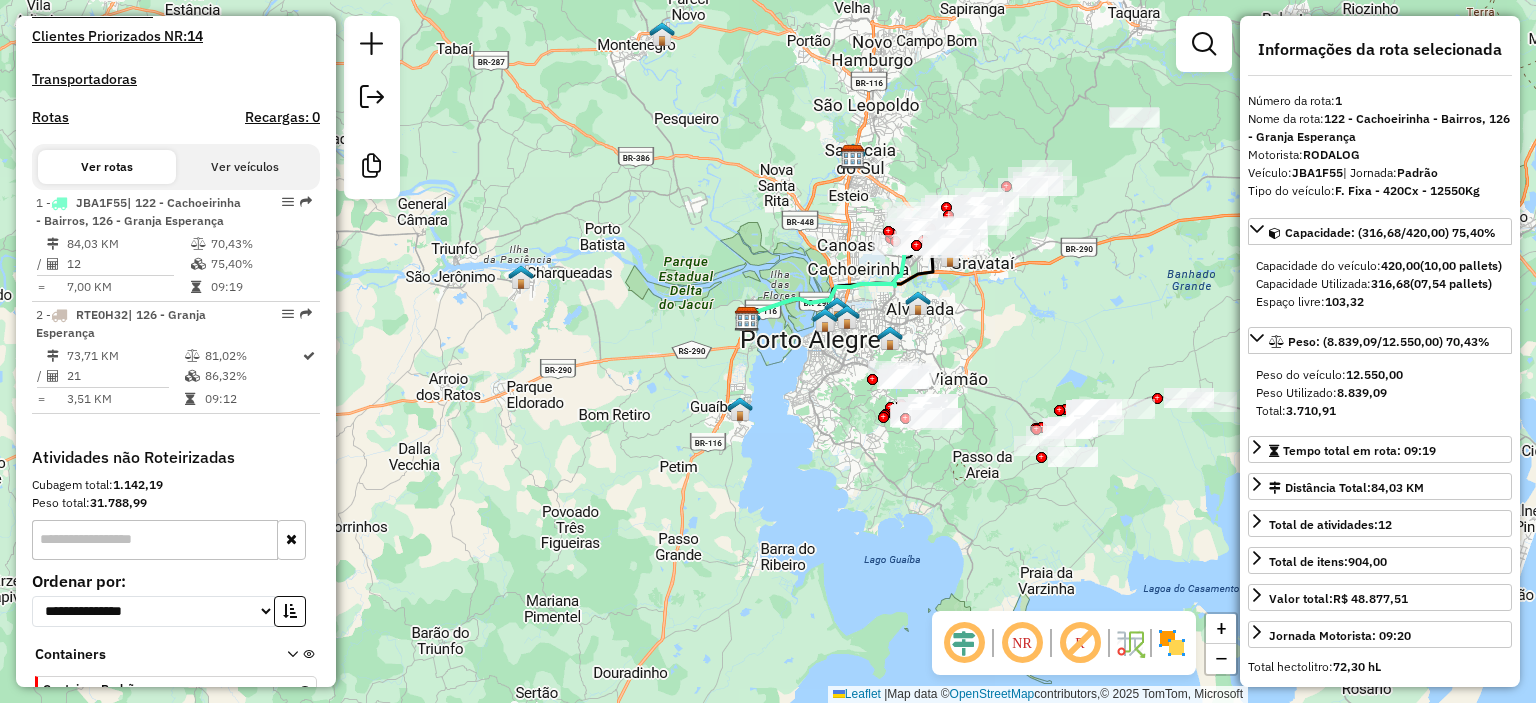 scroll, scrollTop: 700, scrollLeft: 0, axis: vertical 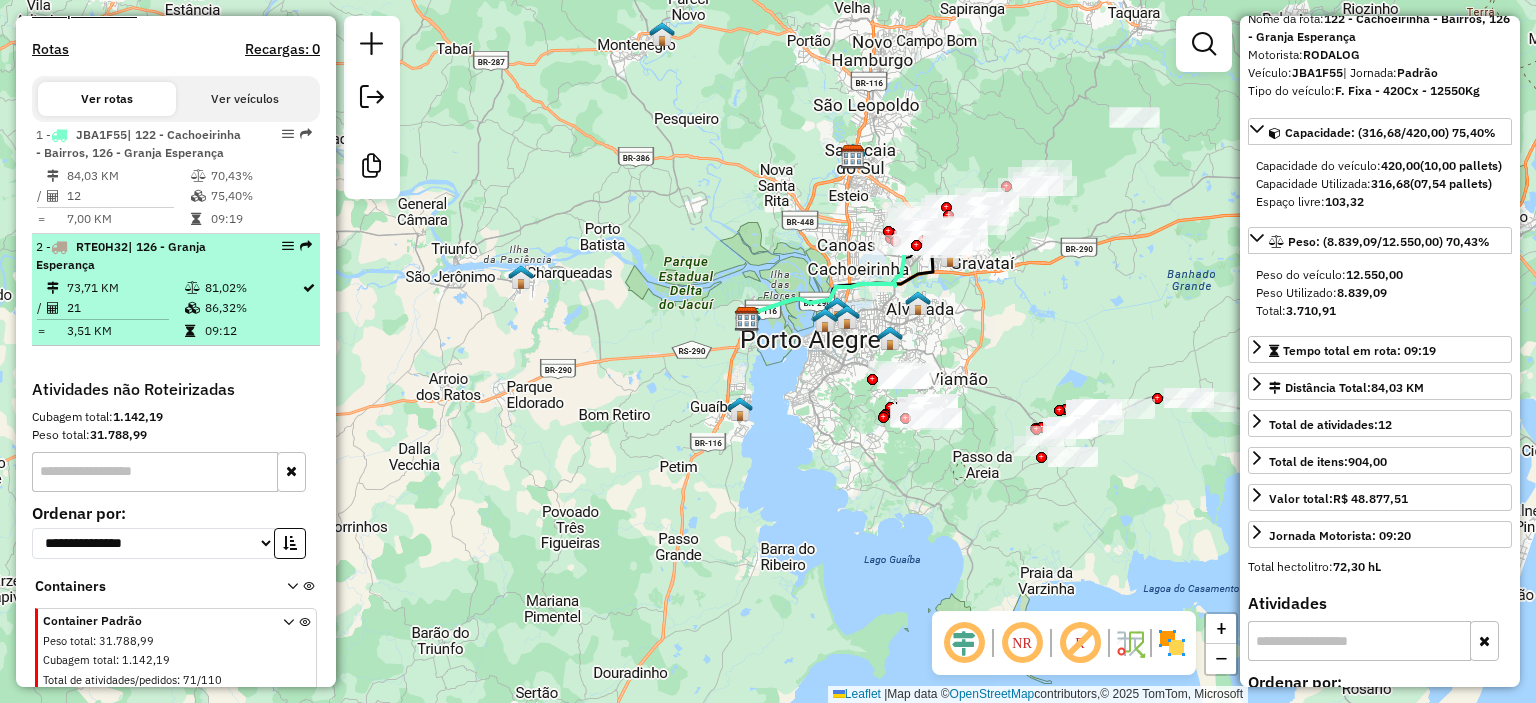 click on "2 - RTE0H32 | 126 - Granja Esperança" at bounding box center (142, 256) 